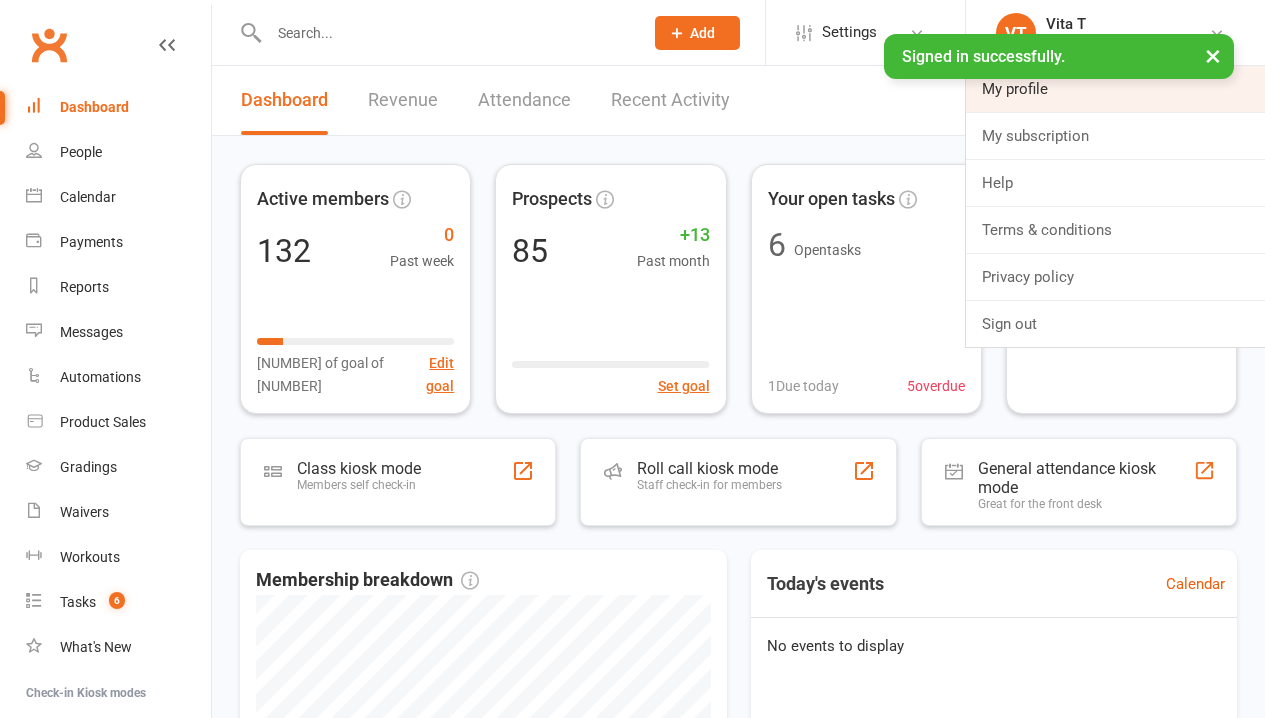 scroll, scrollTop: 0, scrollLeft: 0, axis: both 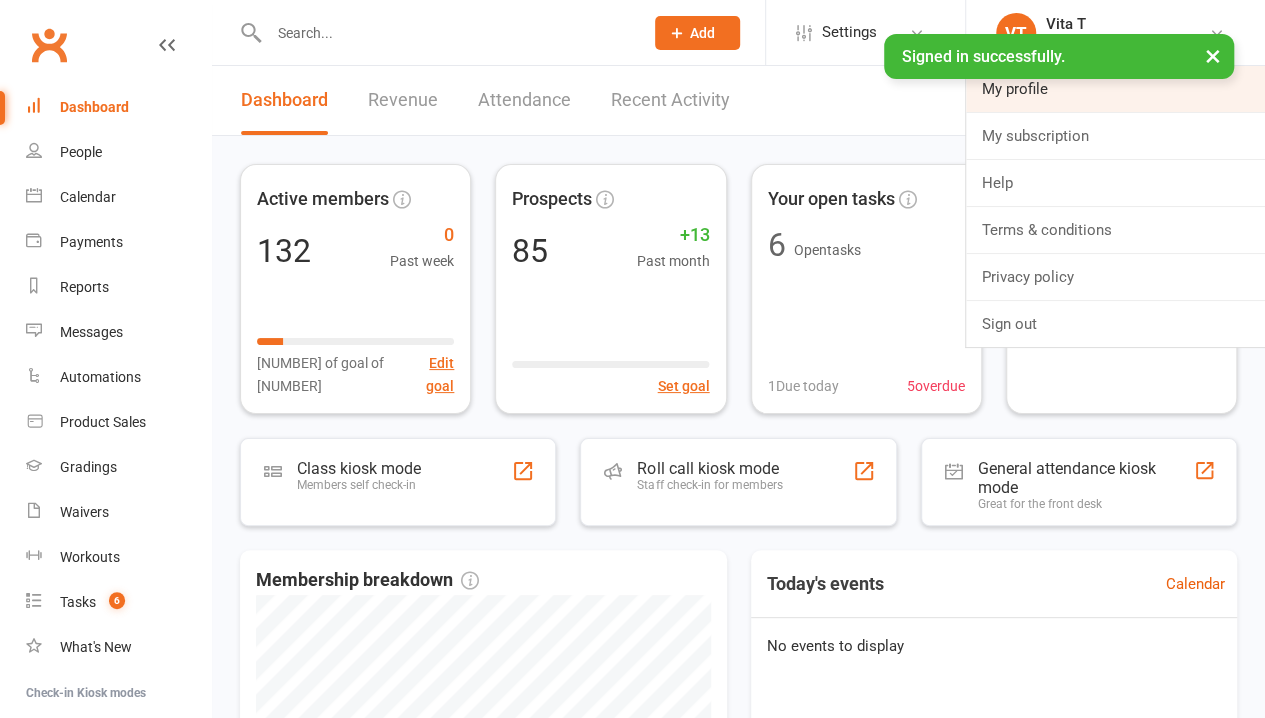 click on "My profile" at bounding box center (1115, 89) 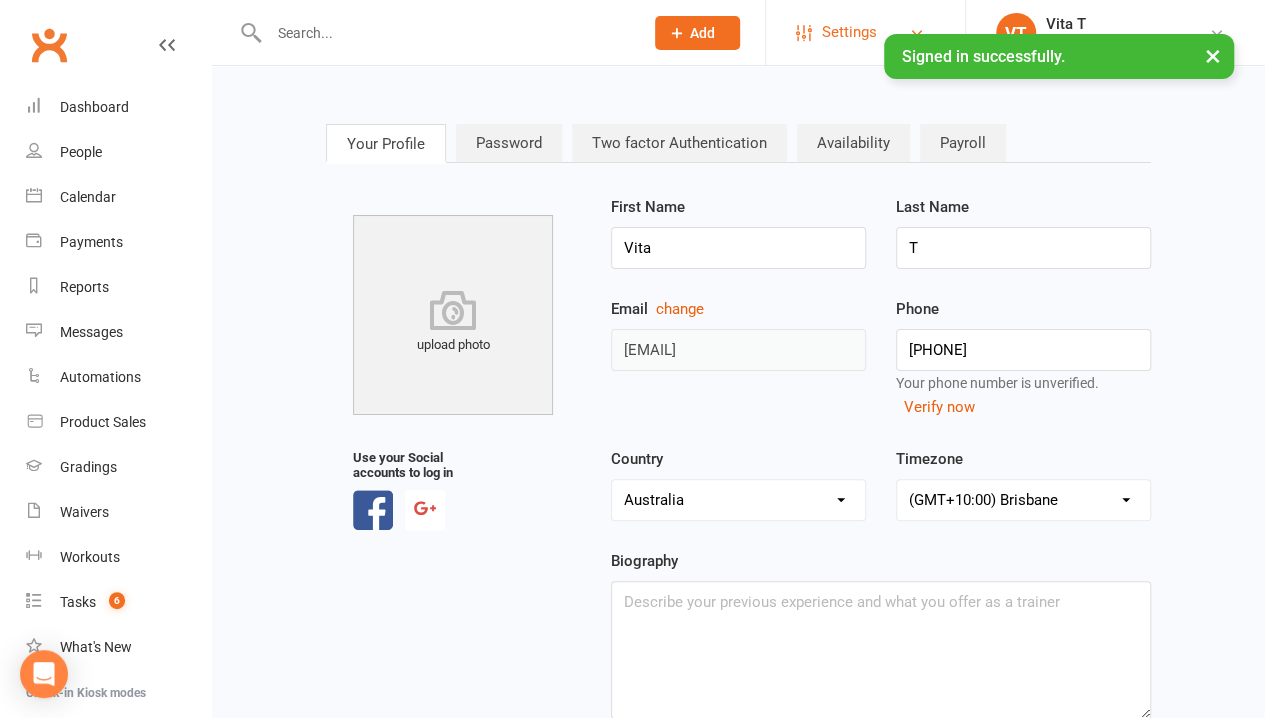 click on "Settings" at bounding box center [849, 32] 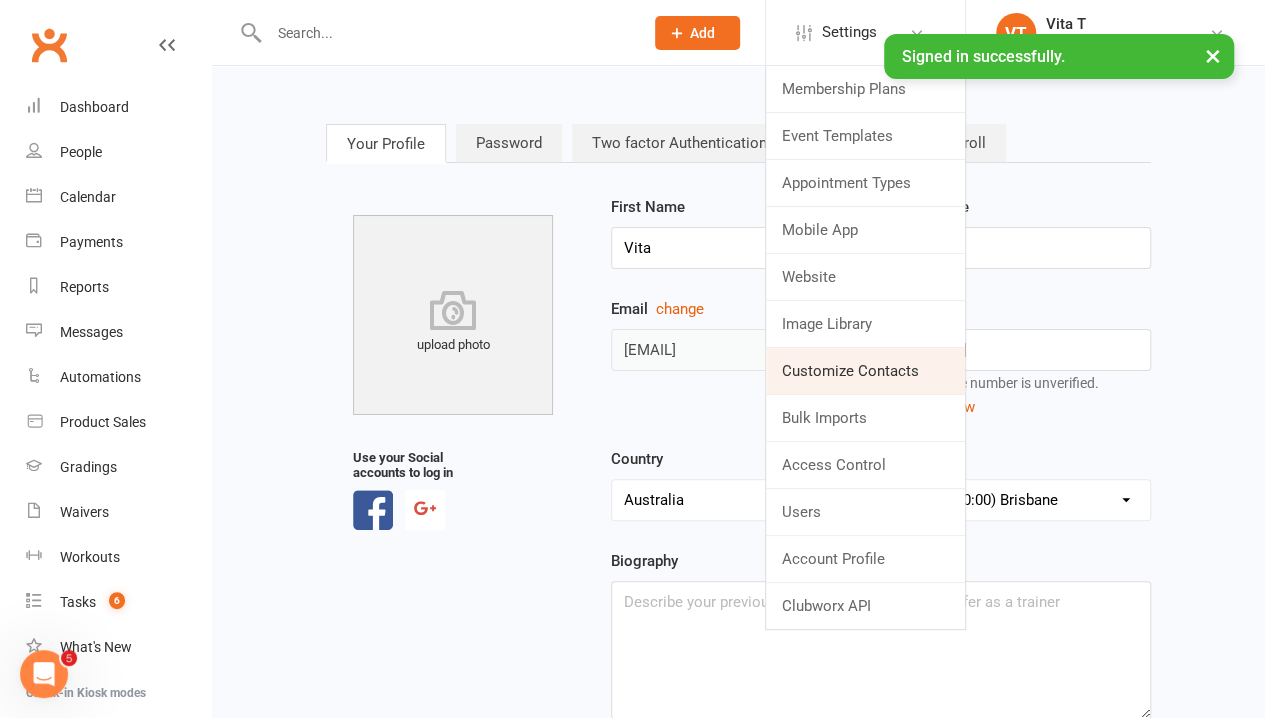 scroll, scrollTop: 0, scrollLeft: 0, axis: both 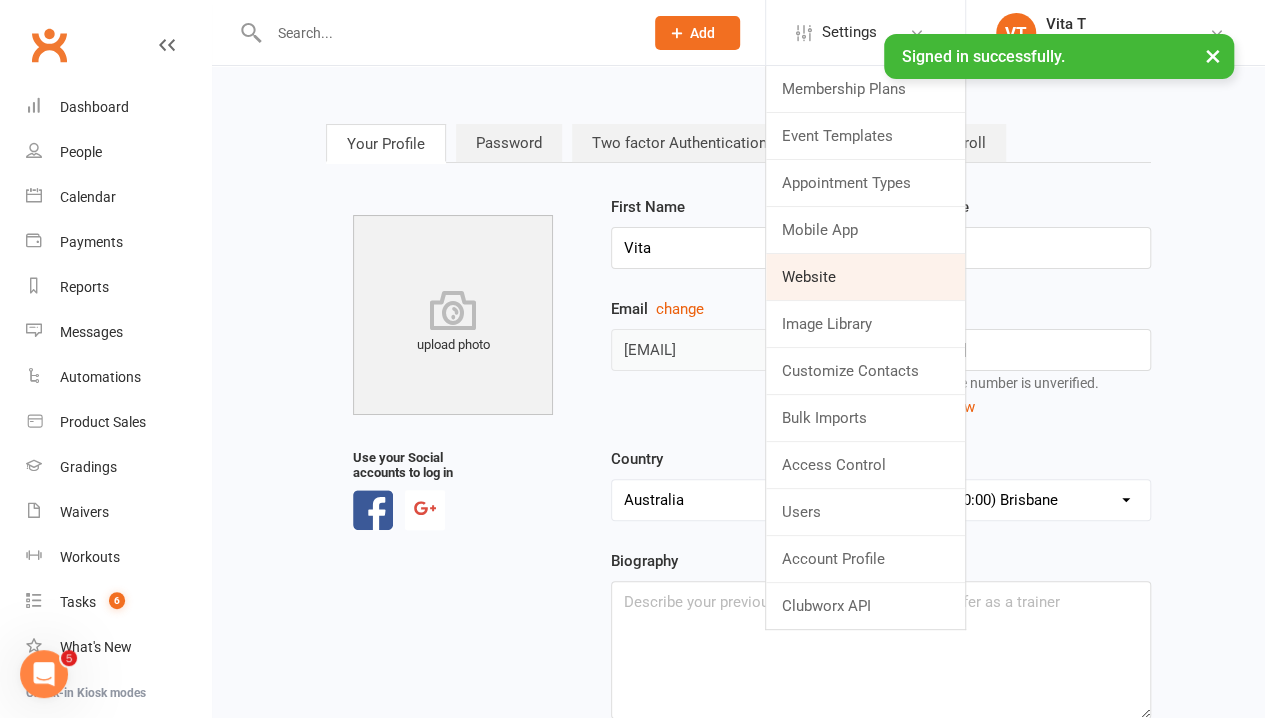click on "Website" at bounding box center (865, 277) 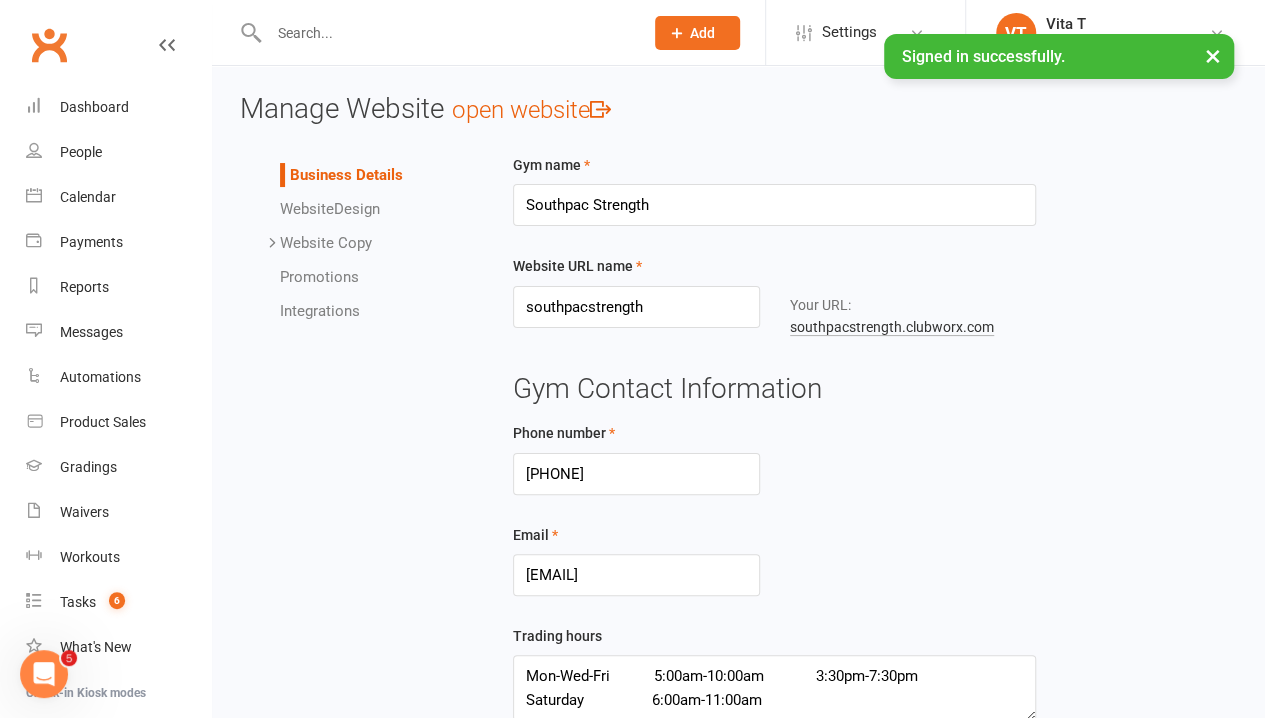 click on "Website" at bounding box center (307, 209) 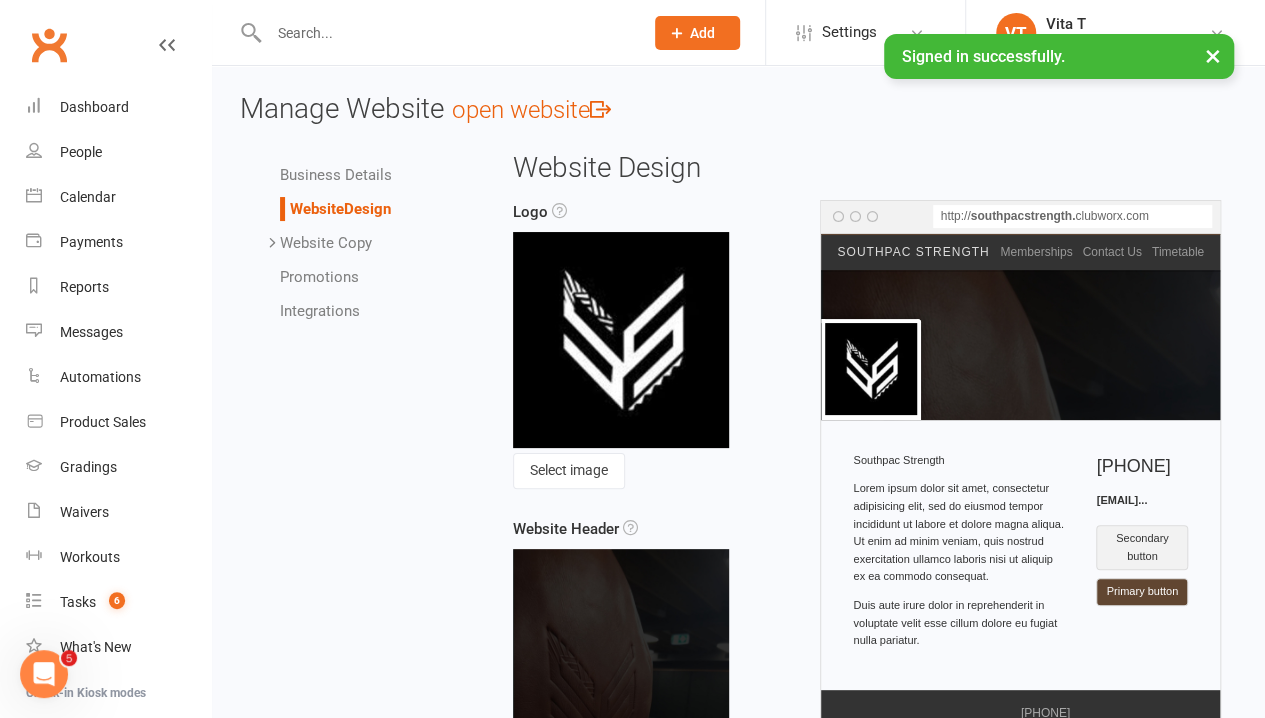 click on "Website Copy" at bounding box center (326, 243) 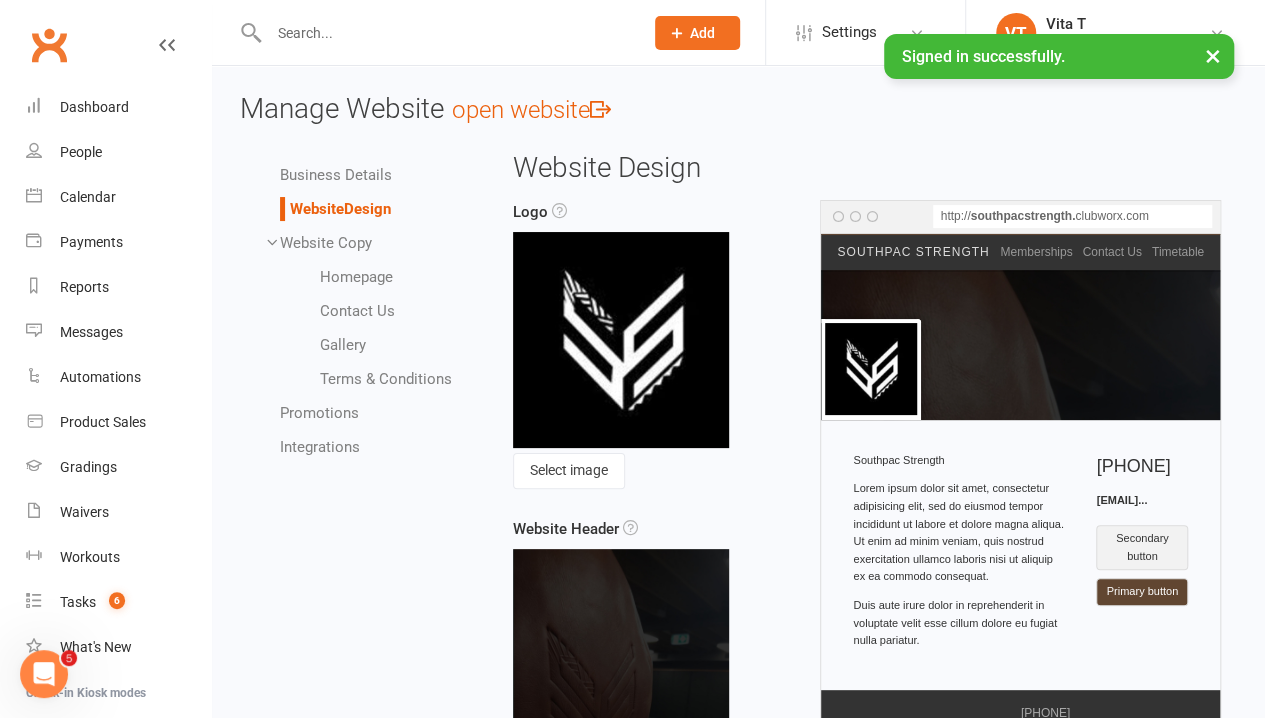 click on "Gallery" at bounding box center [343, 345] 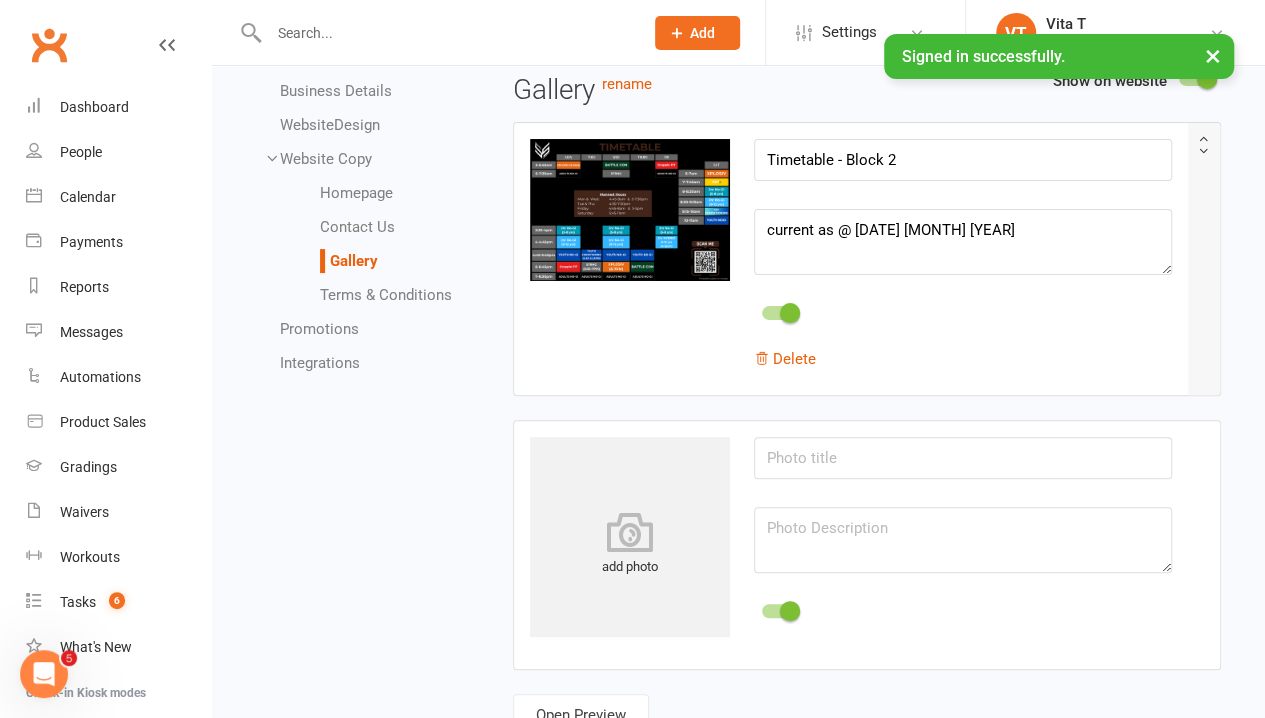 scroll, scrollTop: 58, scrollLeft: 0, axis: vertical 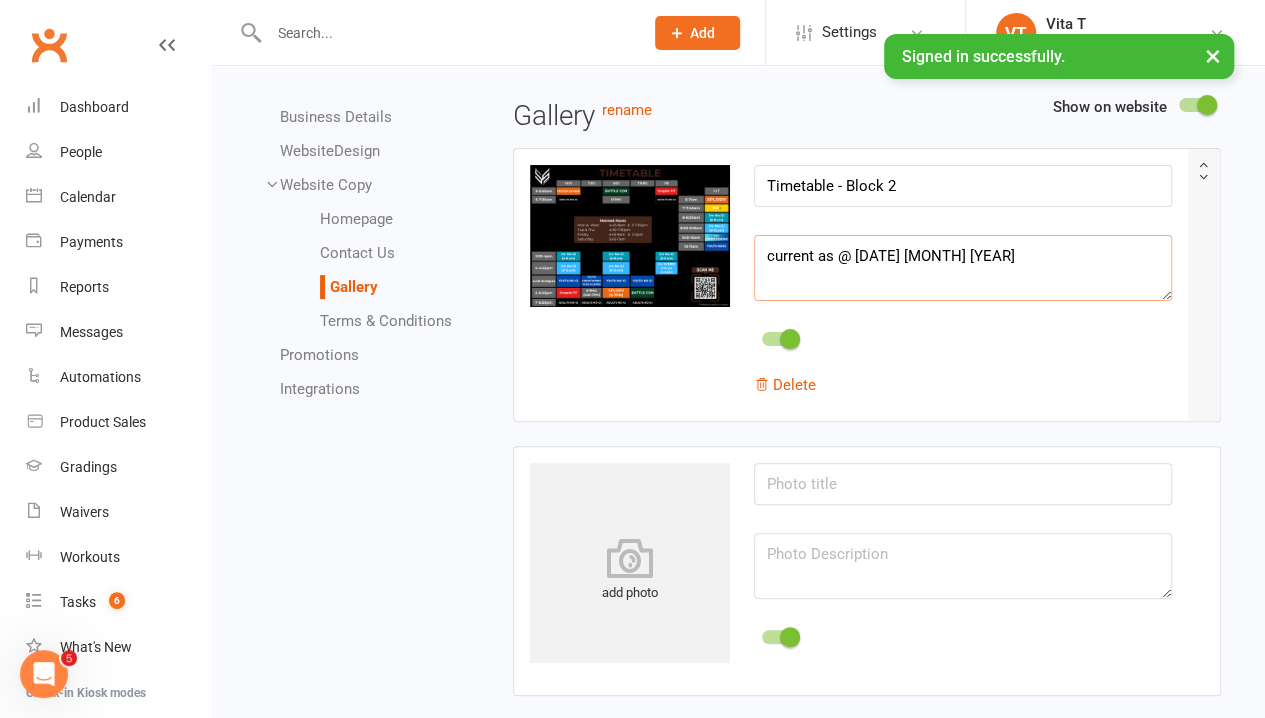 click on "current as @ [DATE] [MONTH] [YEAR]" at bounding box center [963, 268] 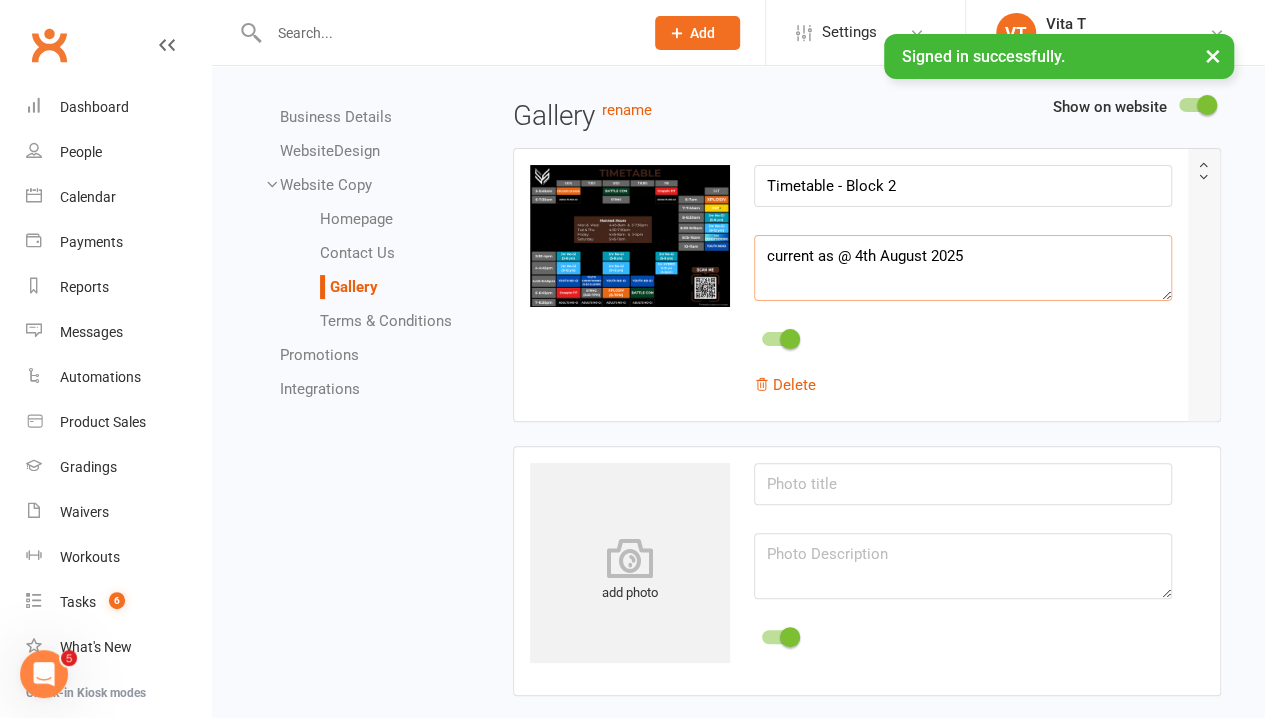 type on "current as @ 4th August 2025" 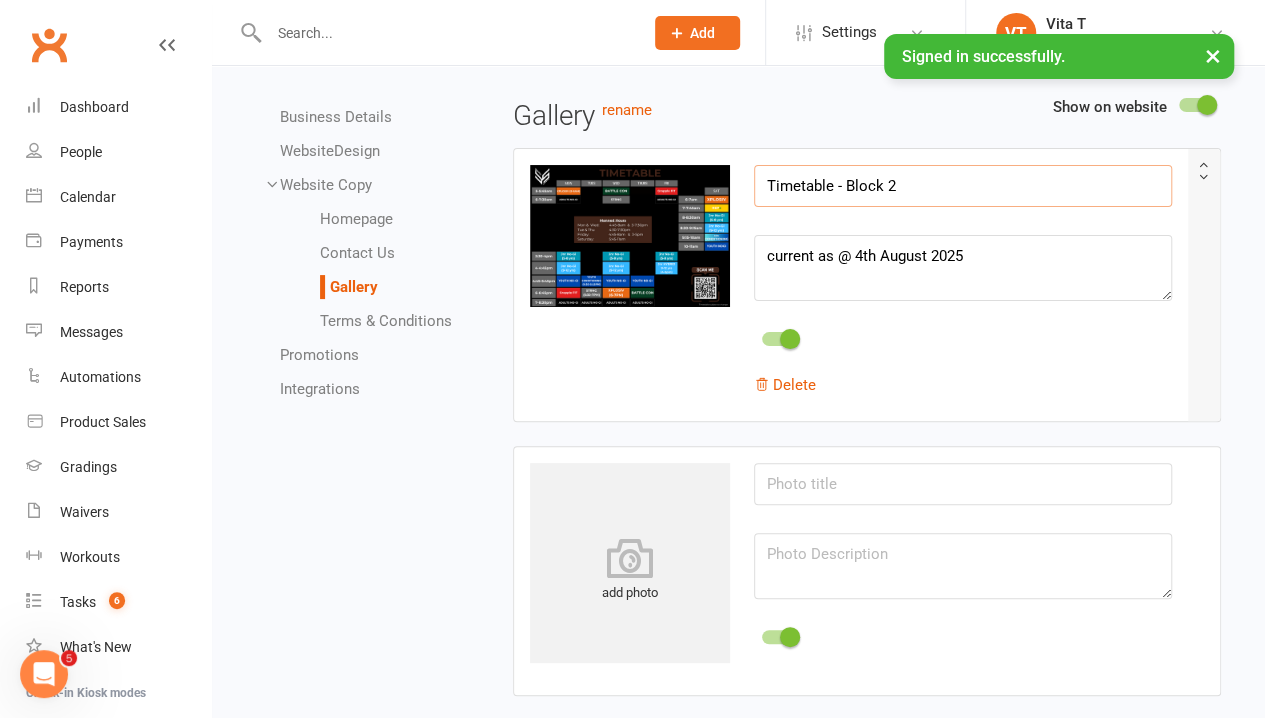 click on "Timetable - Block 2" at bounding box center [963, 186] 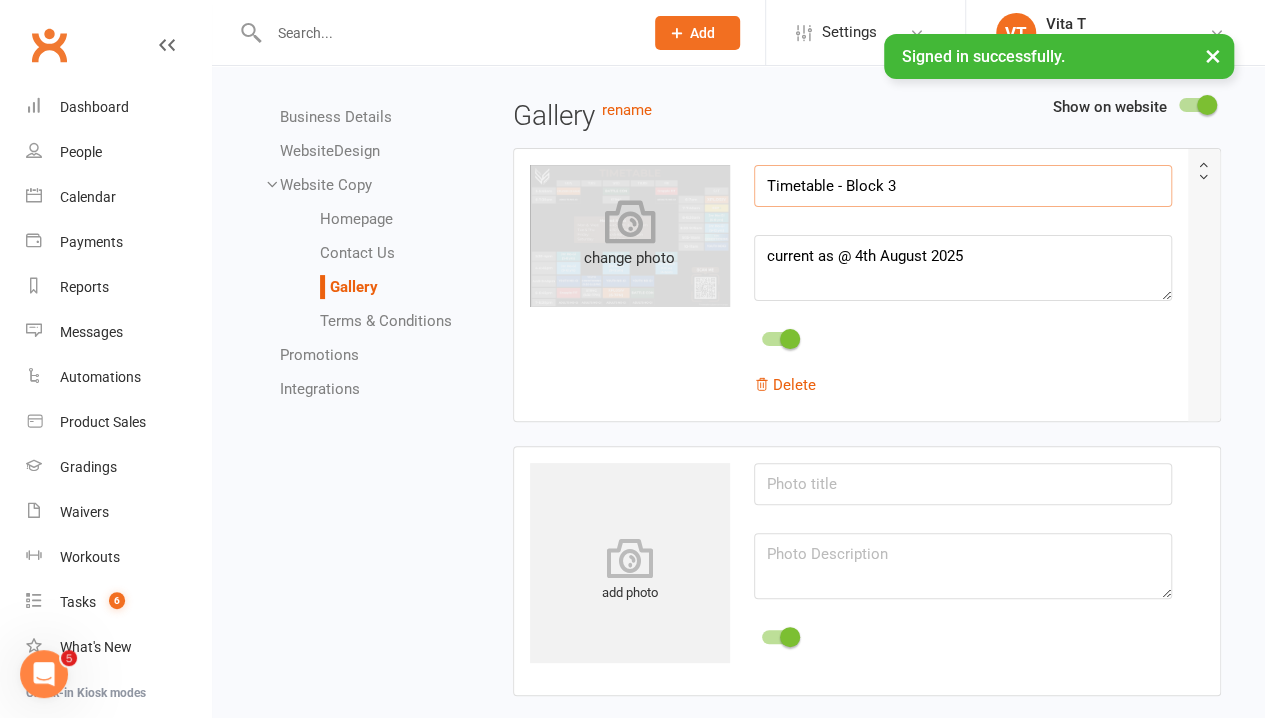 click on "change photo" at bounding box center (630, 236) 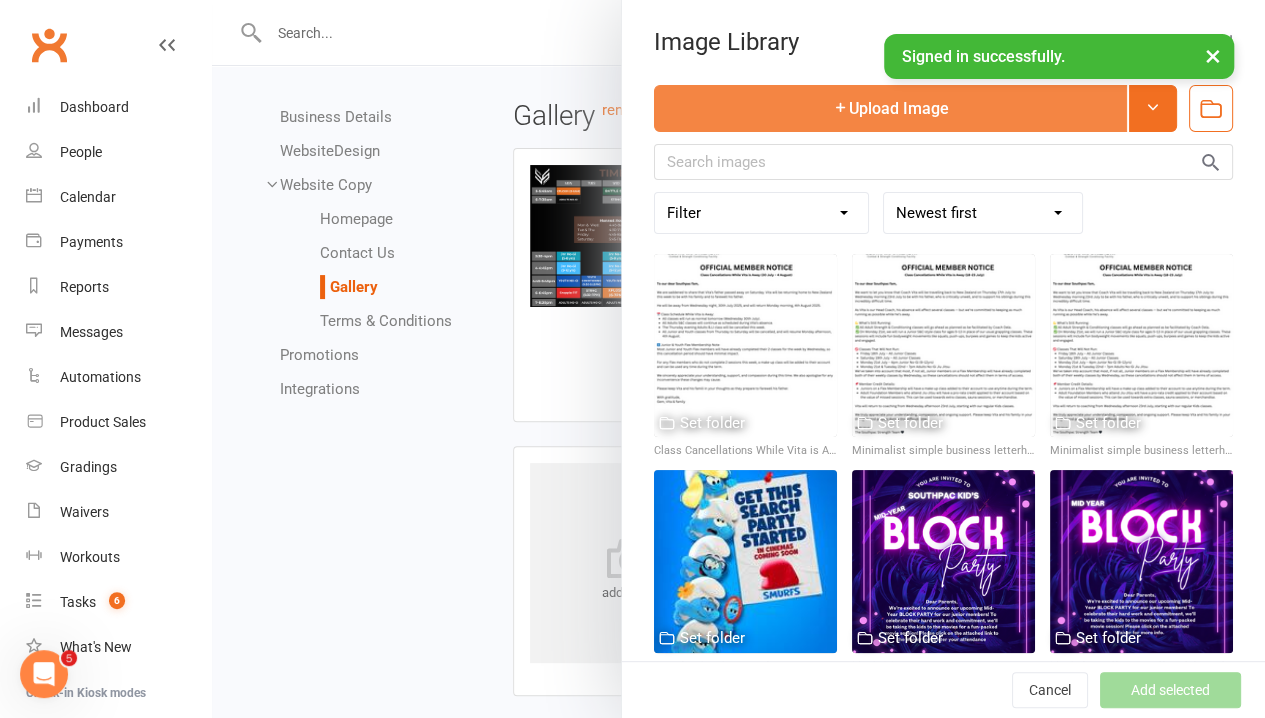 click on "Upload Image" at bounding box center [890, 108] 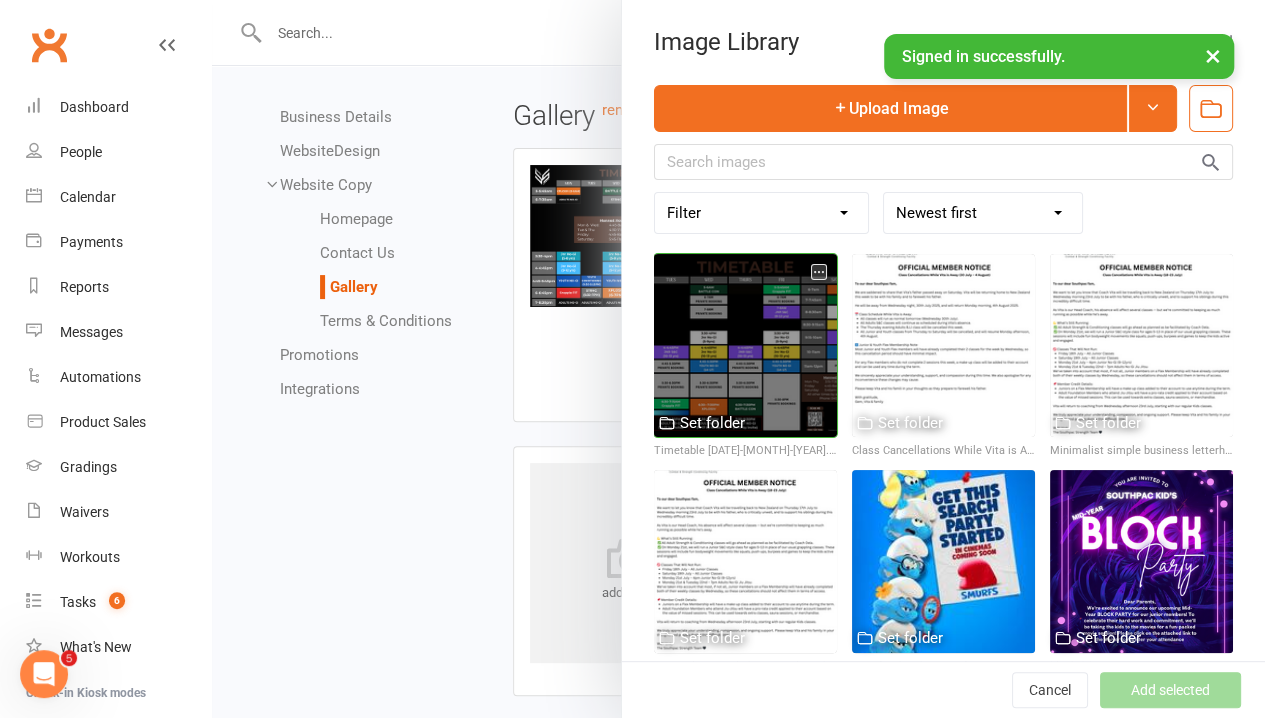 click at bounding box center [745, 345] 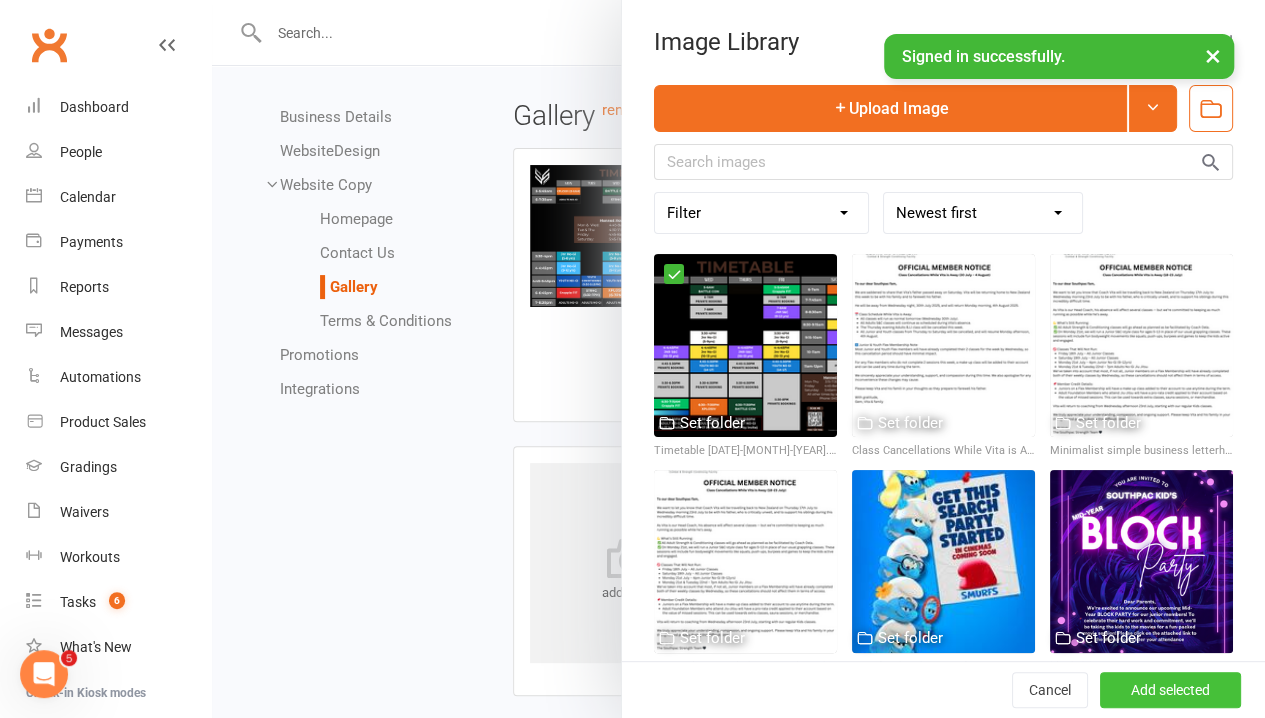 click on "Add selected" at bounding box center [1170, 690] 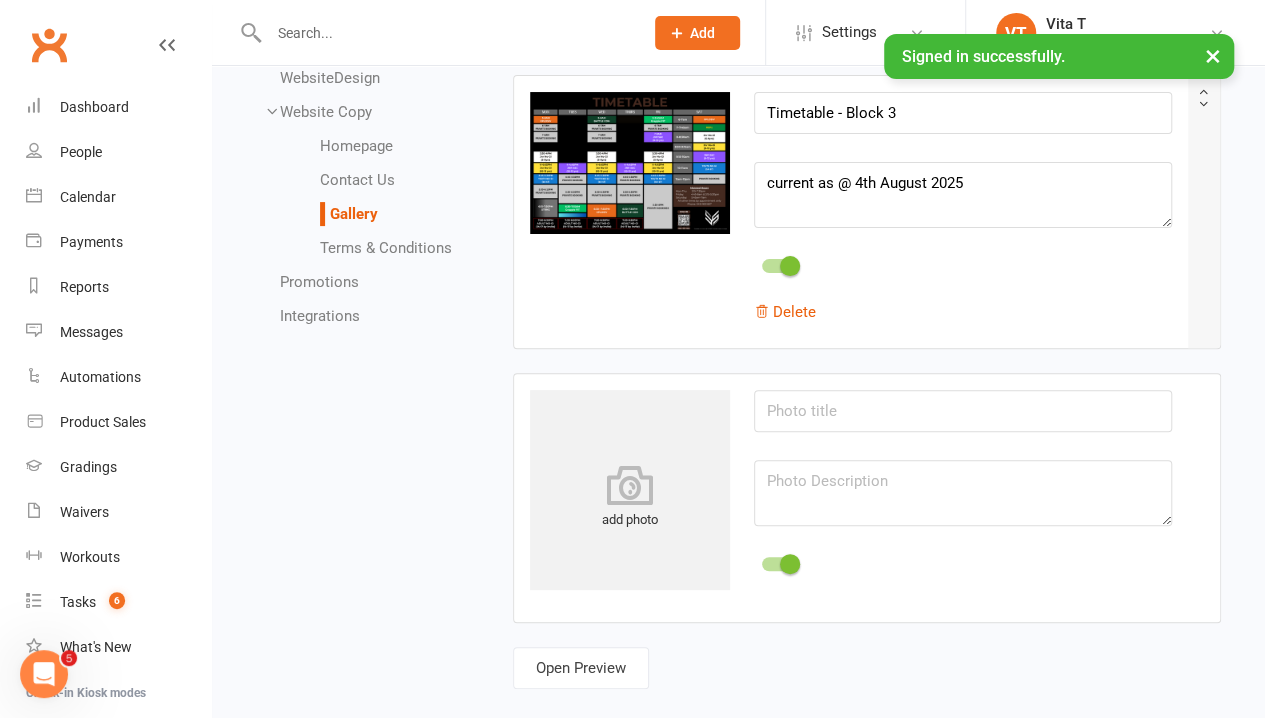 scroll, scrollTop: 158, scrollLeft: 0, axis: vertical 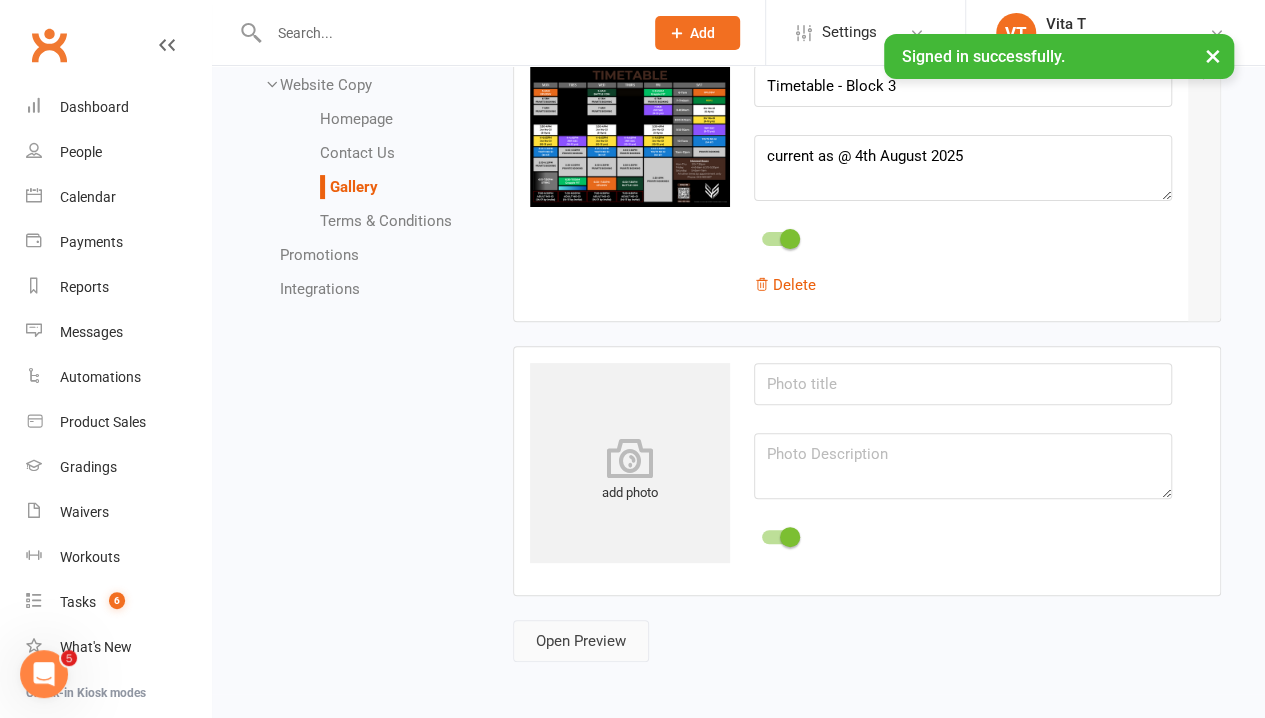click on "Open Preview" at bounding box center [581, 641] 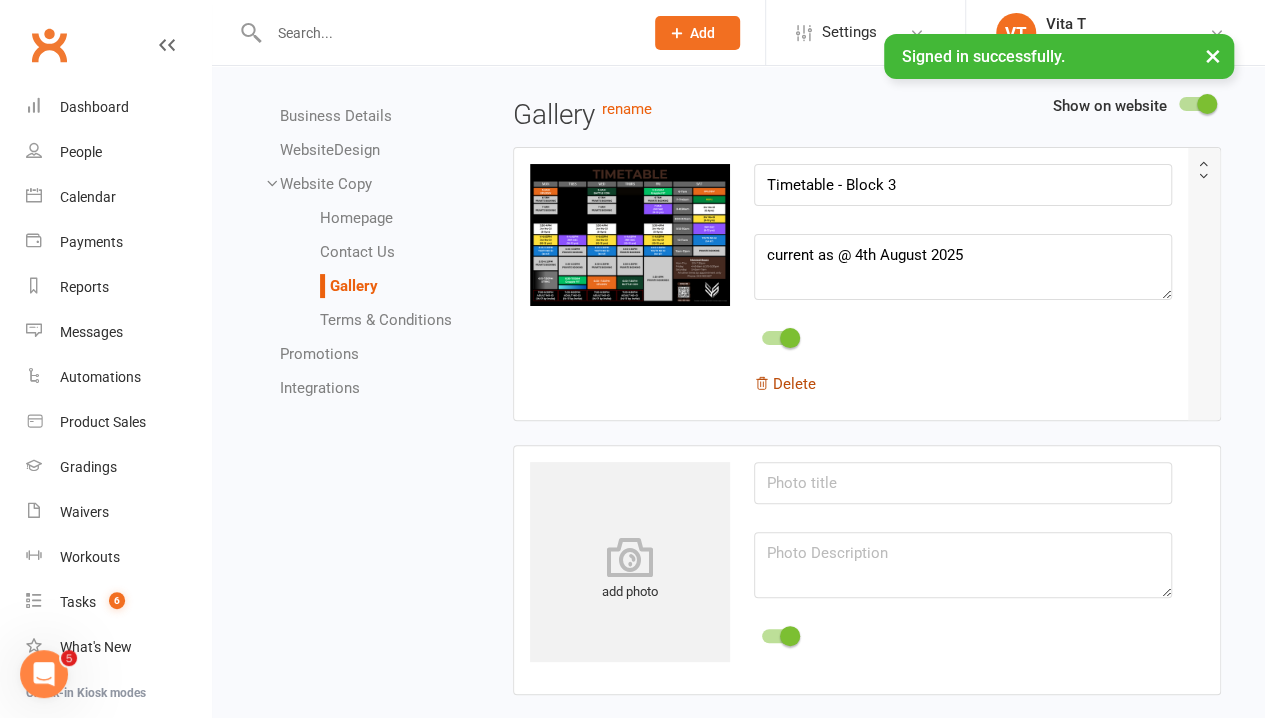 scroll, scrollTop: 158, scrollLeft: 0, axis: vertical 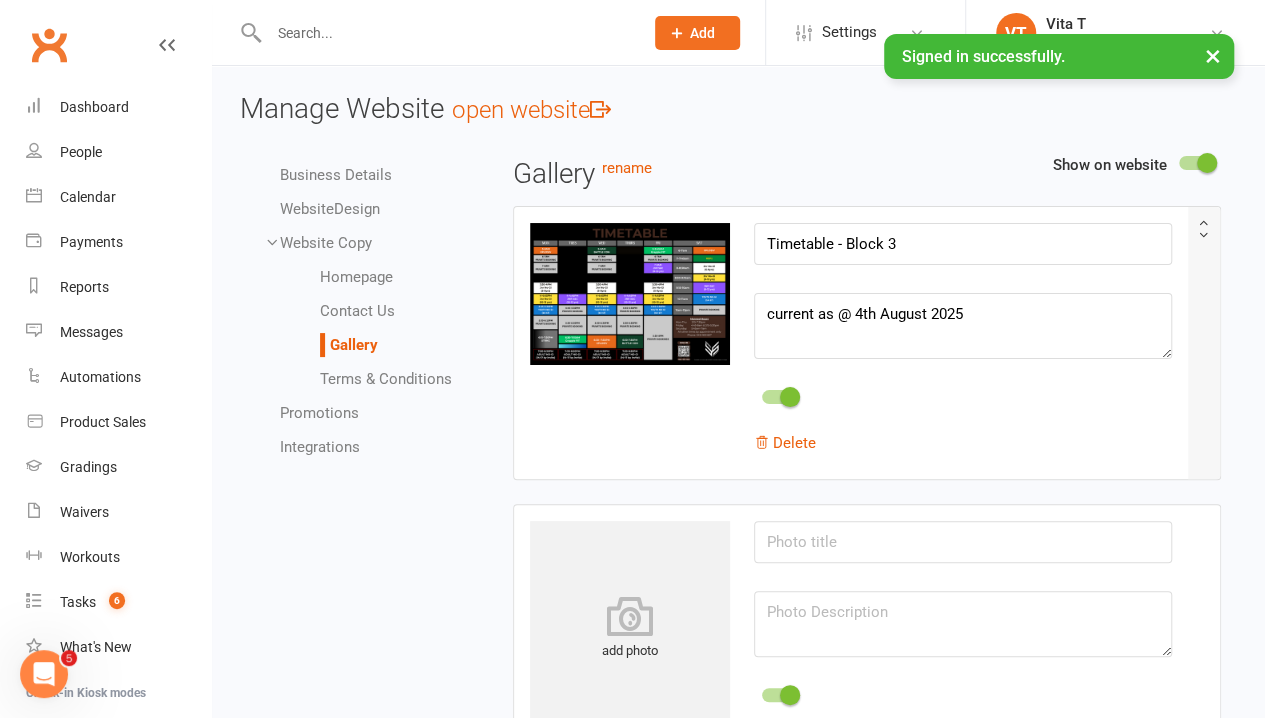 click on "×" at bounding box center (1213, 55) 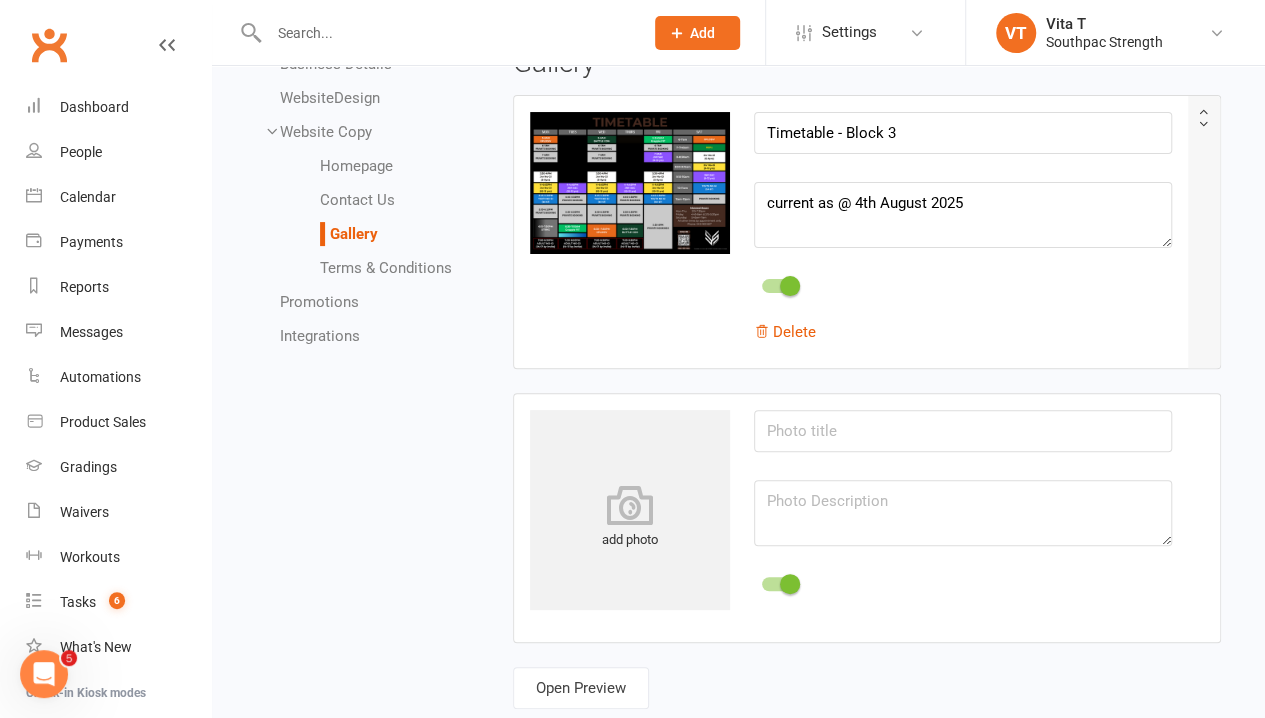 scroll, scrollTop: 158, scrollLeft: 0, axis: vertical 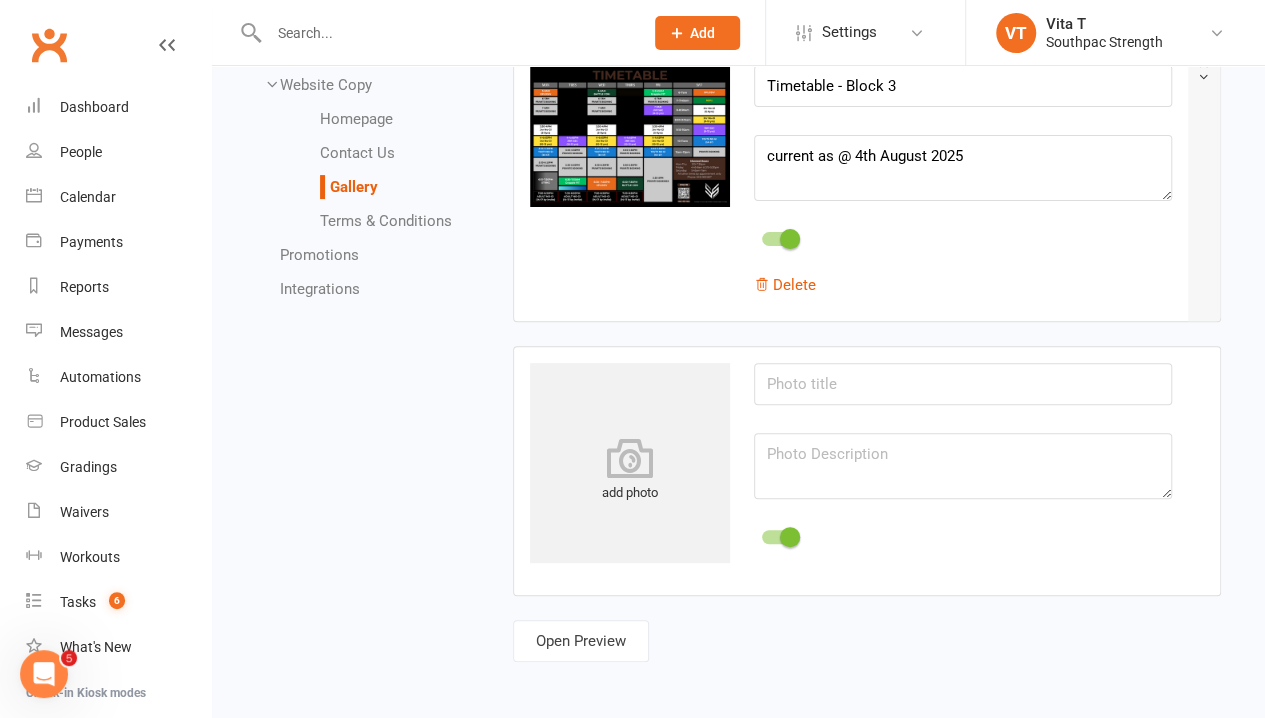click on "Business Details Website  Design Website Copy  Homepage Contact Us Gallery Terms & Conditions Promotions Integrations Show on website   Gallery   rename change photo Timetable - Block 3 current as @ 4th August 2025 Delete add photo Open Preview" at bounding box center (738, 344) 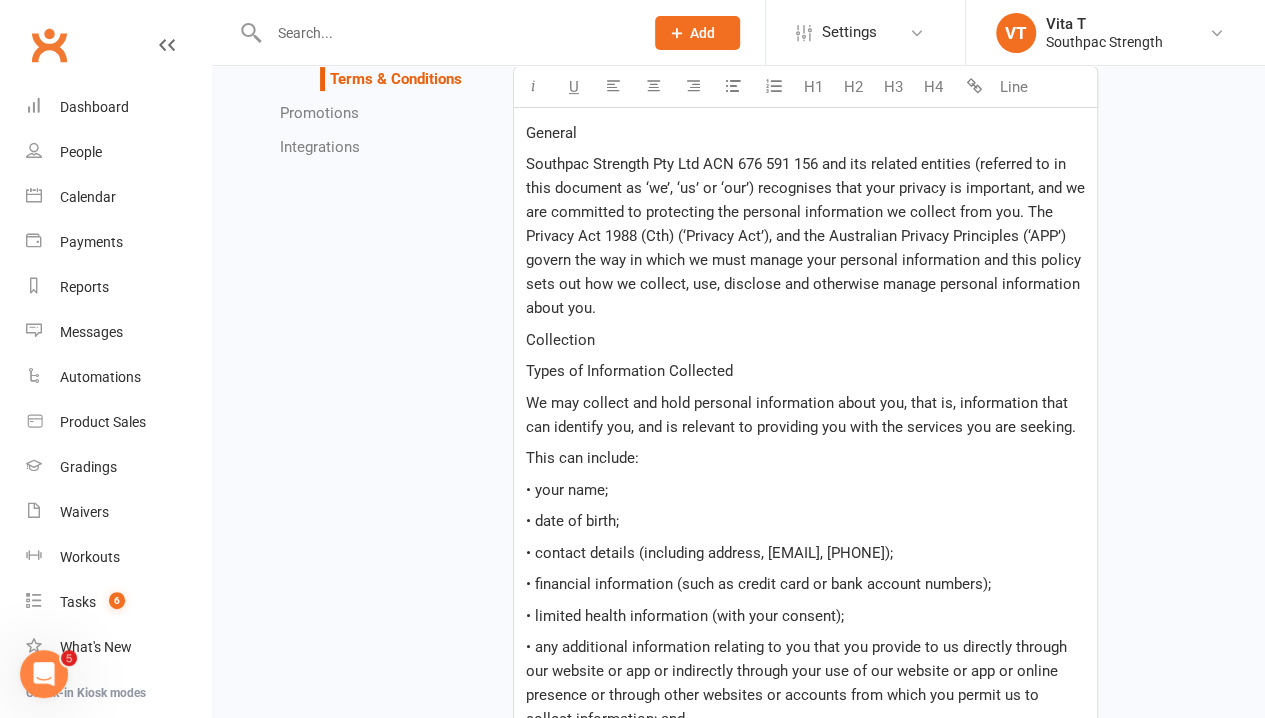 scroll, scrollTop: 0, scrollLeft: 0, axis: both 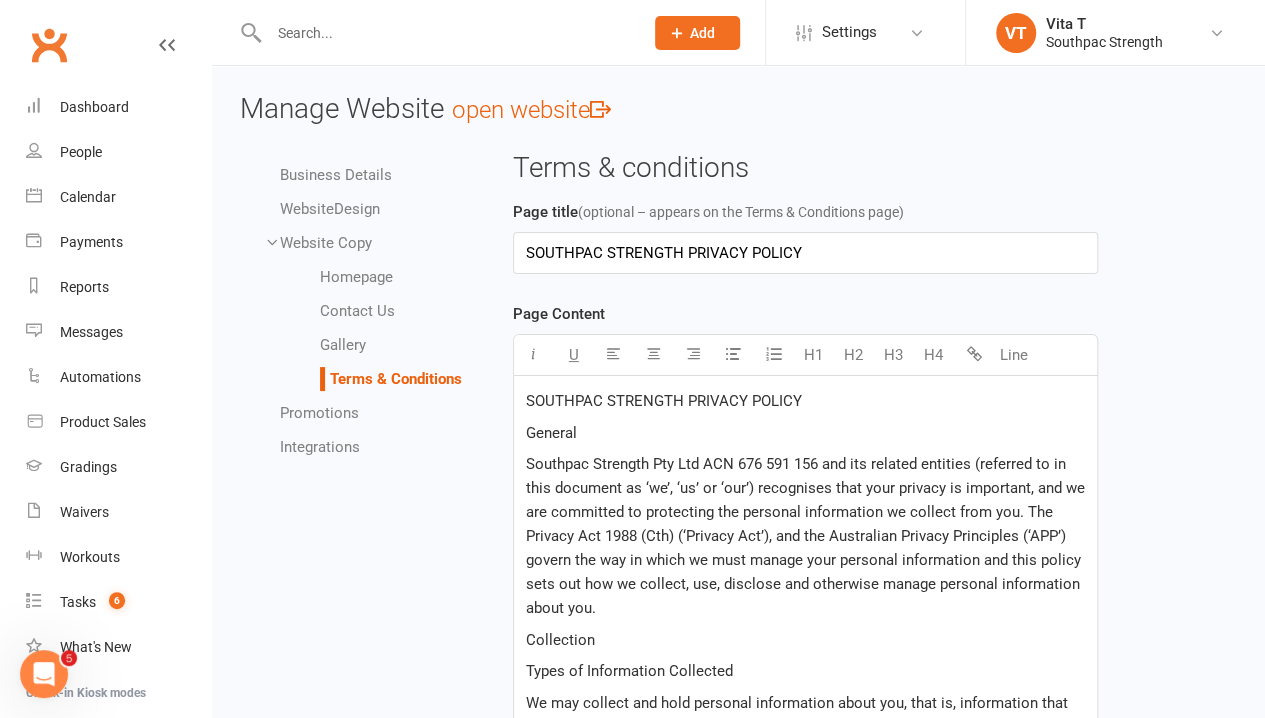 click on "Business Details" at bounding box center [336, 175] 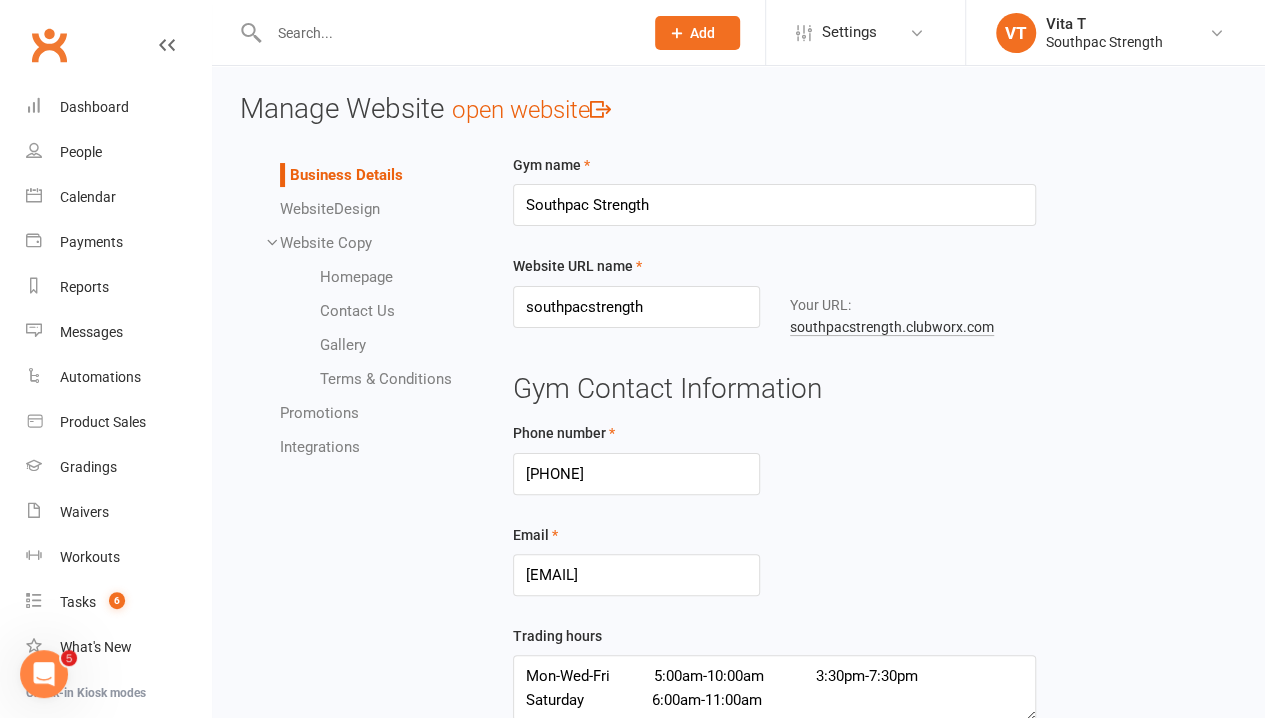 click on "Business Details Website  Design Website Copy  Homepage Contact Us Gallery Terms & Conditions Promotions Integrations" at bounding box center [353, 311] 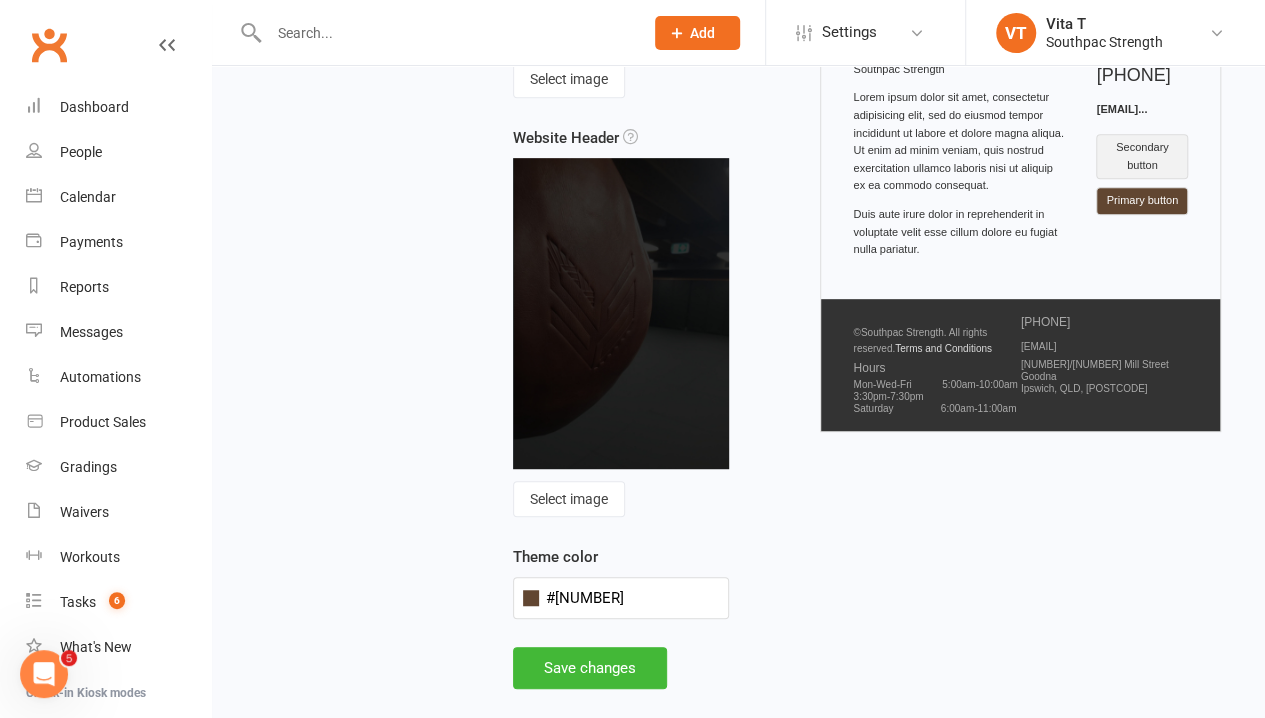scroll, scrollTop: 422, scrollLeft: 0, axis: vertical 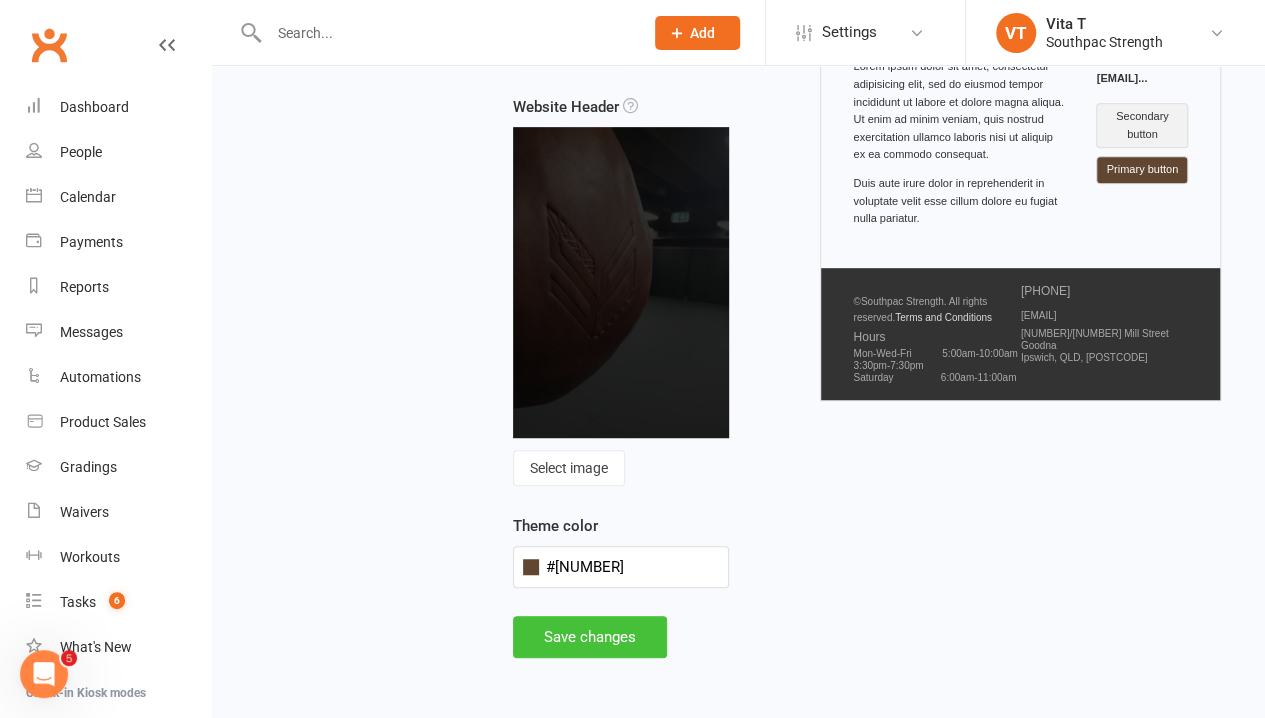 click on "Save changes" at bounding box center [590, 637] 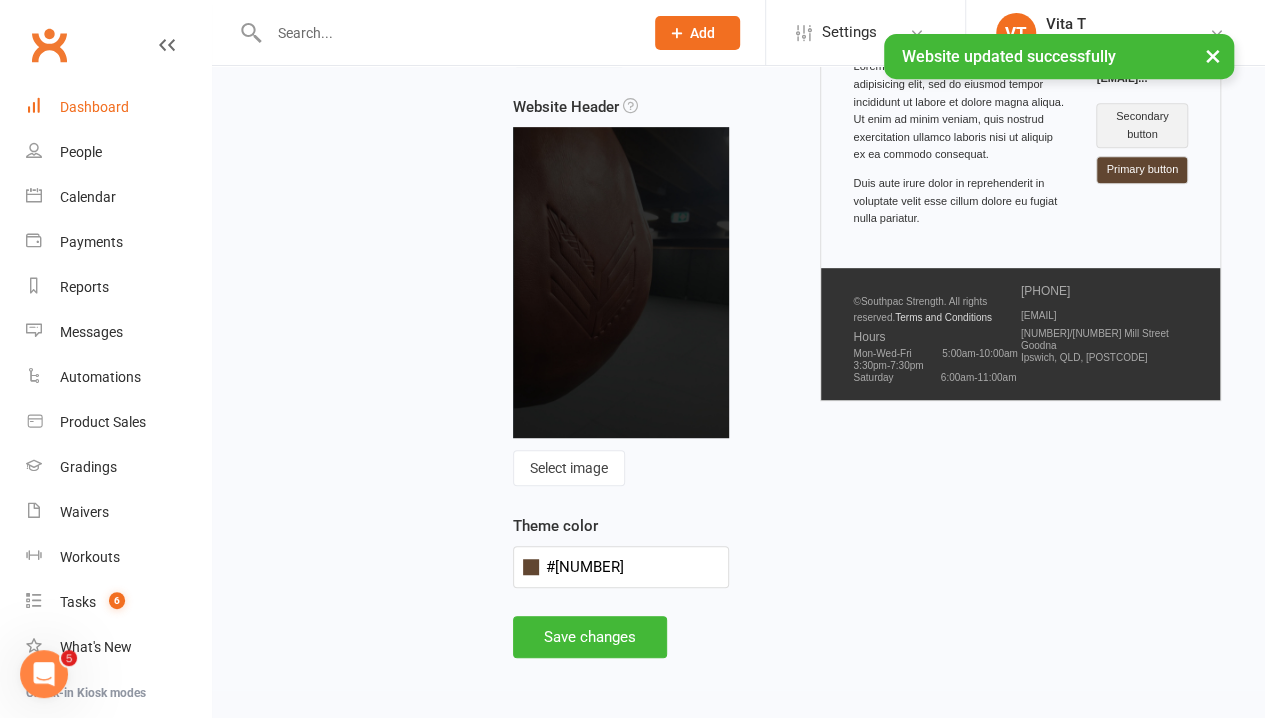 click on "Dashboard" at bounding box center (94, 107) 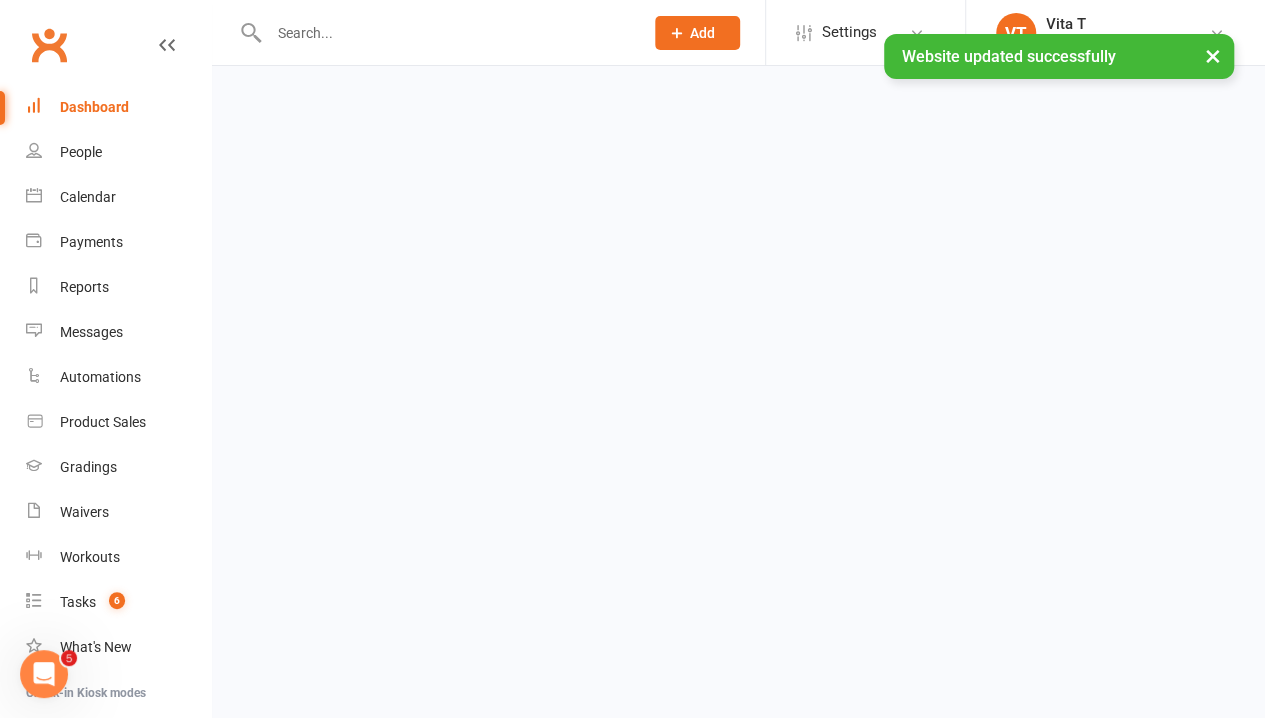 scroll, scrollTop: 0, scrollLeft: 0, axis: both 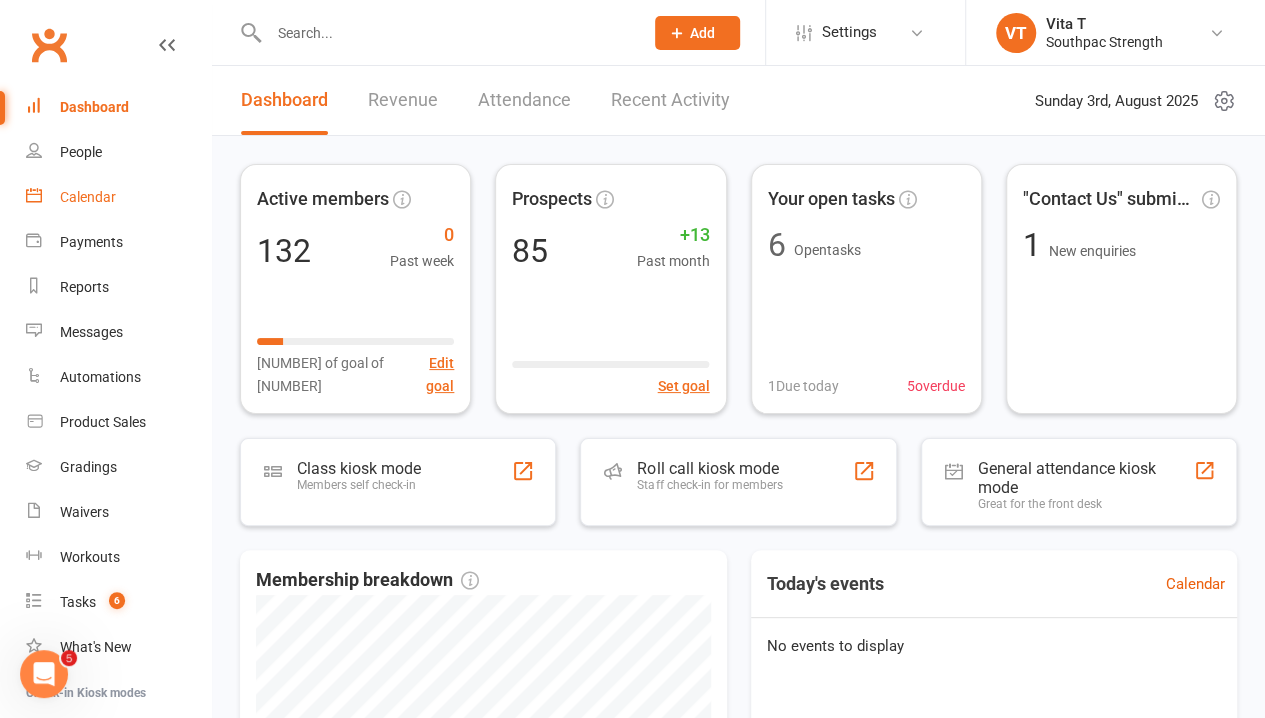 click on "Calendar" at bounding box center (88, 197) 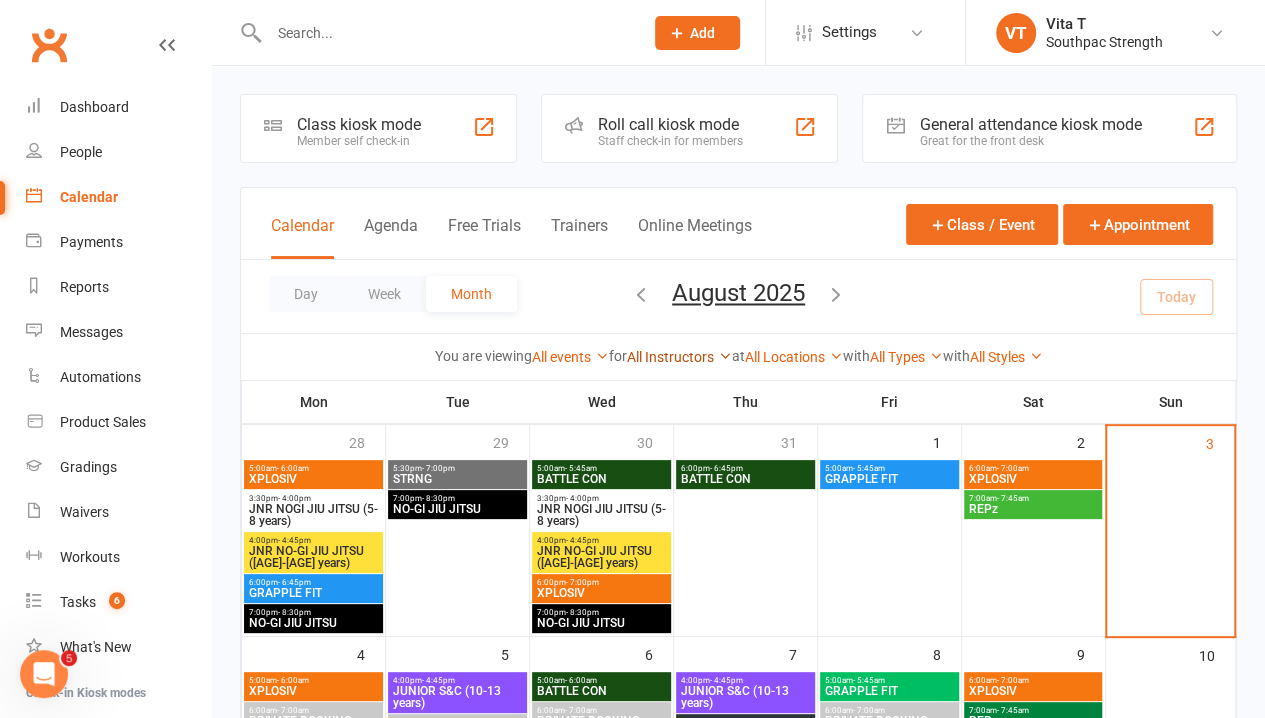 scroll, scrollTop: 300, scrollLeft: 0, axis: vertical 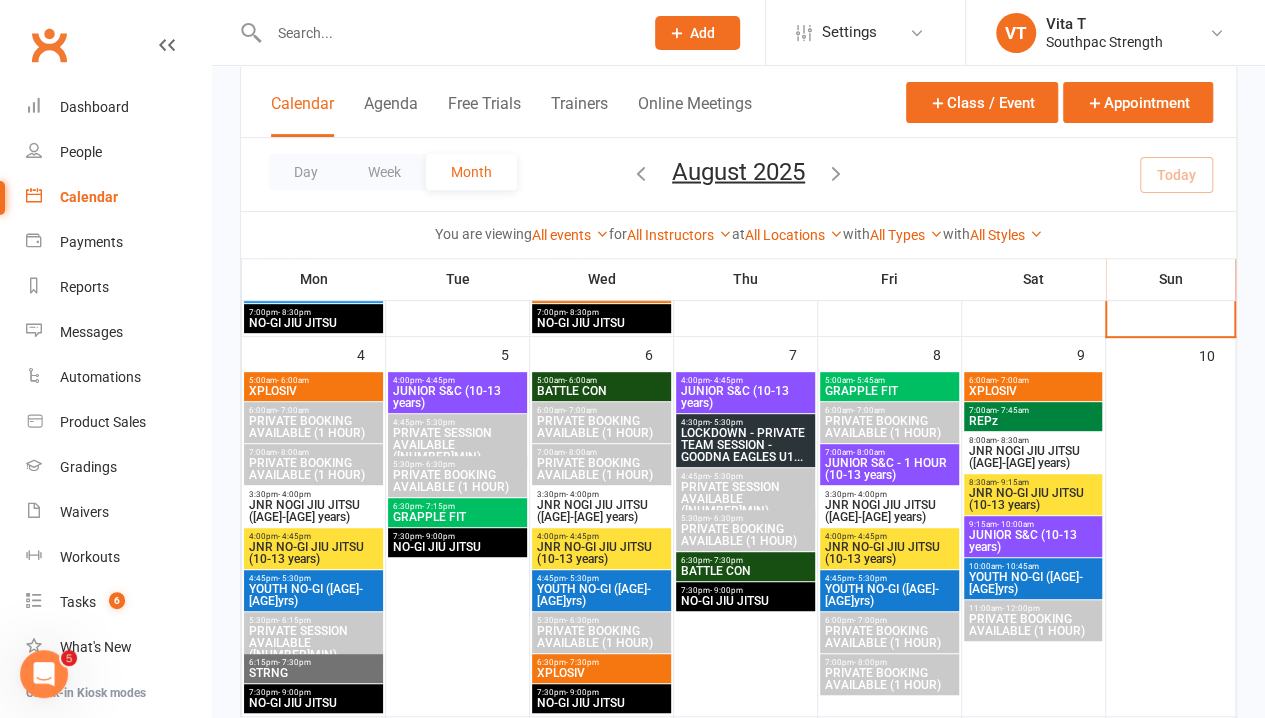 click on "- 6:00am" at bounding box center (293, 380) 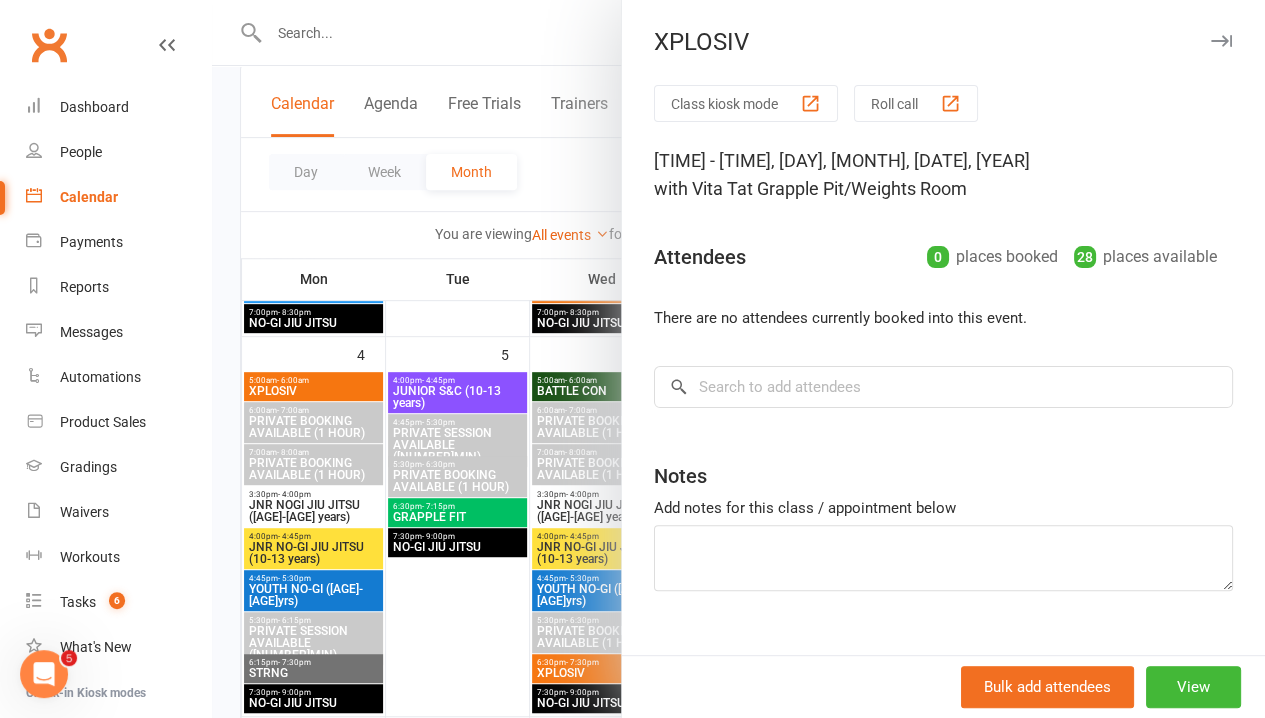 click at bounding box center (738, 359) 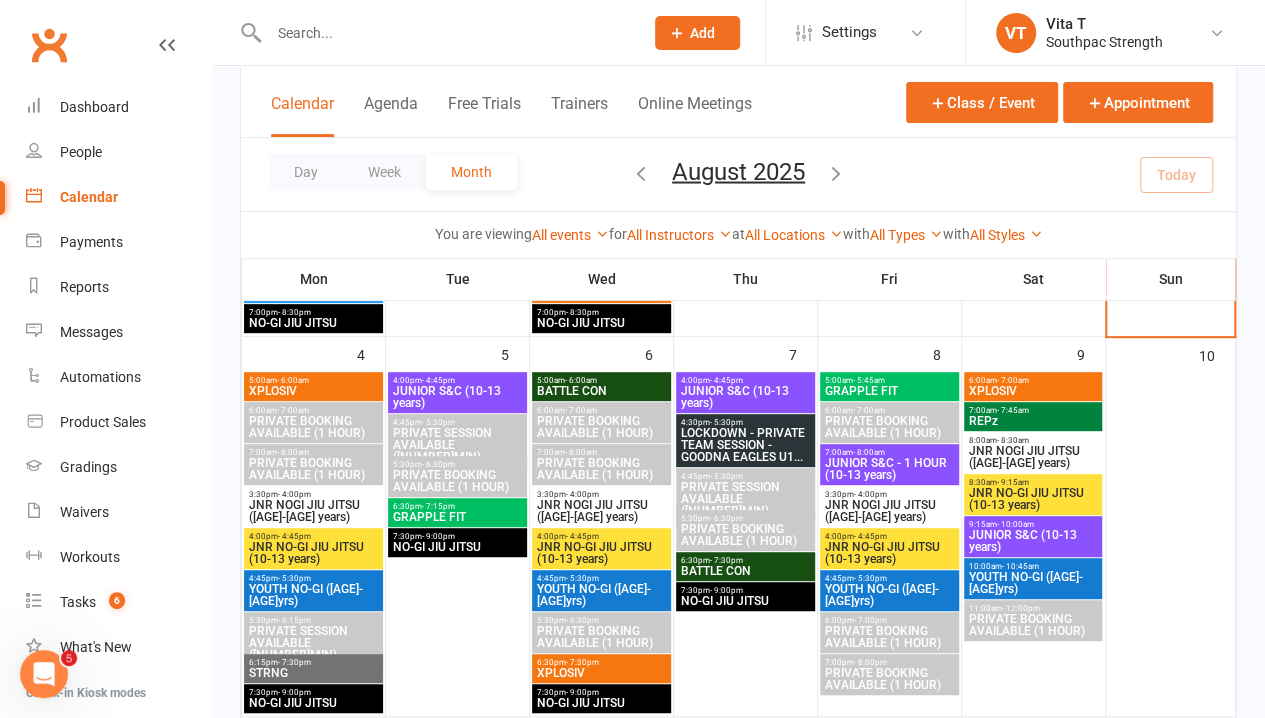 click on "XPLOSIV" at bounding box center (313, 391) 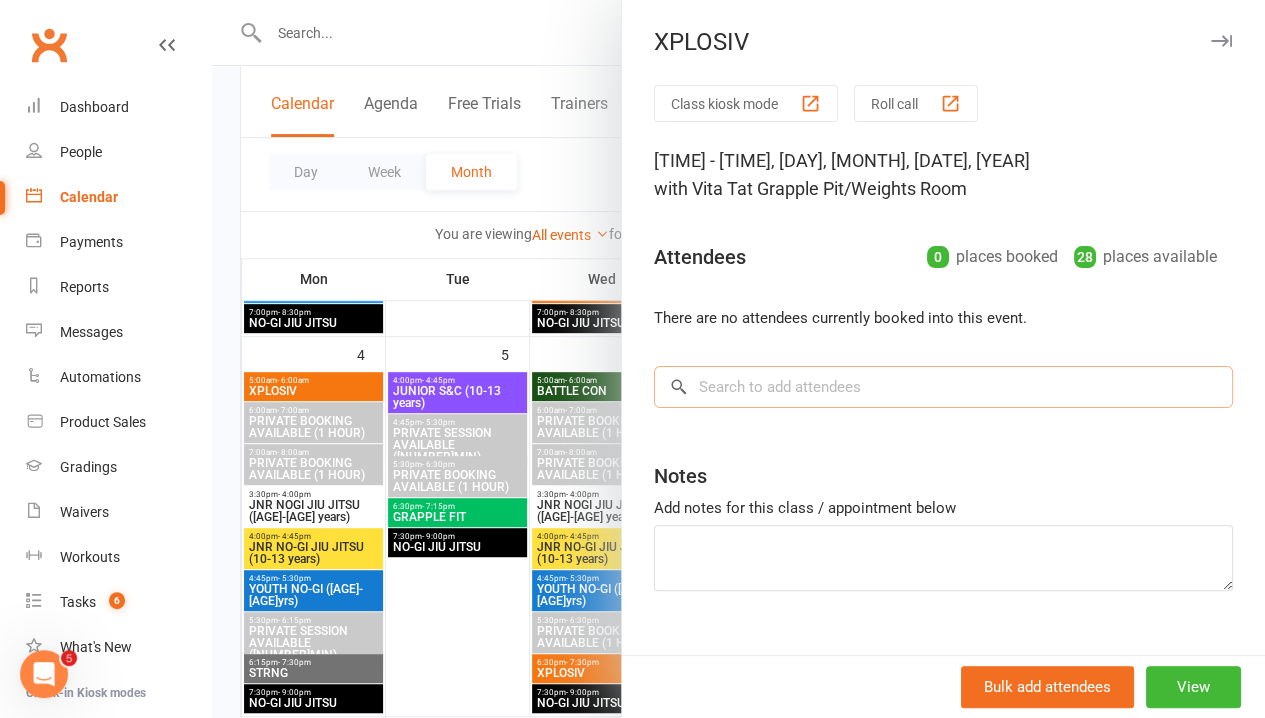 click at bounding box center [943, 387] 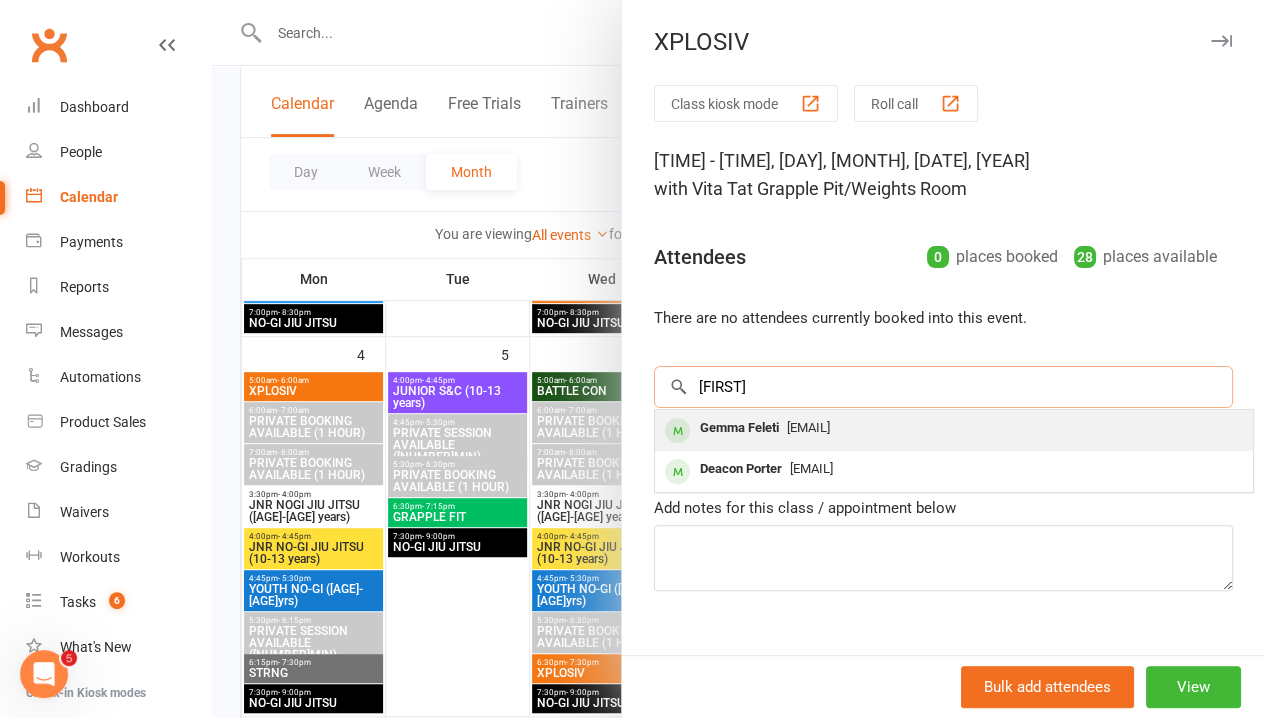 type on "[FIRST]" 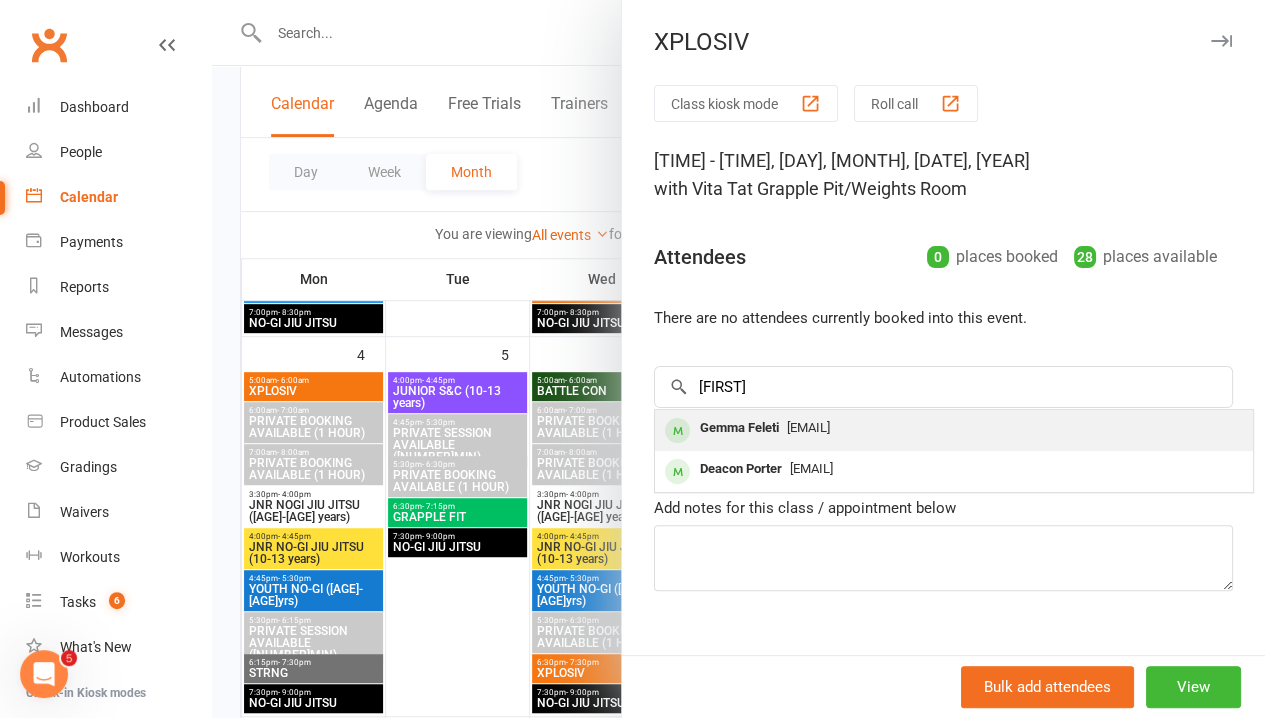 click at bounding box center [677, 430] 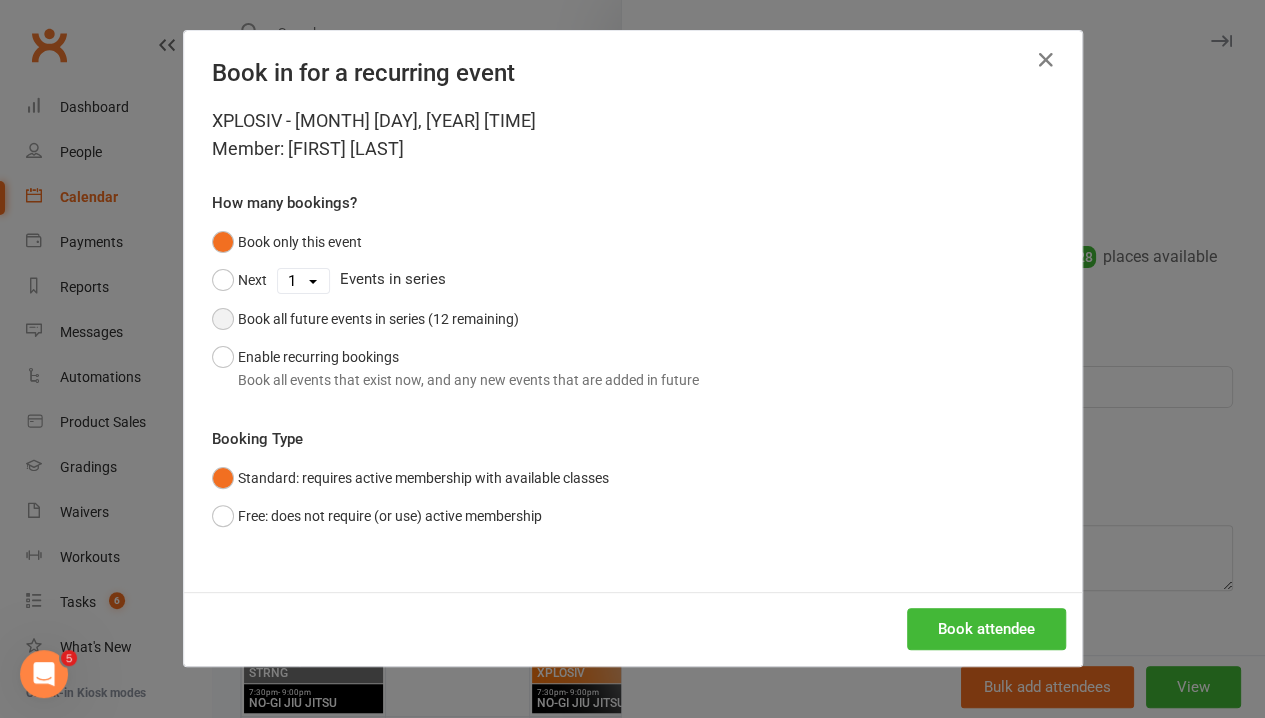 click on "Book all future events in series (12 remaining)" at bounding box center [378, 319] 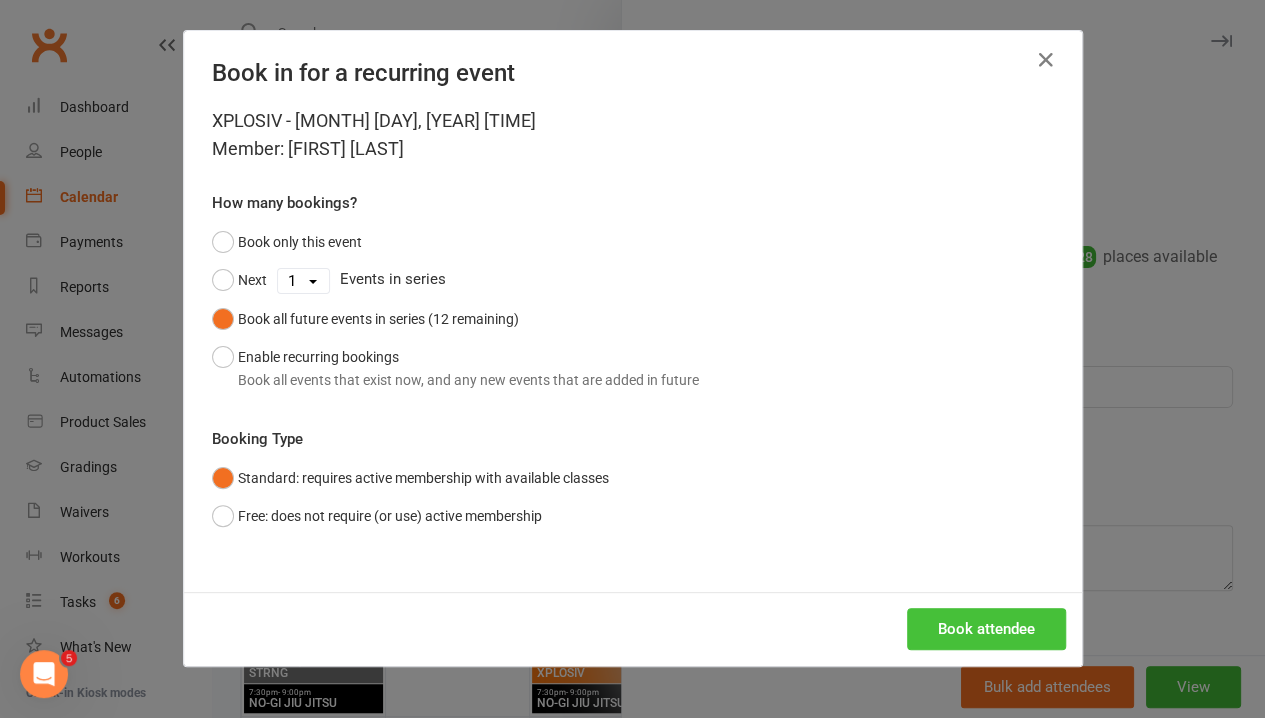 click on "Book attendee" at bounding box center (986, 629) 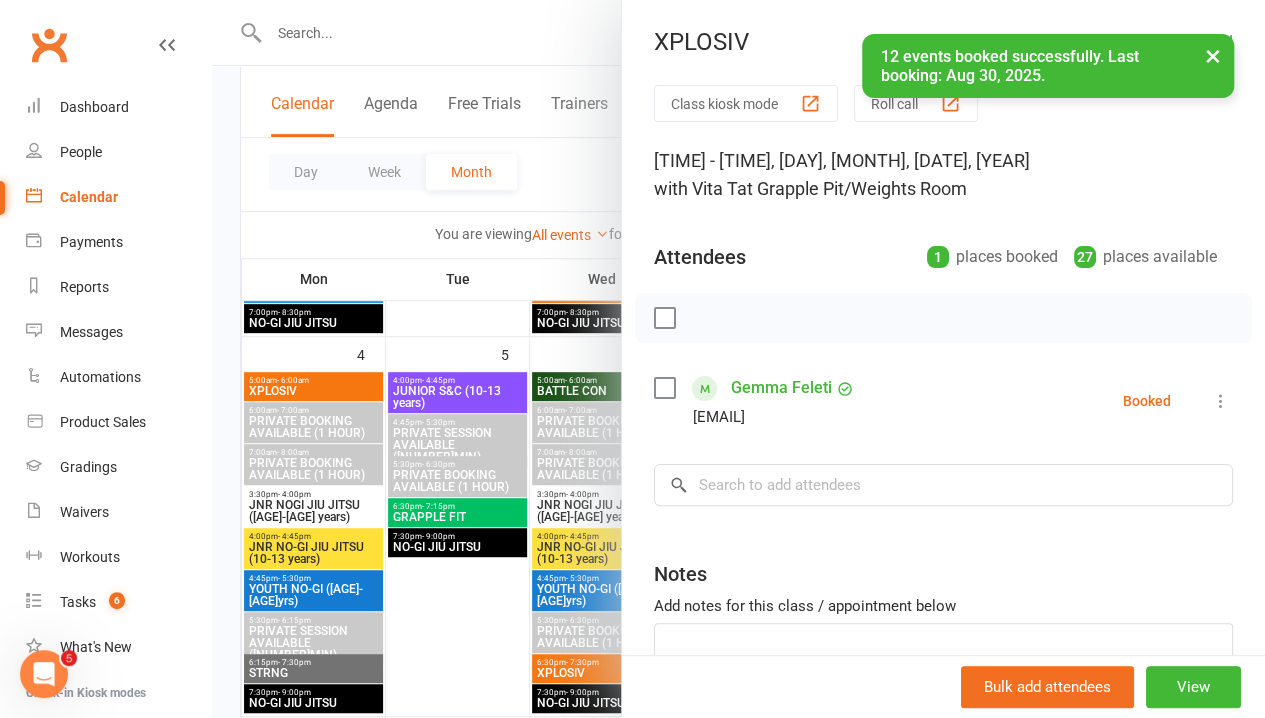 click at bounding box center [738, 359] 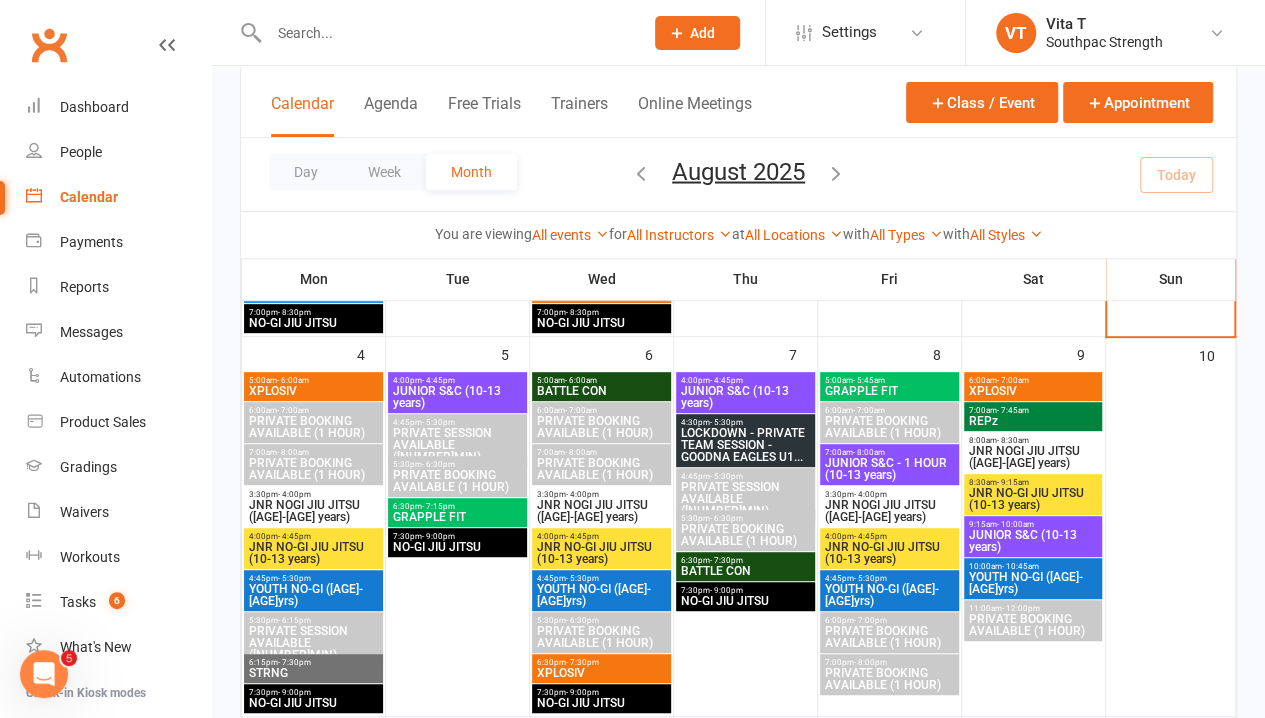 click on "JNR NOGI JIU JITSU ([AGE]-[AGE] years)" at bounding box center (313, 511) 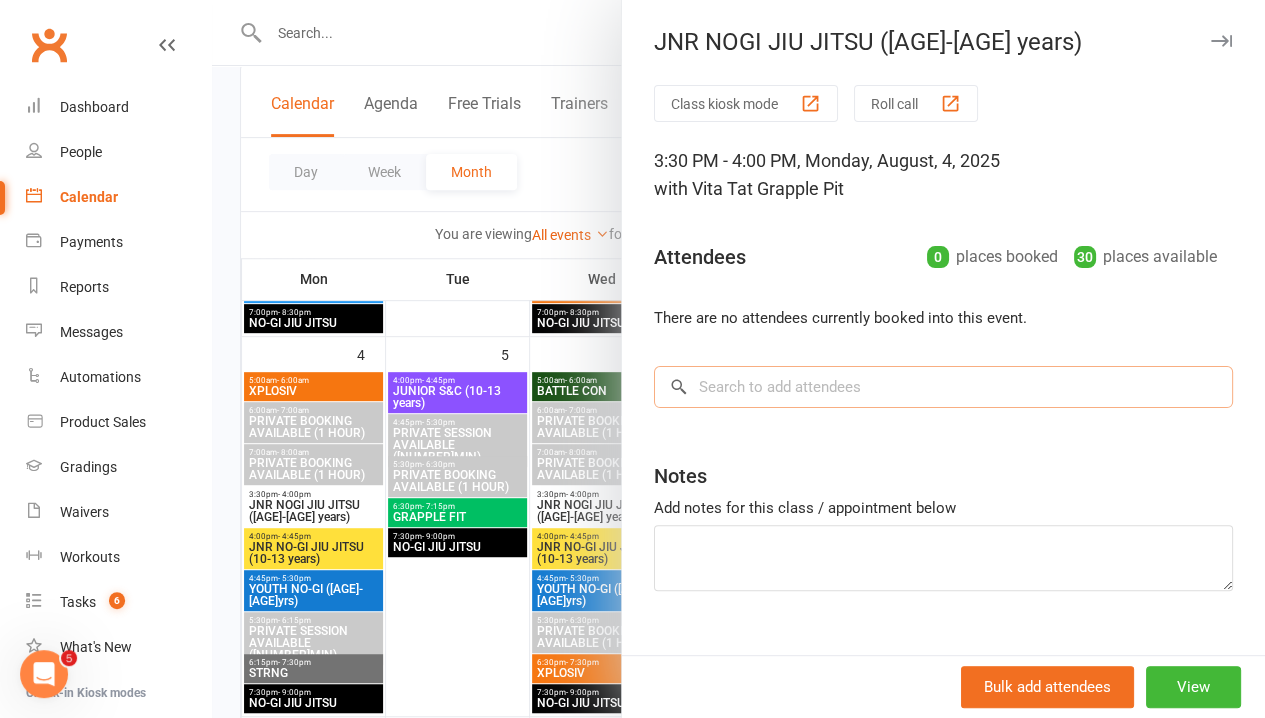 click at bounding box center (943, 387) 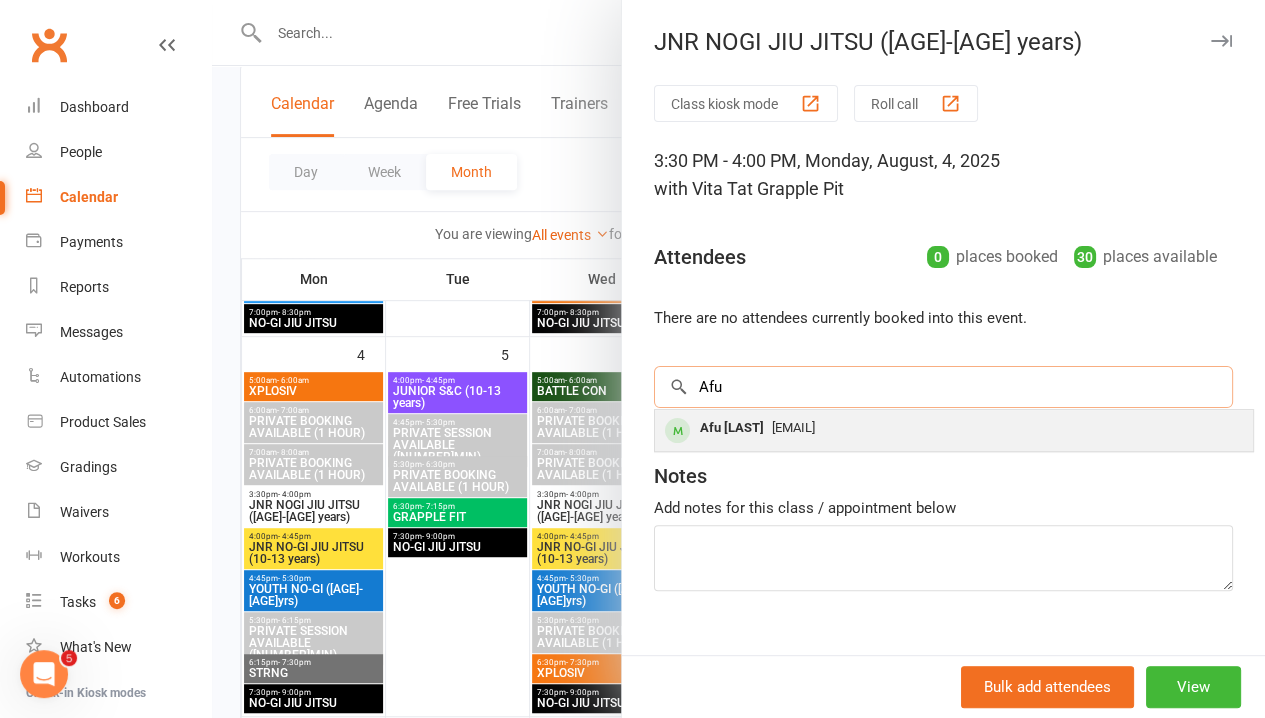 type on "Afu" 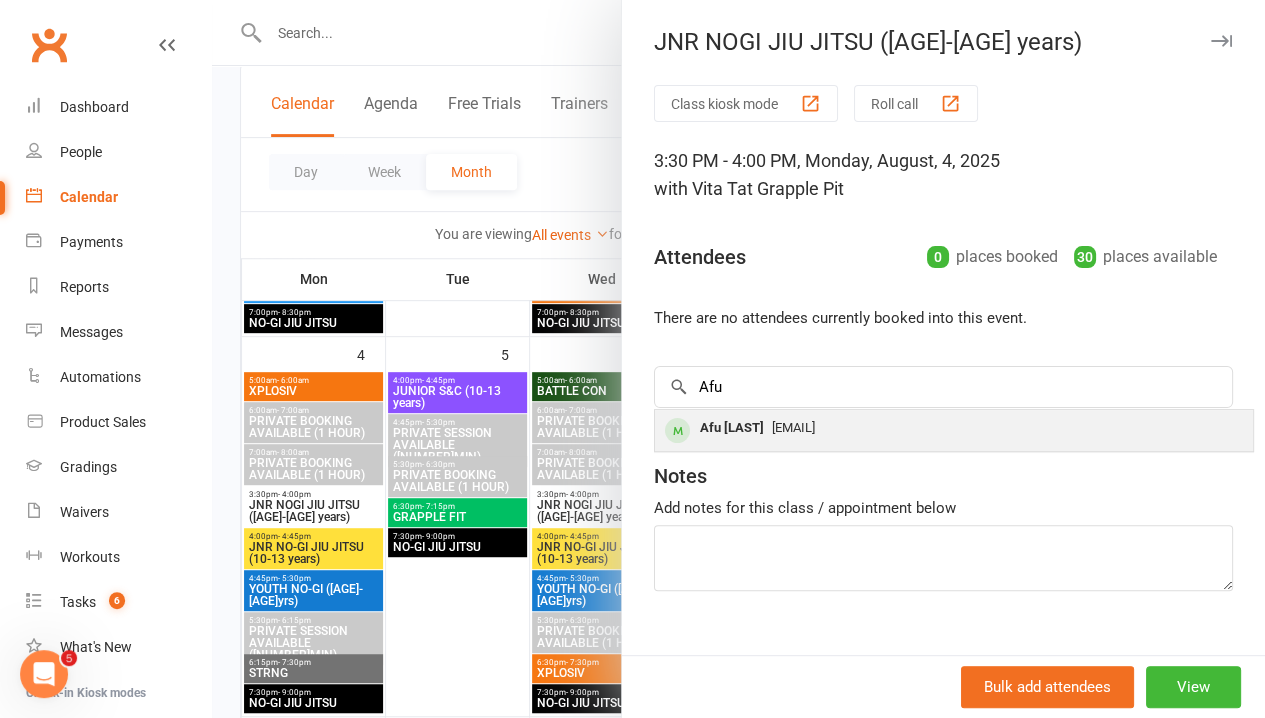click on "Afu [LAST]" at bounding box center [732, 428] 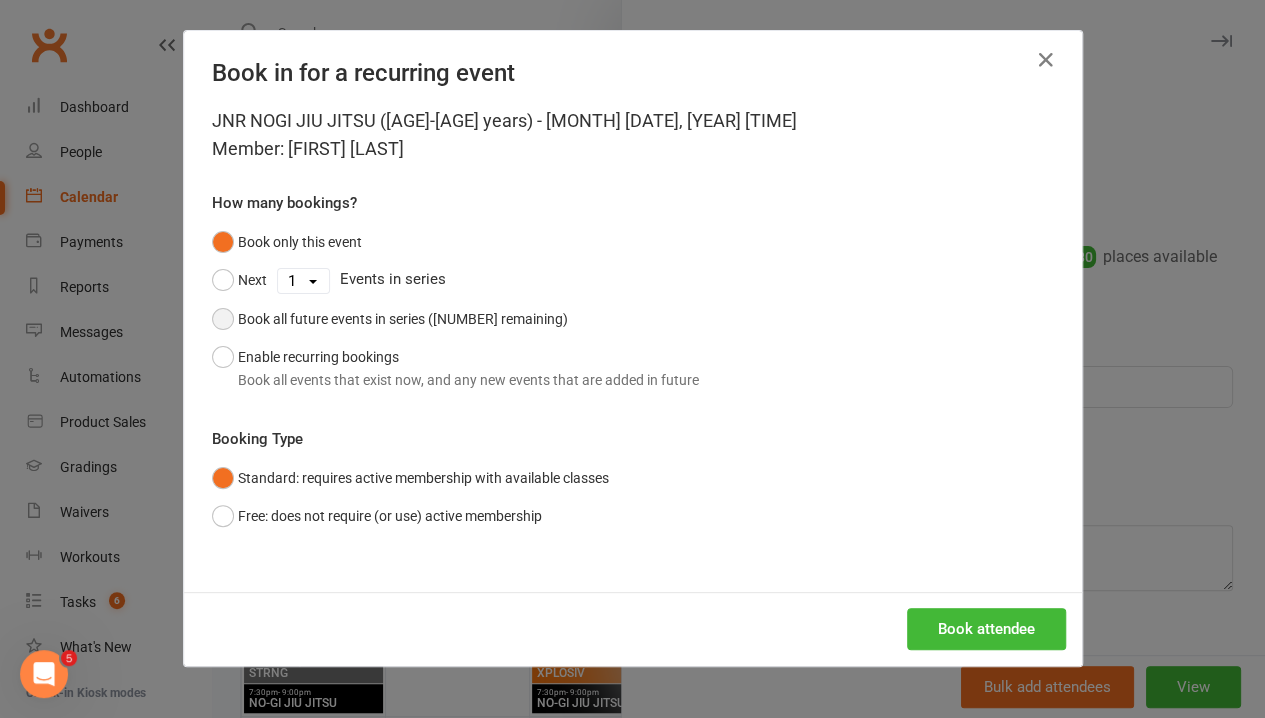 click on "Book all future events in series ([NUMBER] remaining)" at bounding box center (403, 319) 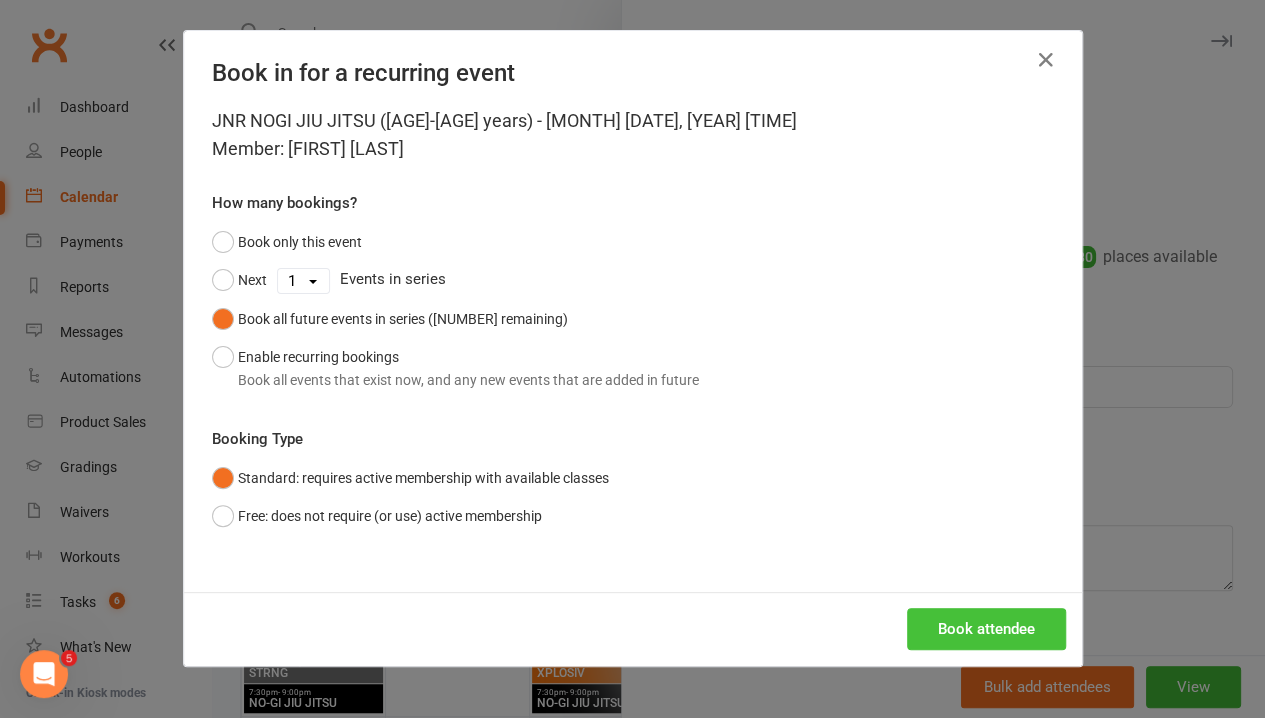 click on "Book attendee" at bounding box center (986, 629) 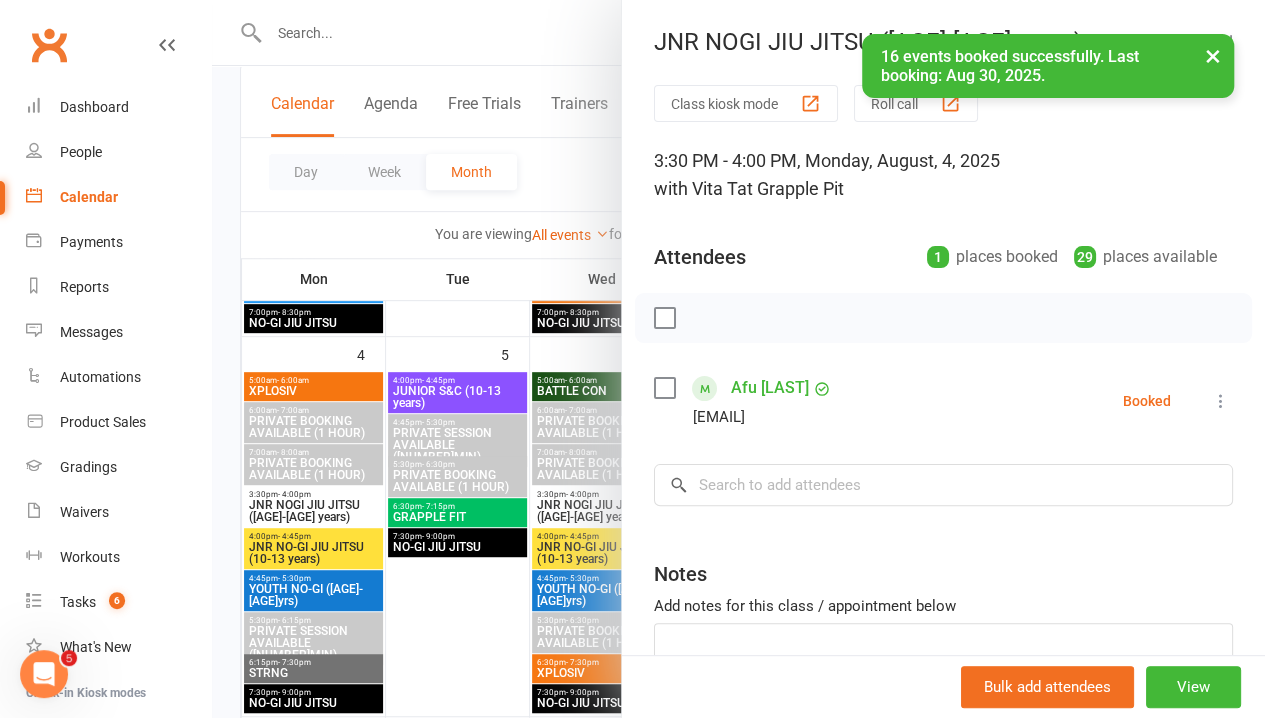 drag, startPoint x: 280, startPoint y: 550, endPoint x: 315, endPoint y: 542, distance: 35.902645 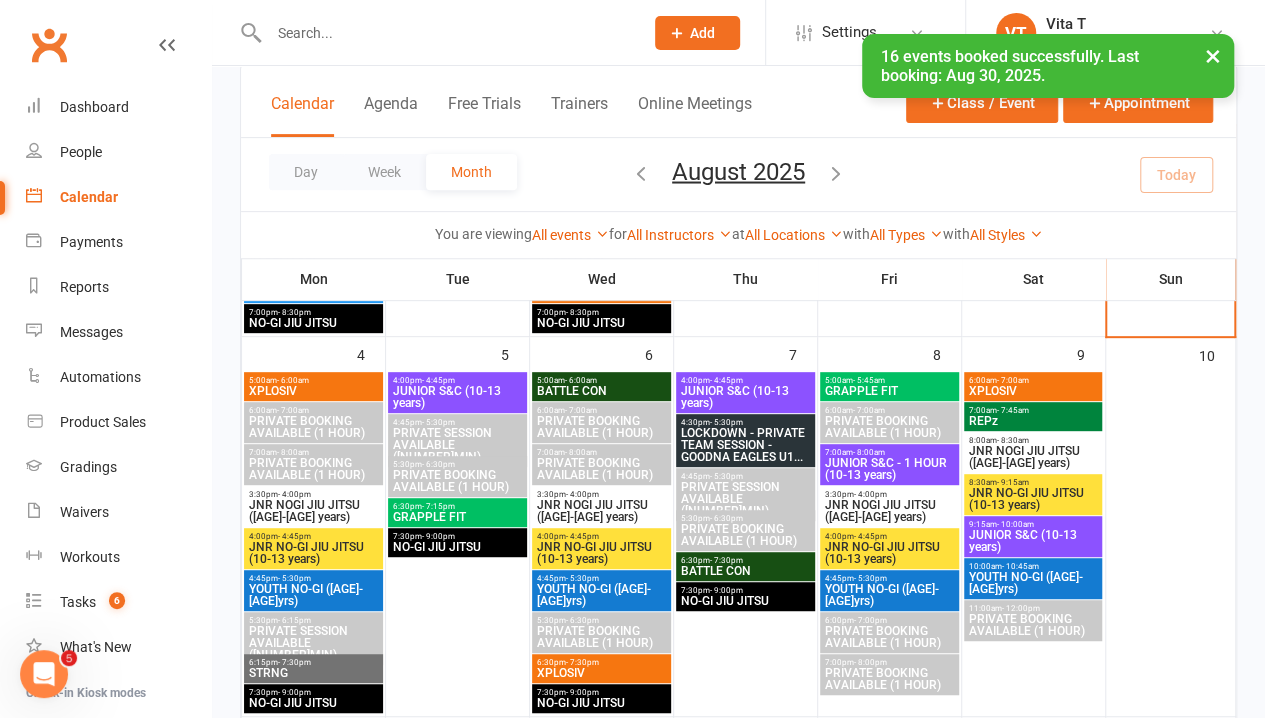 click on "JNR NO-GI JIU JITSU (10-13 years)" at bounding box center [313, 553] 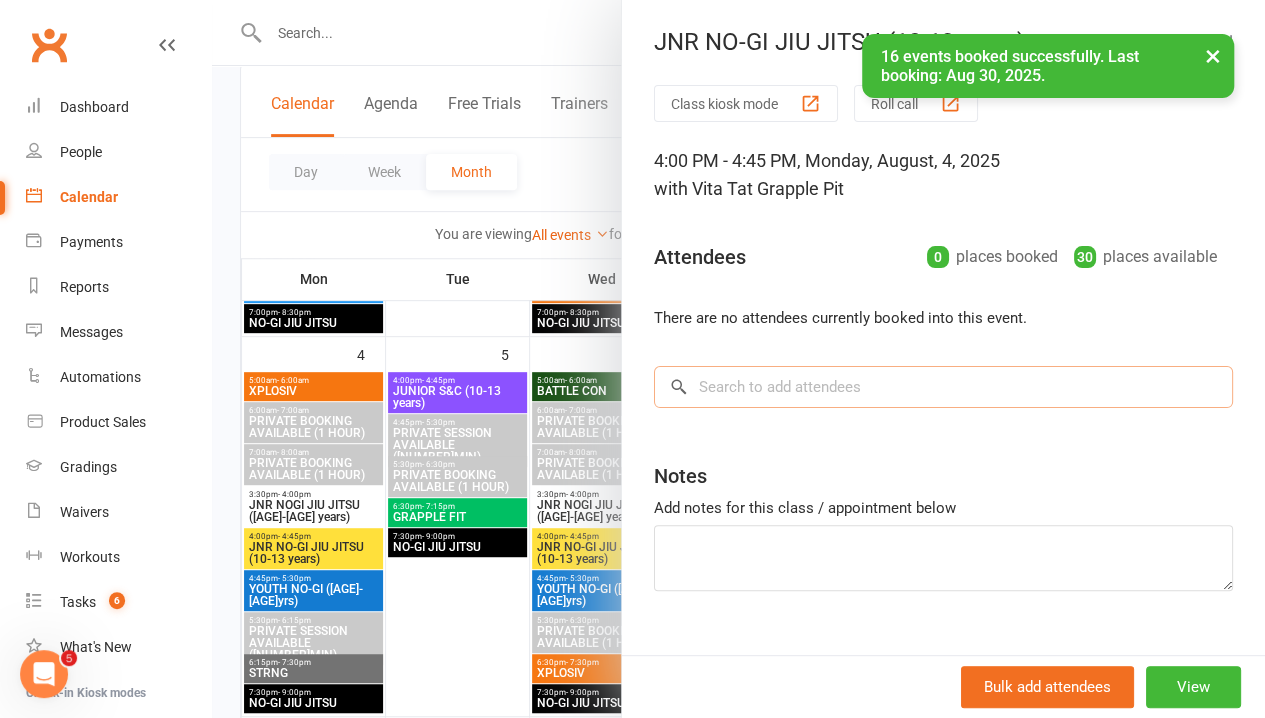 click at bounding box center (943, 387) 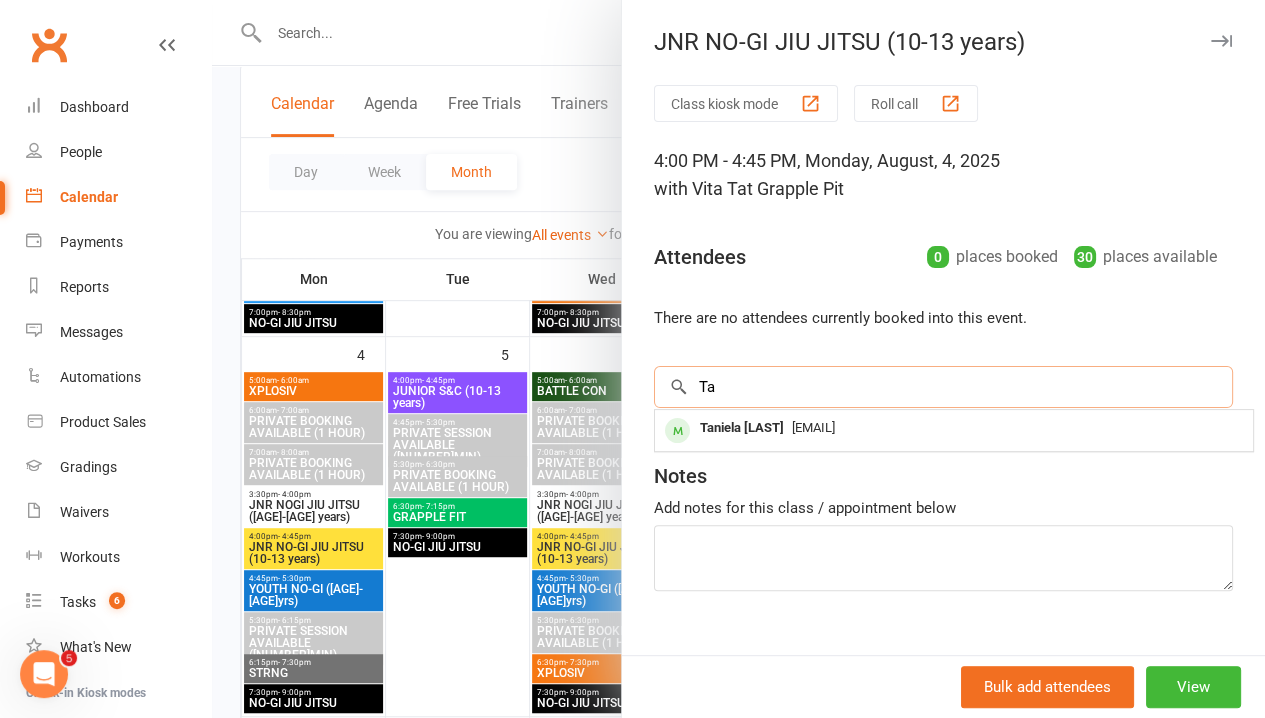 type on "T" 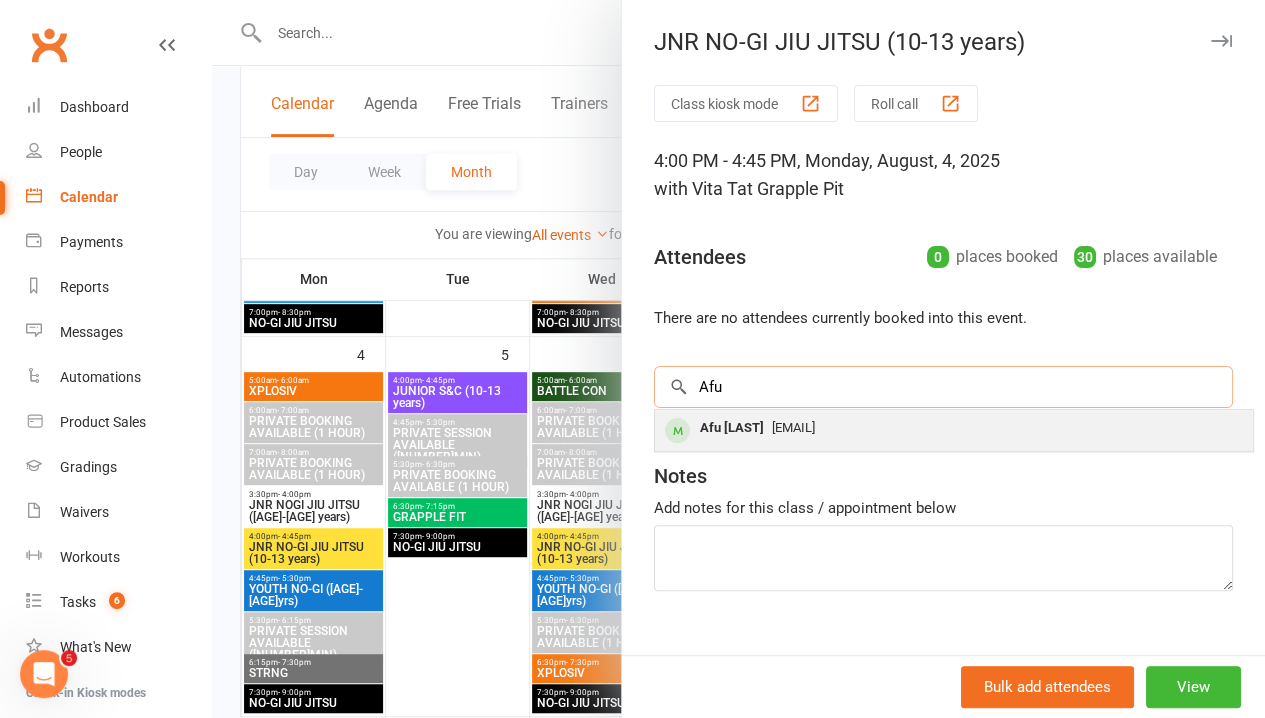 type on "Afu" 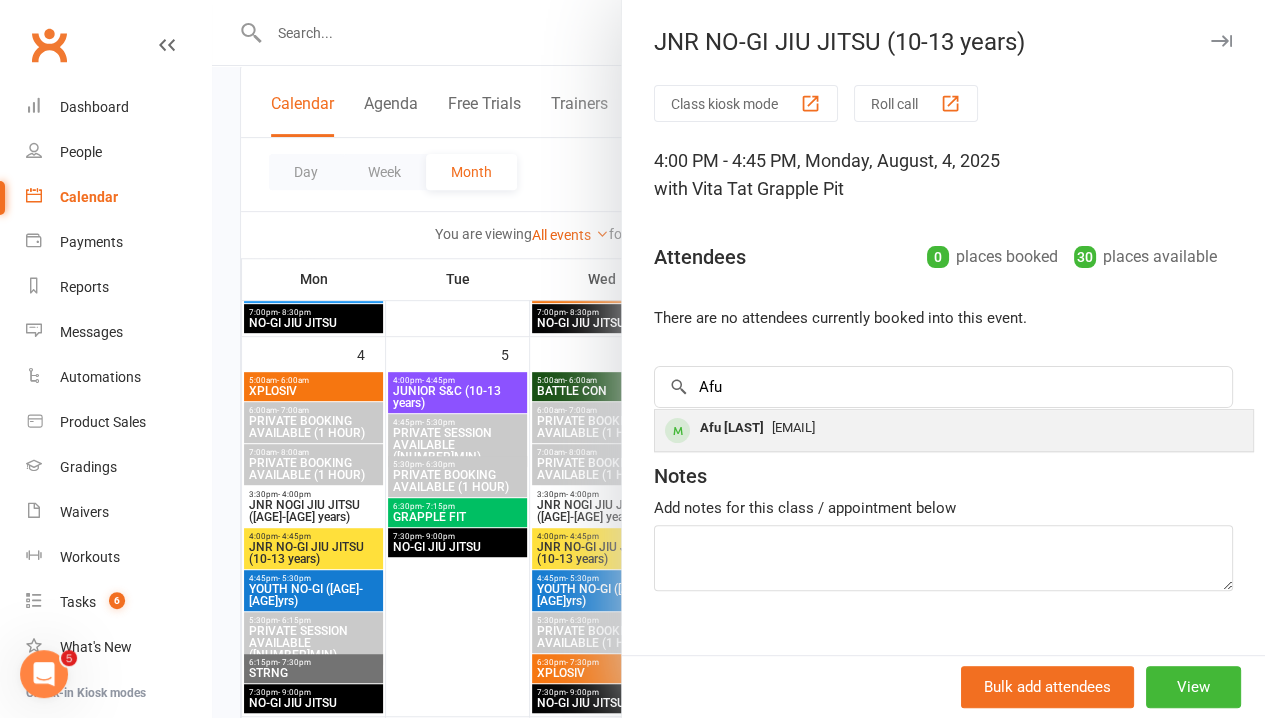 click on "[EMAIL]" at bounding box center [793, 427] 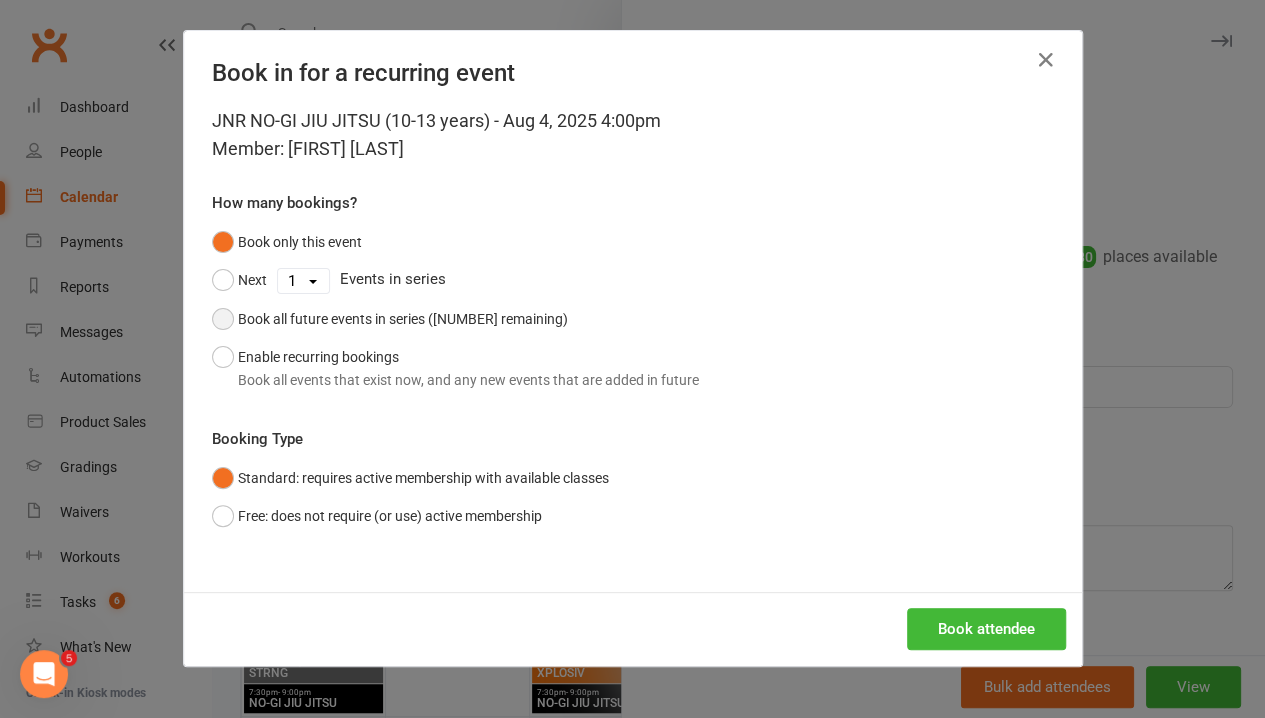 click on "Book all future events in series ([NUMBER] remaining)" at bounding box center [403, 319] 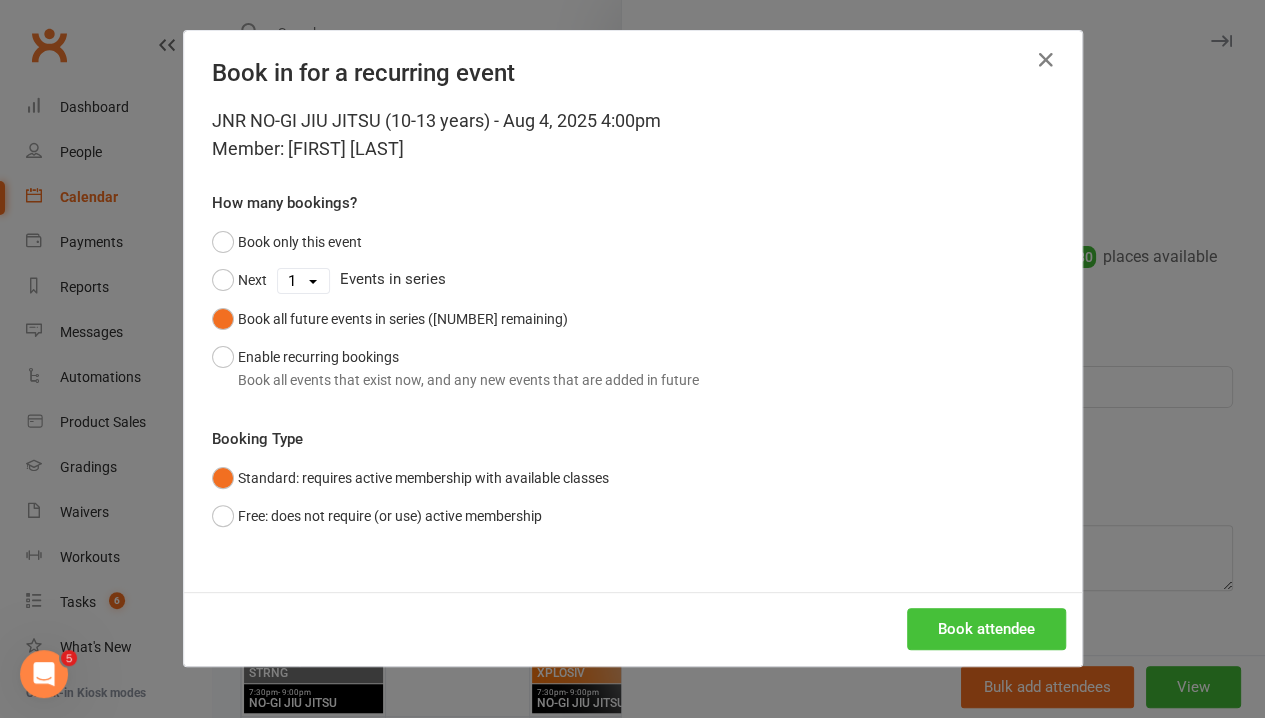 click on "Book attendee" at bounding box center (986, 629) 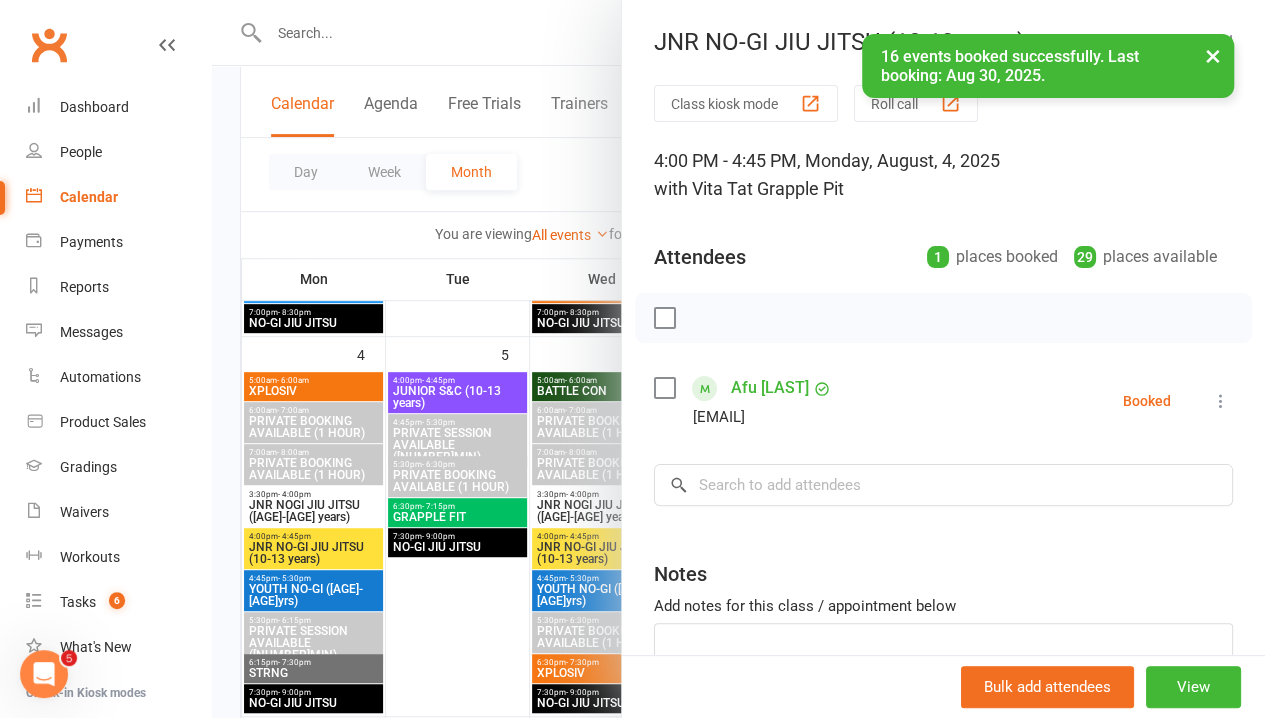 click at bounding box center (738, 359) 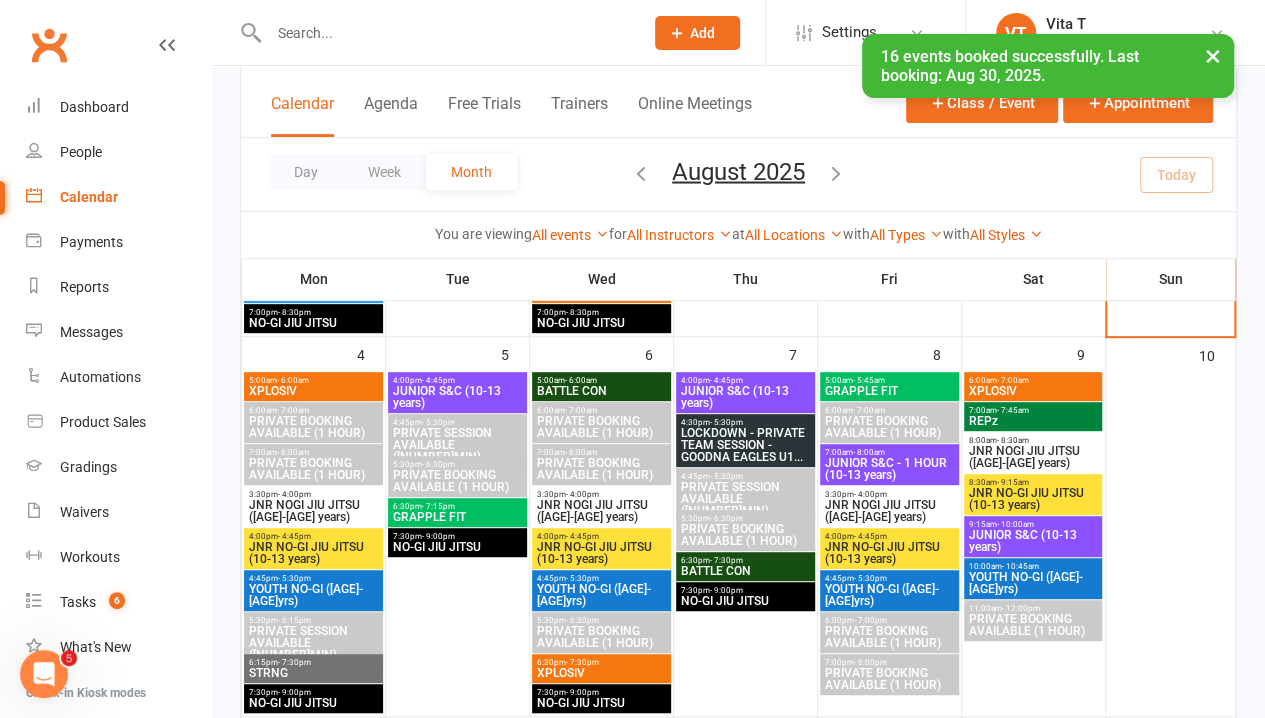 click on "[TIME] - [TIME] JNR NOGI JIU JITSU ([AGE]-[AGE] years)" at bounding box center (313, 506) 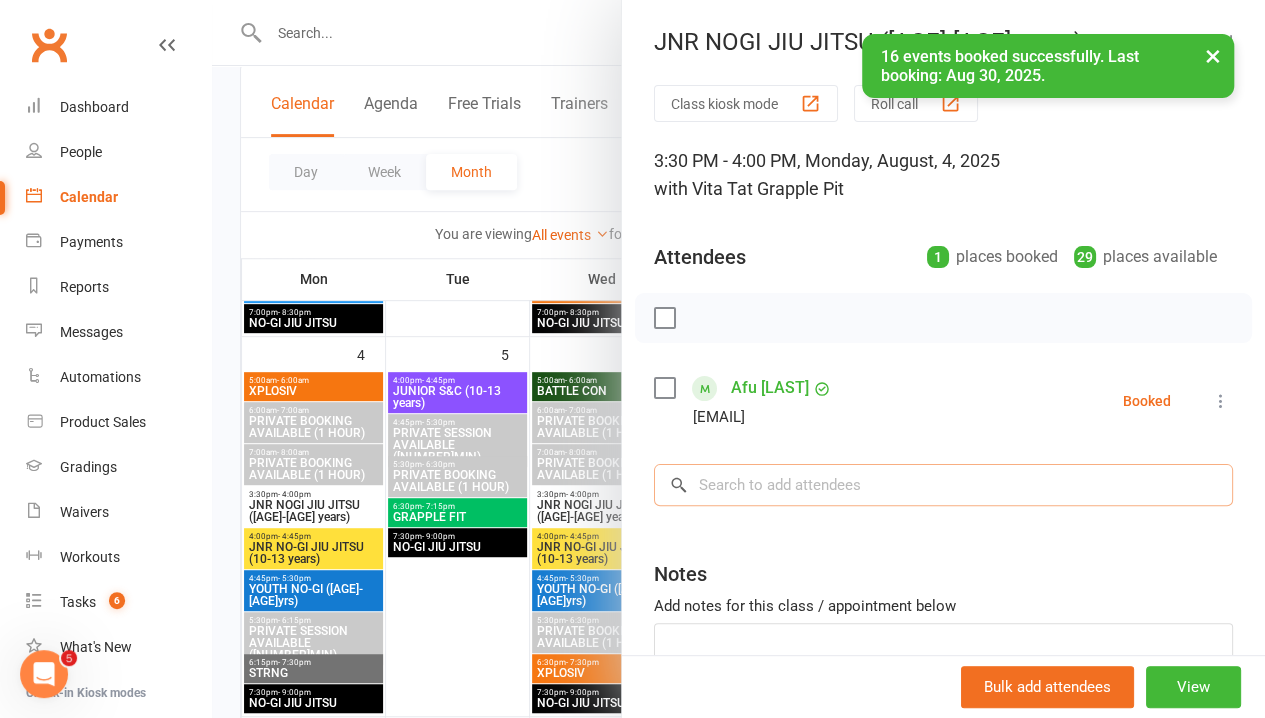 click at bounding box center (943, 485) 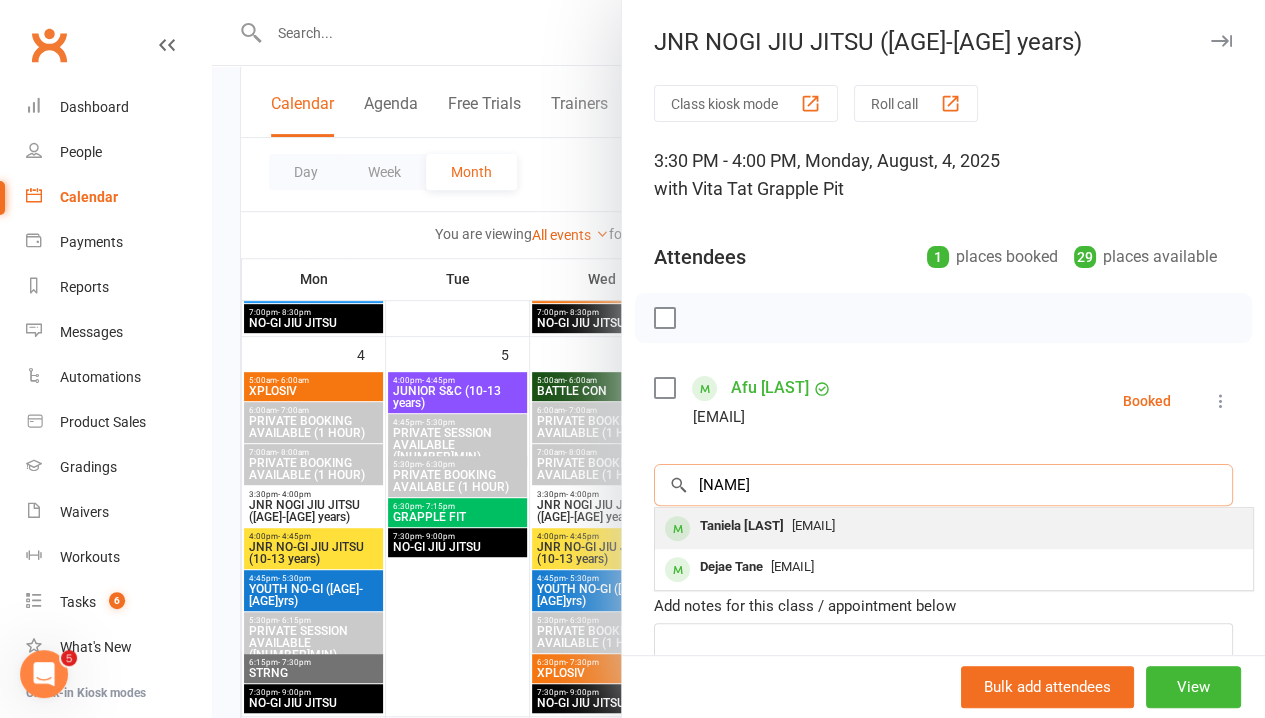 type on "[NAME]" 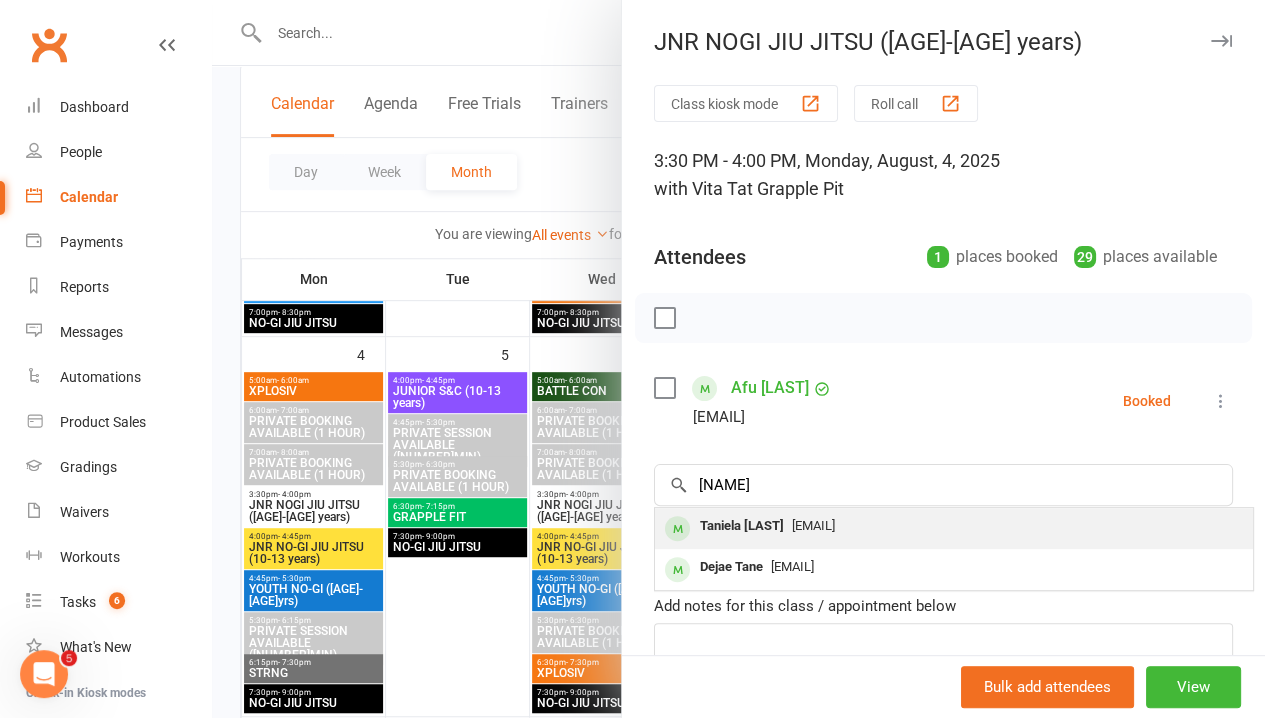 click on "Taniela [LAST]" at bounding box center (742, 526) 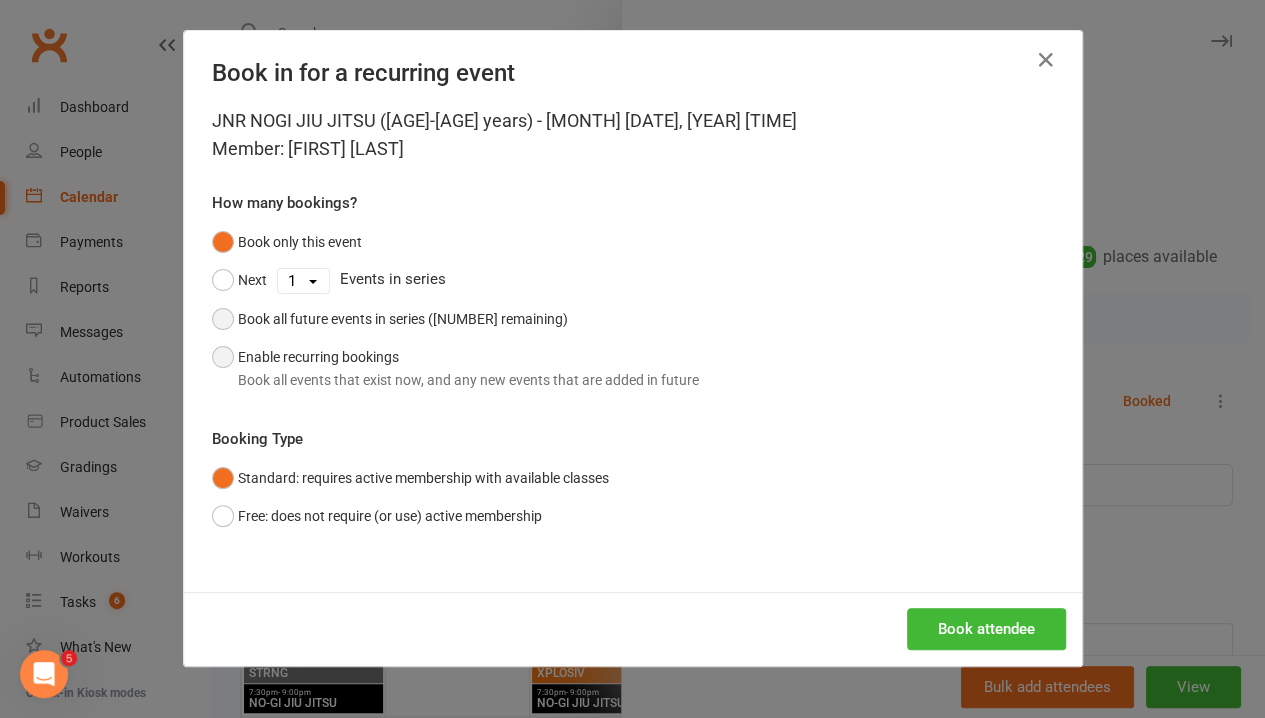 drag, startPoint x: 450, startPoint y: 318, endPoint x: 512, endPoint y: 360, distance: 74.88658 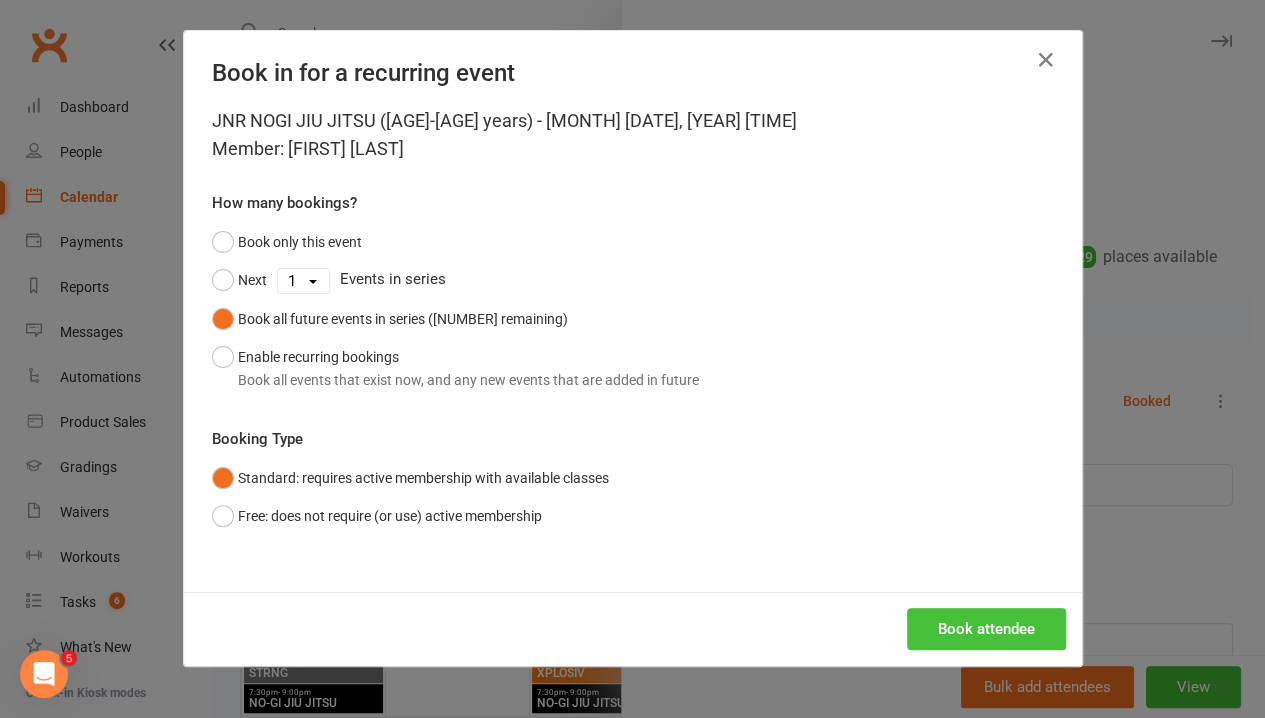 click on "Book attendee" at bounding box center (986, 629) 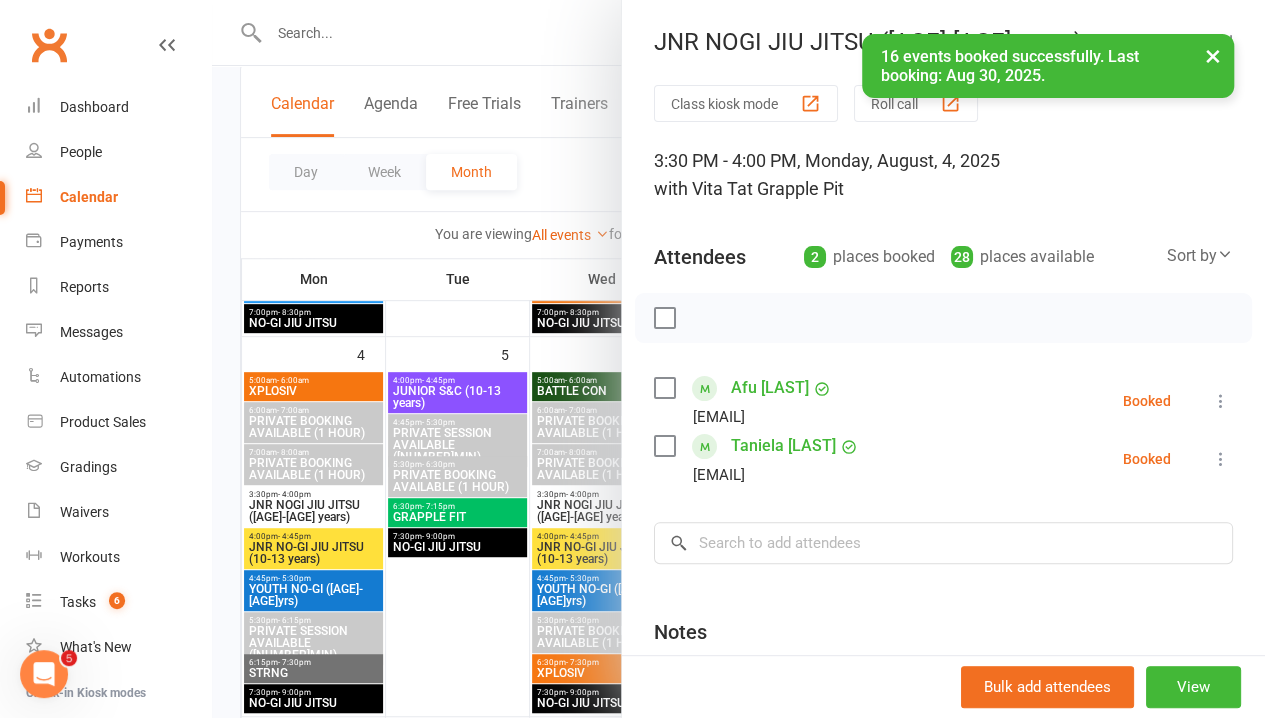 click at bounding box center [738, 359] 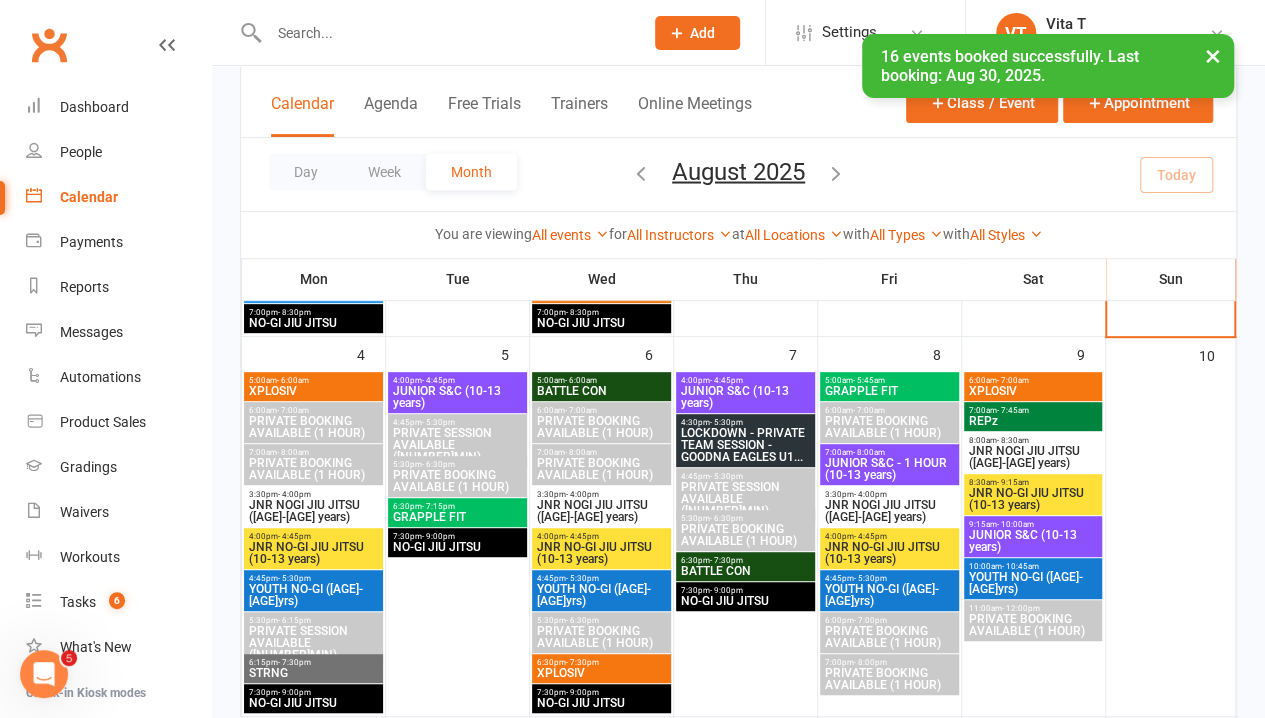click on "- 4:00pm" at bounding box center [294, 494] 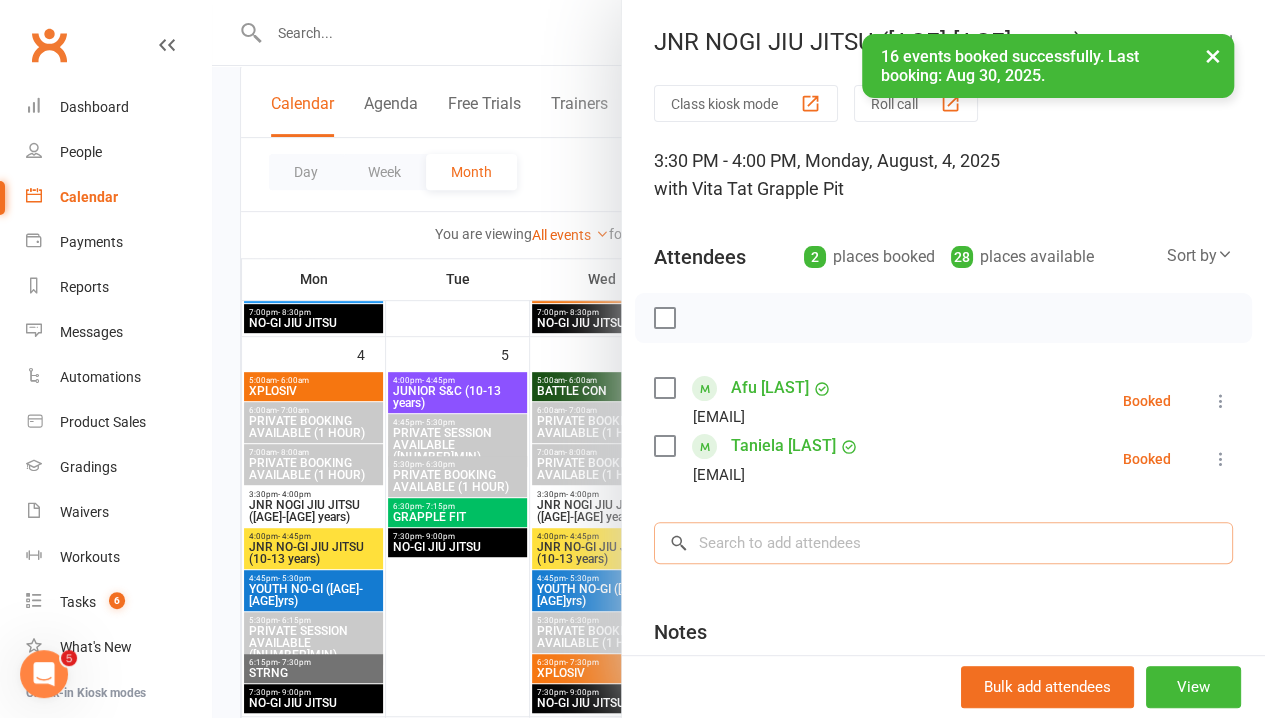click at bounding box center [943, 543] 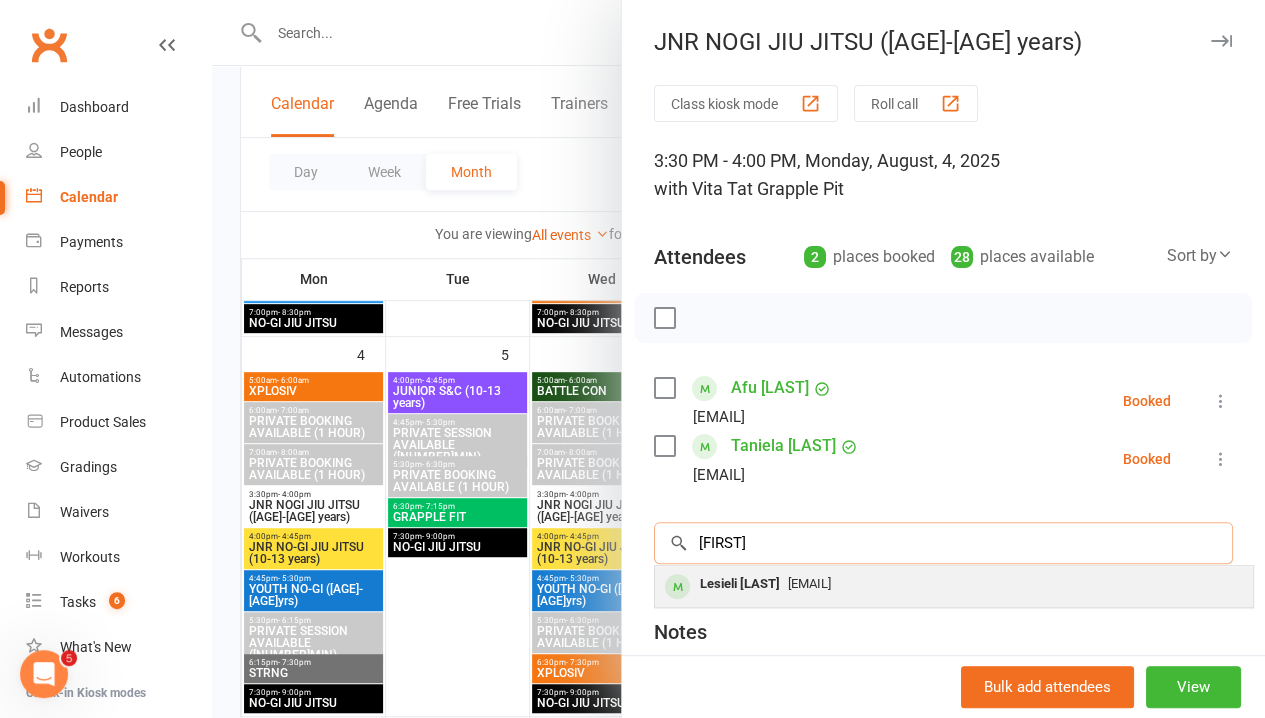 type on "[FIRST]" 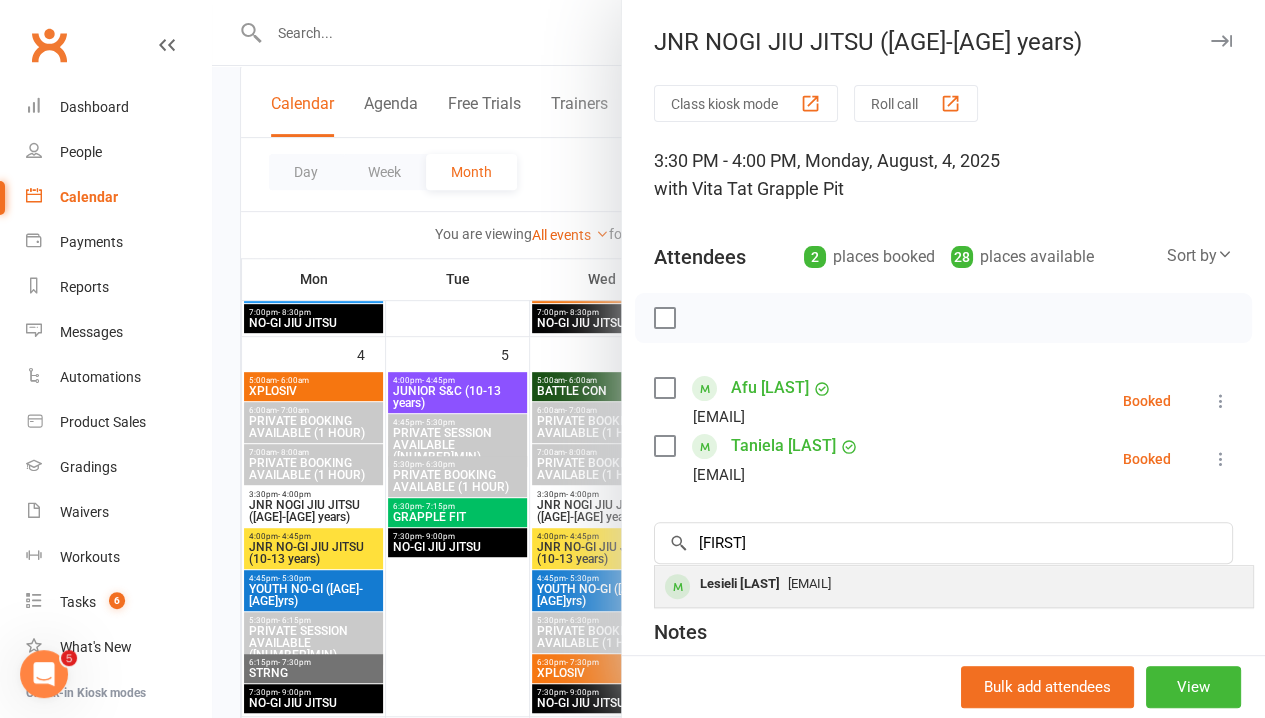 click on "Lesieli [LAST]" at bounding box center (740, 584) 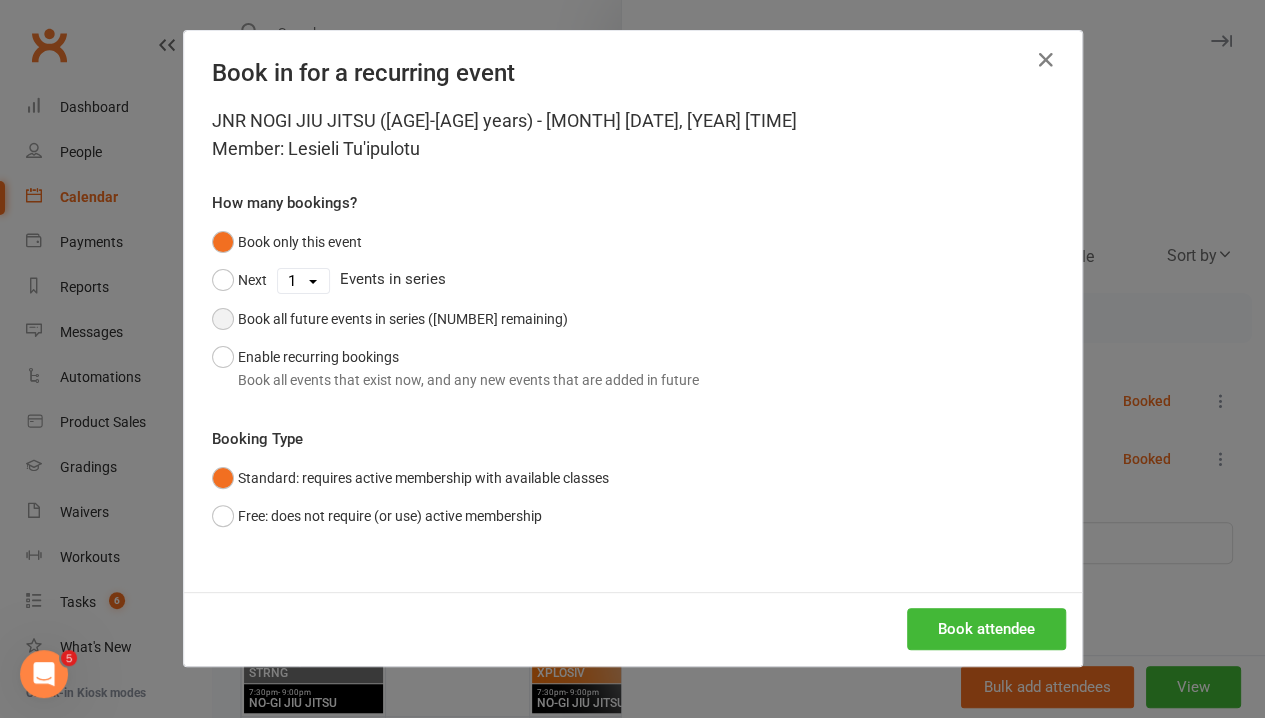 click on "Book all future events in series ([NUMBER] remaining)" at bounding box center (403, 319) 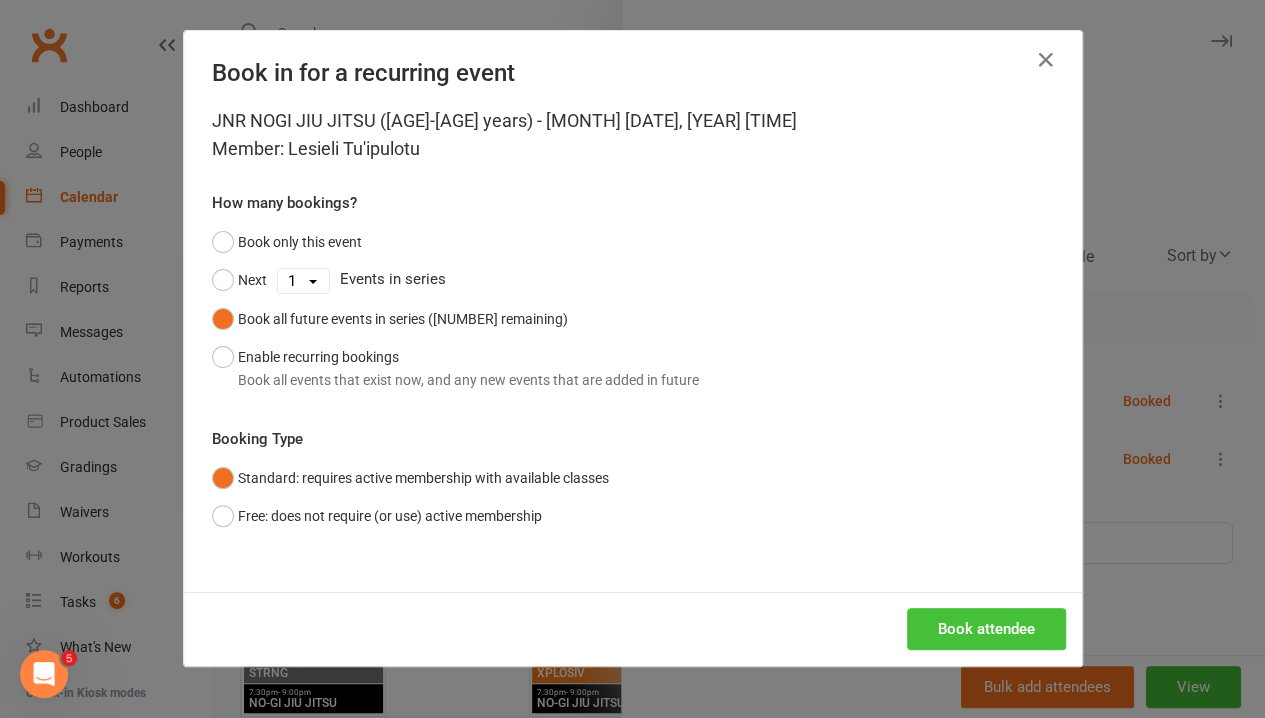 click on "Book attendee" at bounding box center [986, 629] 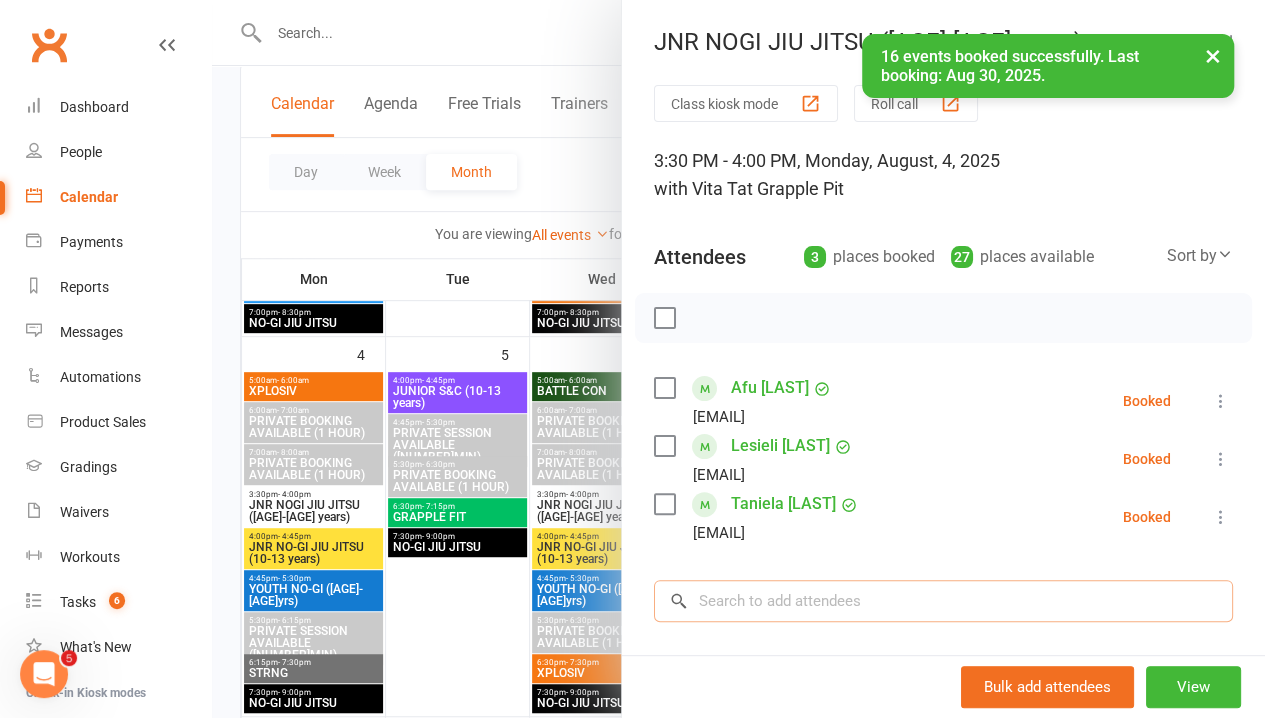 click at bounding box center [943, 601] 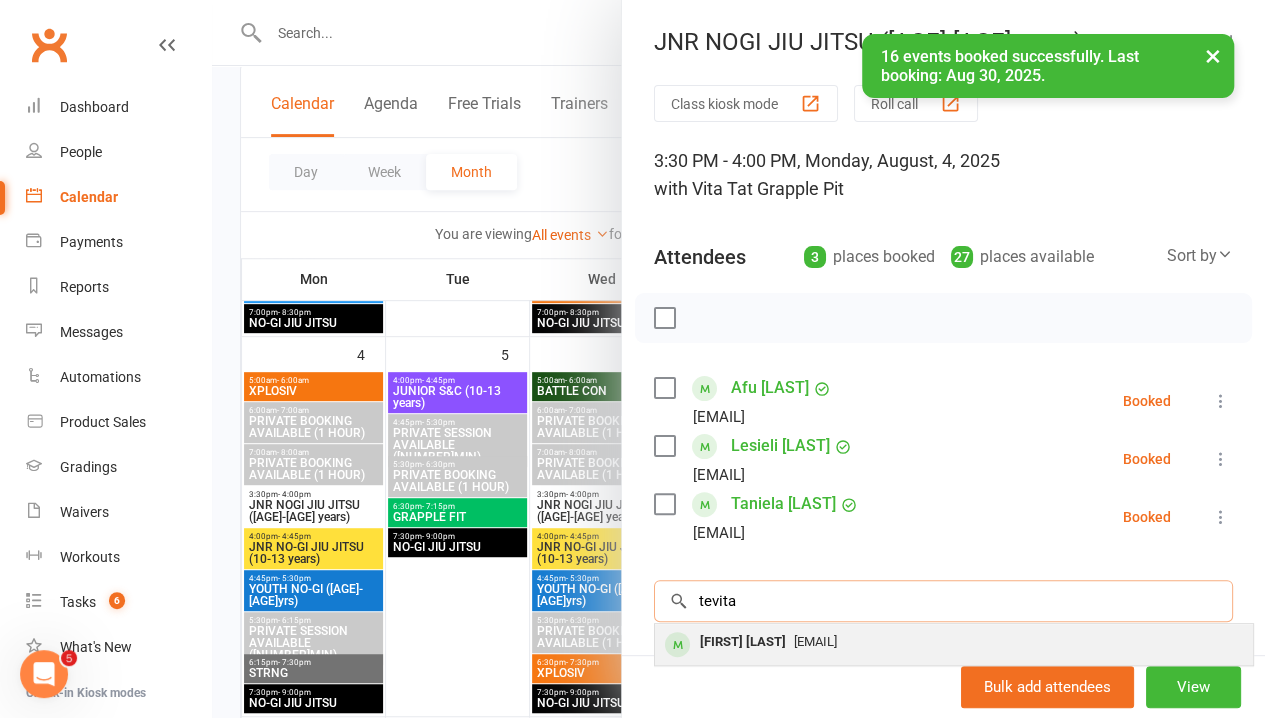 type on "tevita" 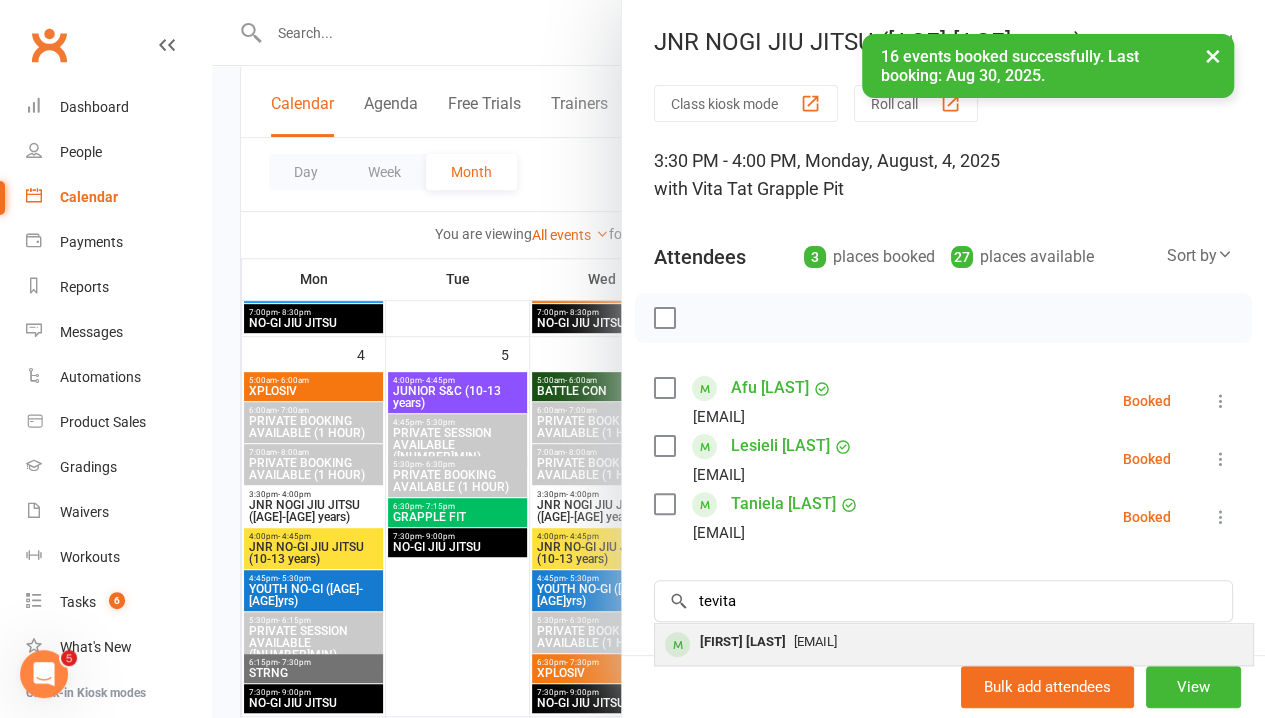 click on "[FIRST] [LAST]" at bounding box center [743, 642] 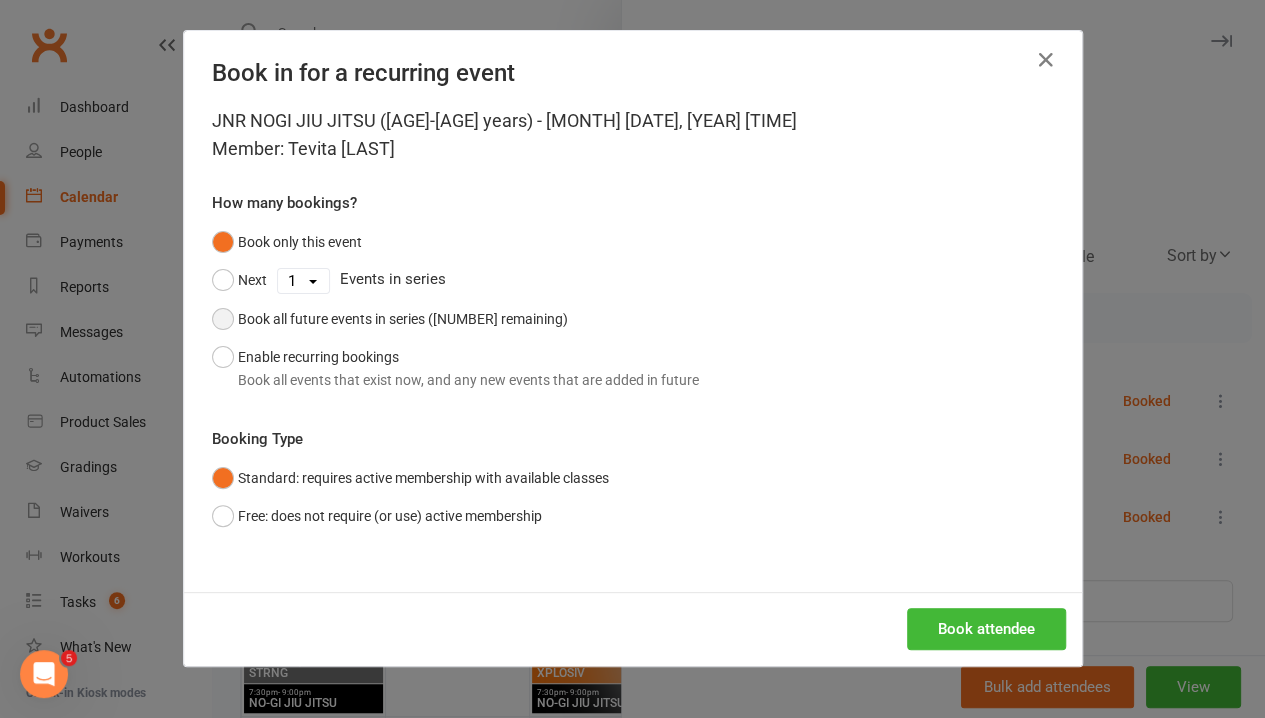 drag, startPoint x: 479, startPoint y: 316, endPoint x: 564, endPoint y: 362, distance: 96.64885 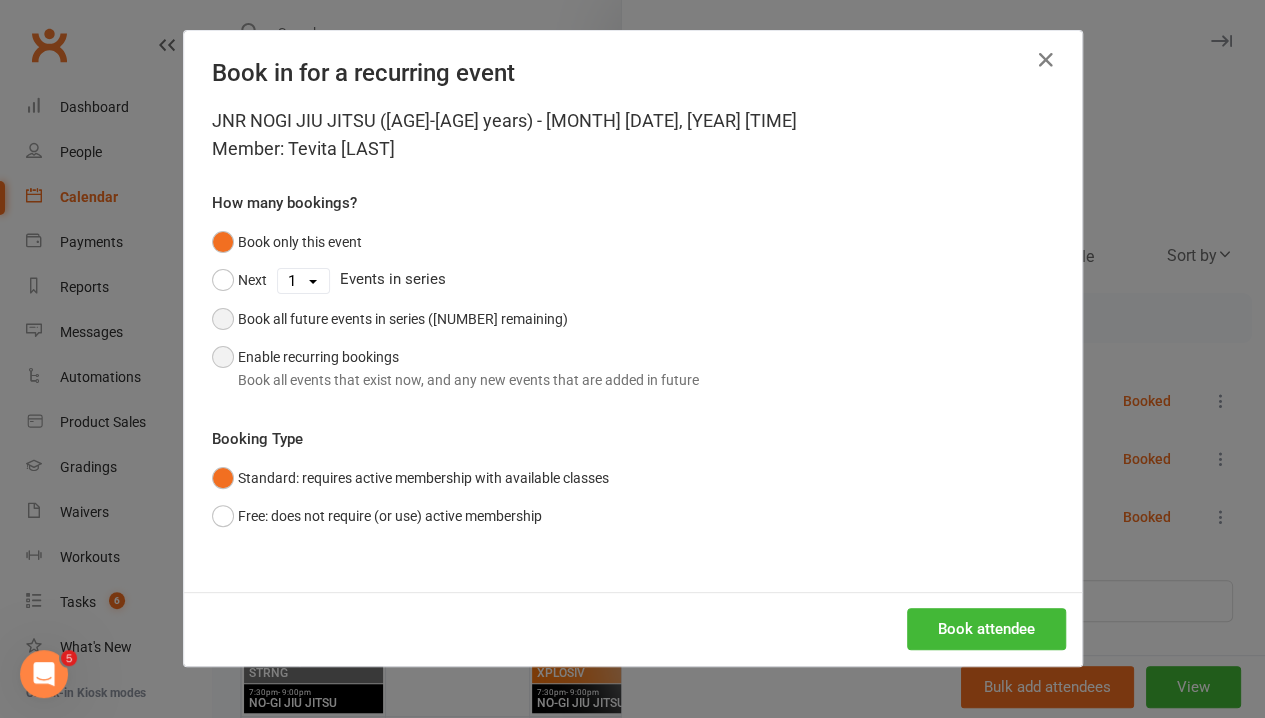 click on "Book all future events in series ([NUMBER] remaining)" at bounding box center (403, 319) 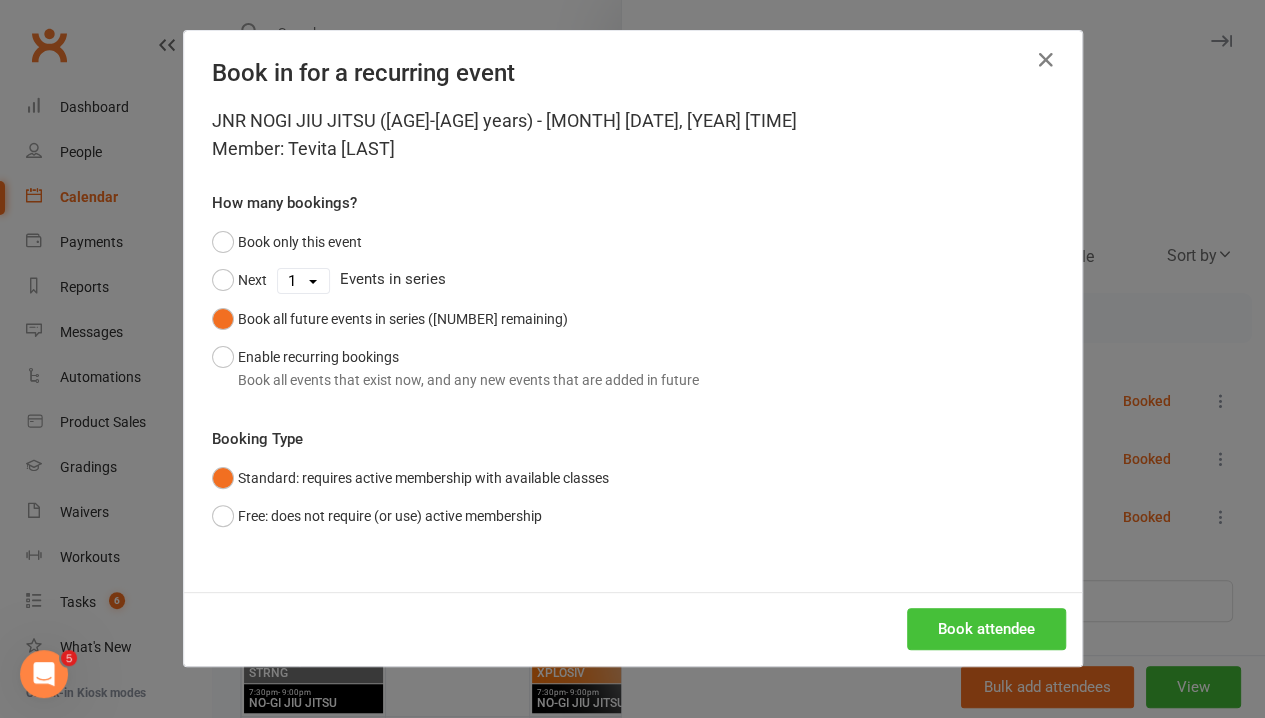 click on "Book attendee" at bounding box center [986, 629] 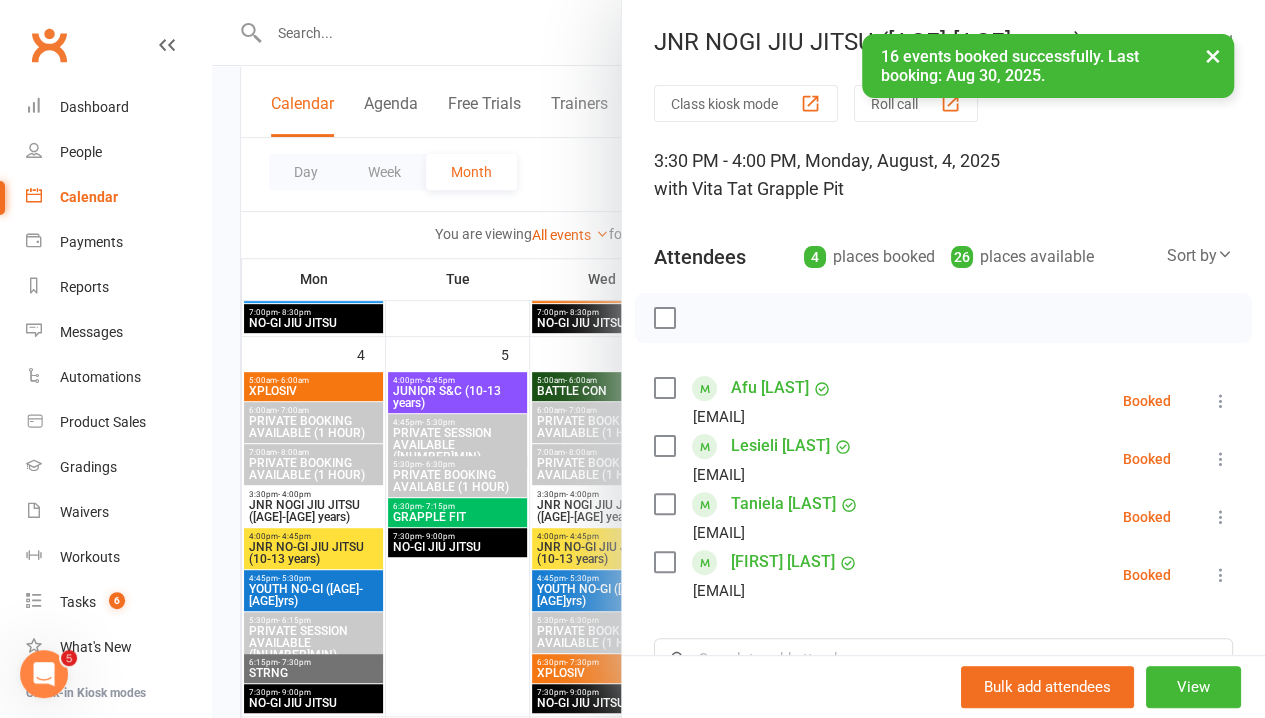 click at bounding box center [738, 359] 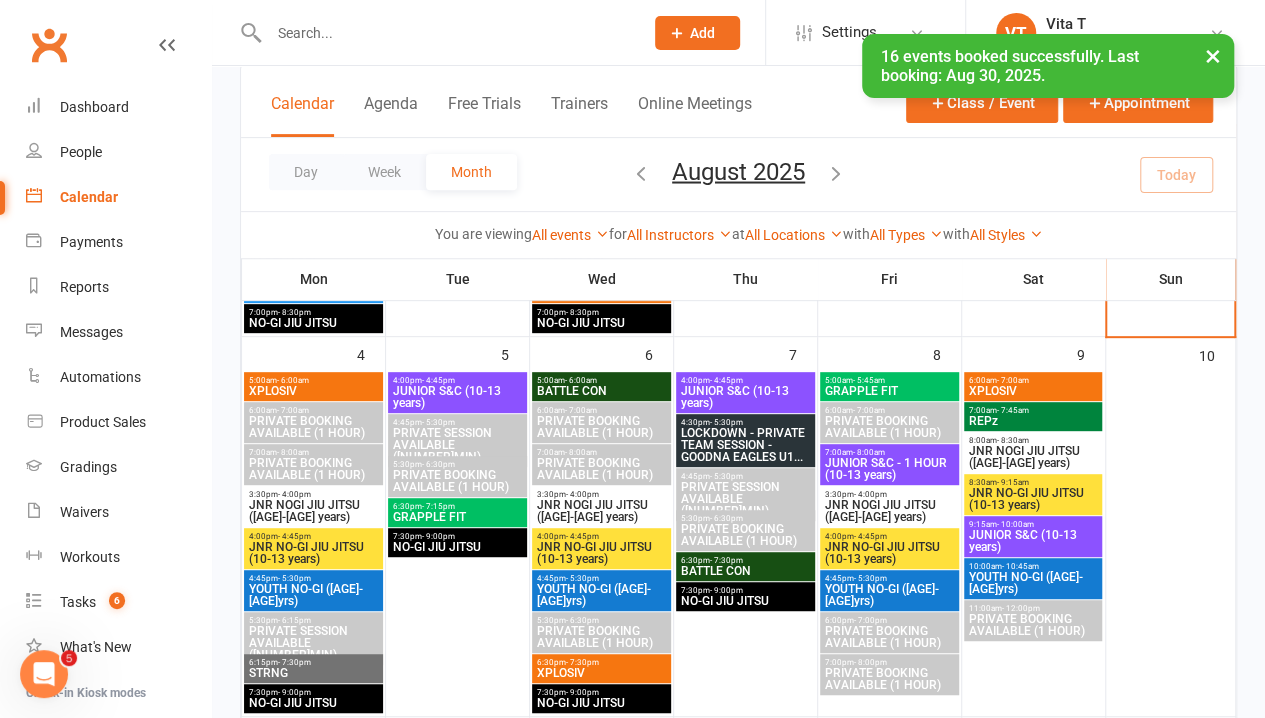 click on "JNR NO-GI JIU JITSU (10-13 years)" at bounding box center [313, 553] 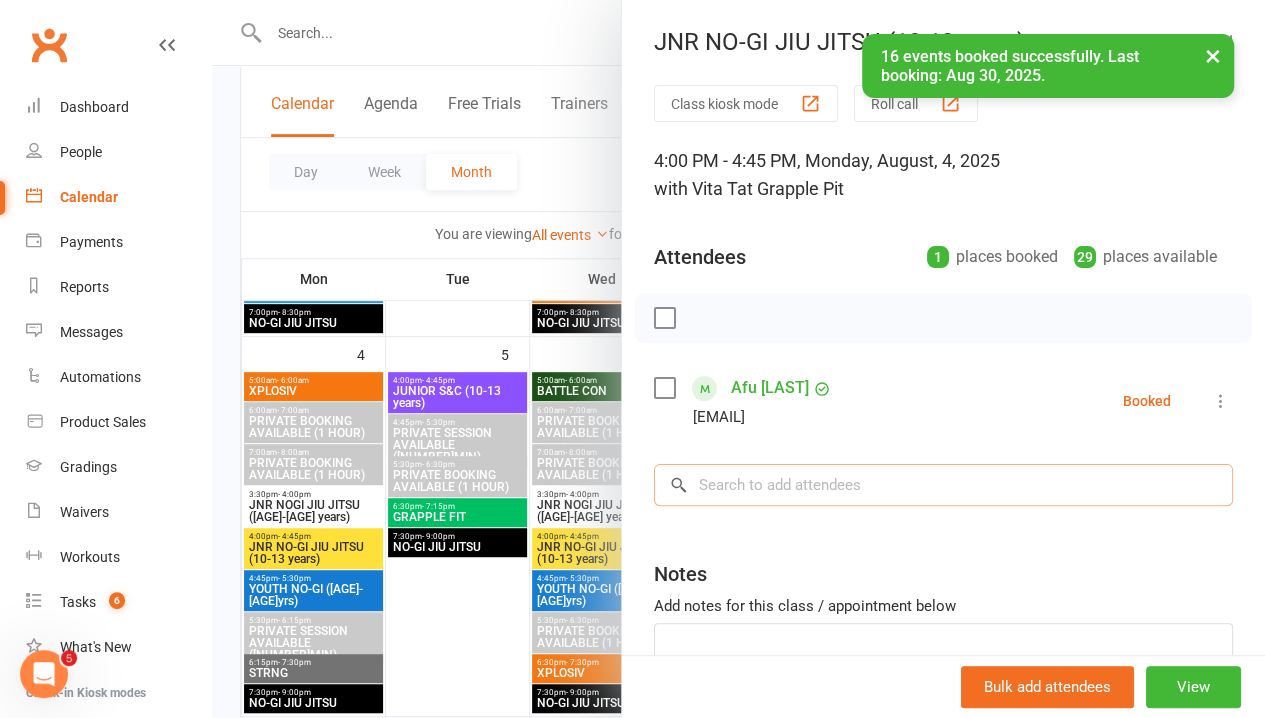 click at bounding box center [943, 485] 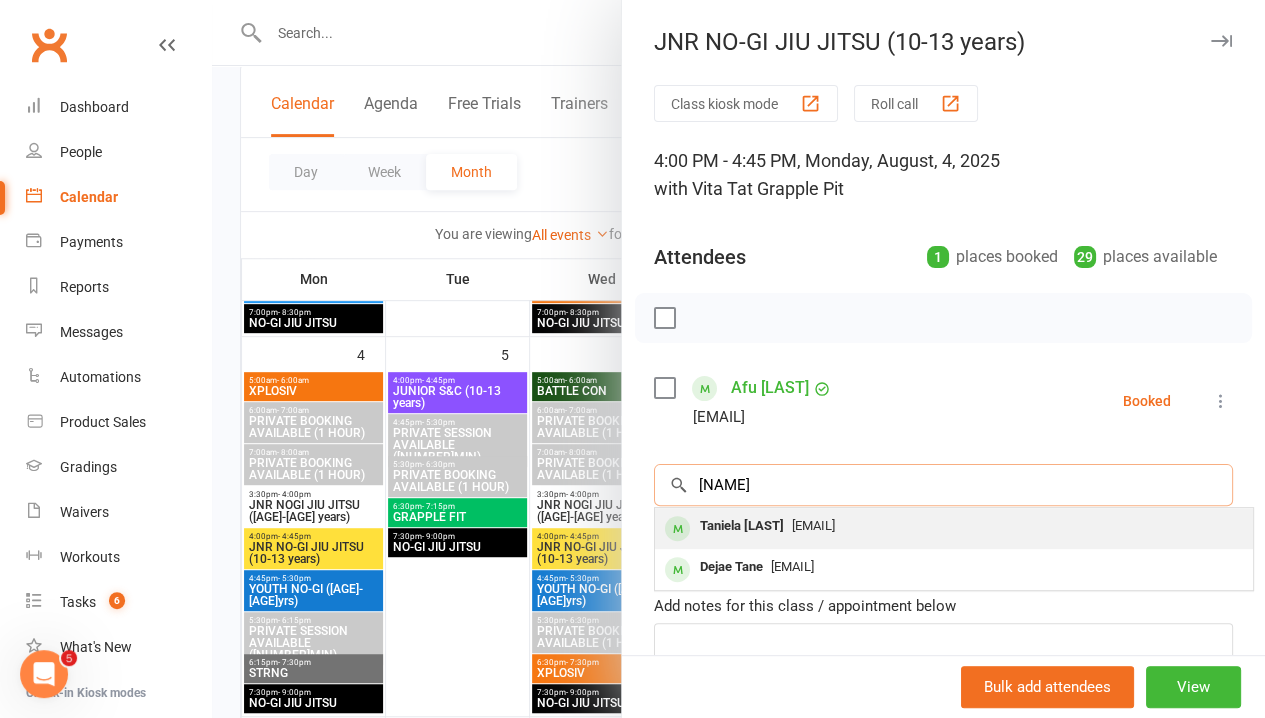 type on "[NAME]" 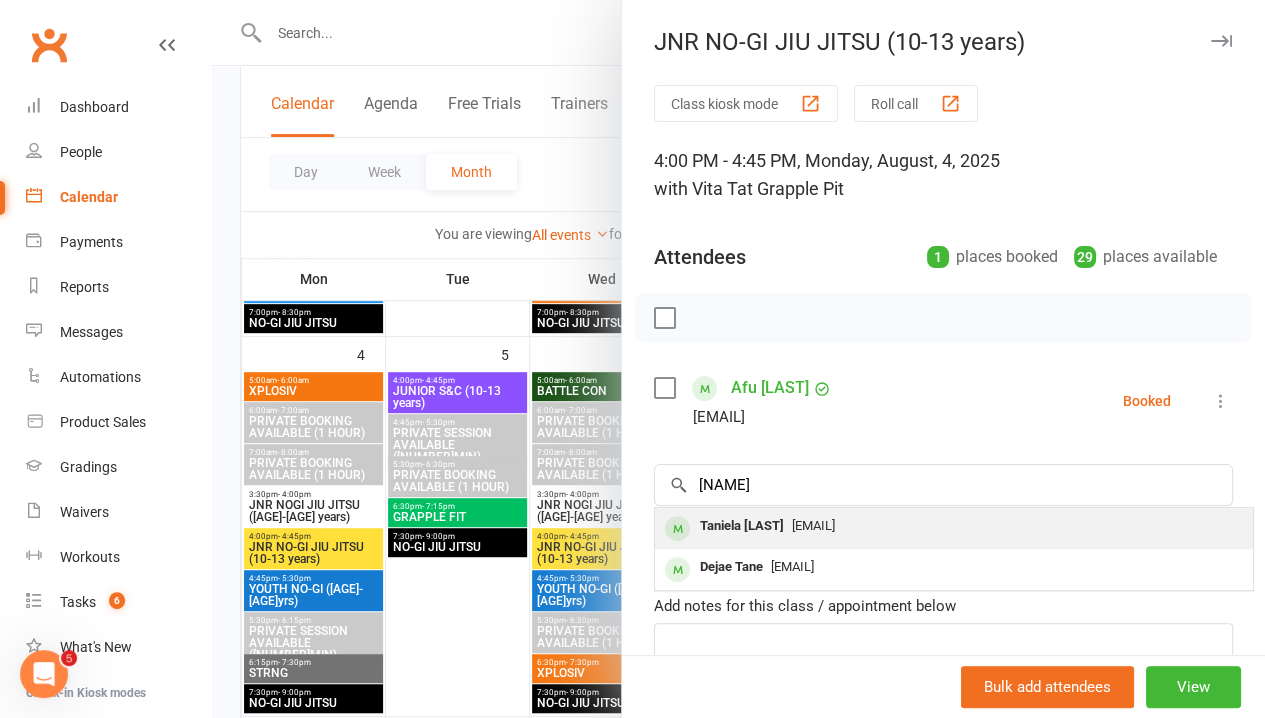 click on "Taniela [LAST]" at bounding box center [742, 526] 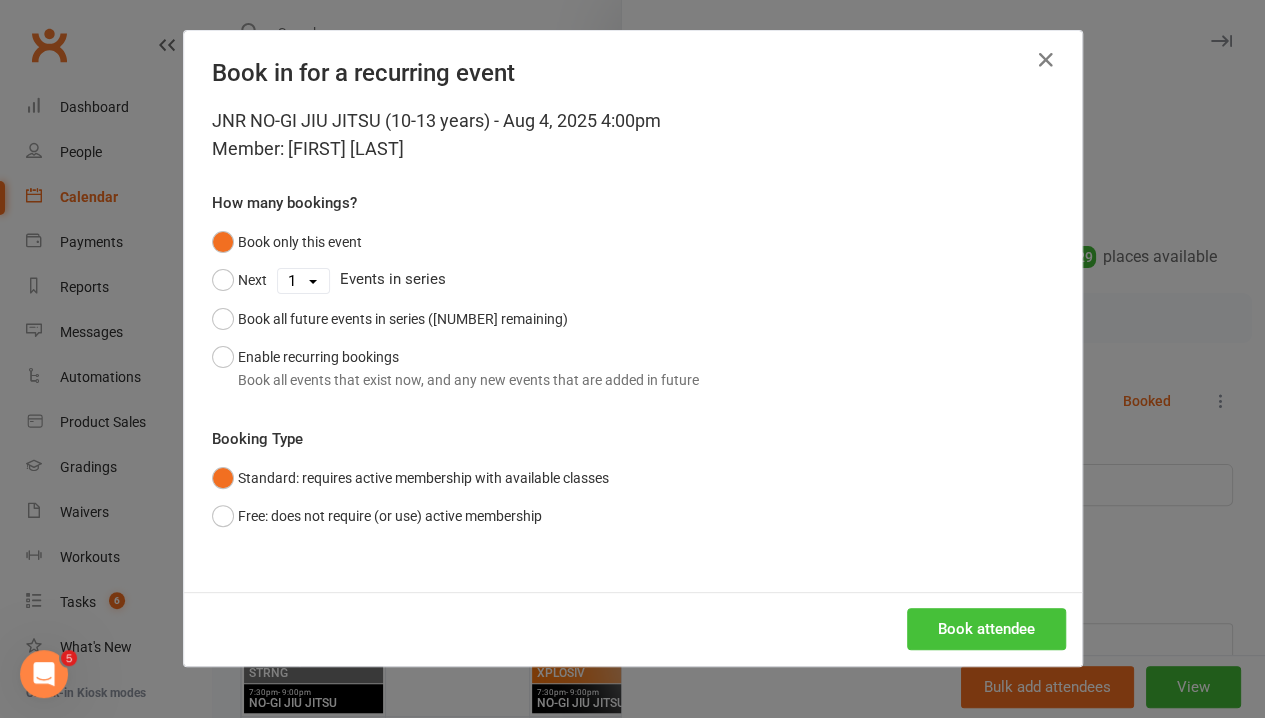 click on "Book attendee" at bounding box center [986, 629] 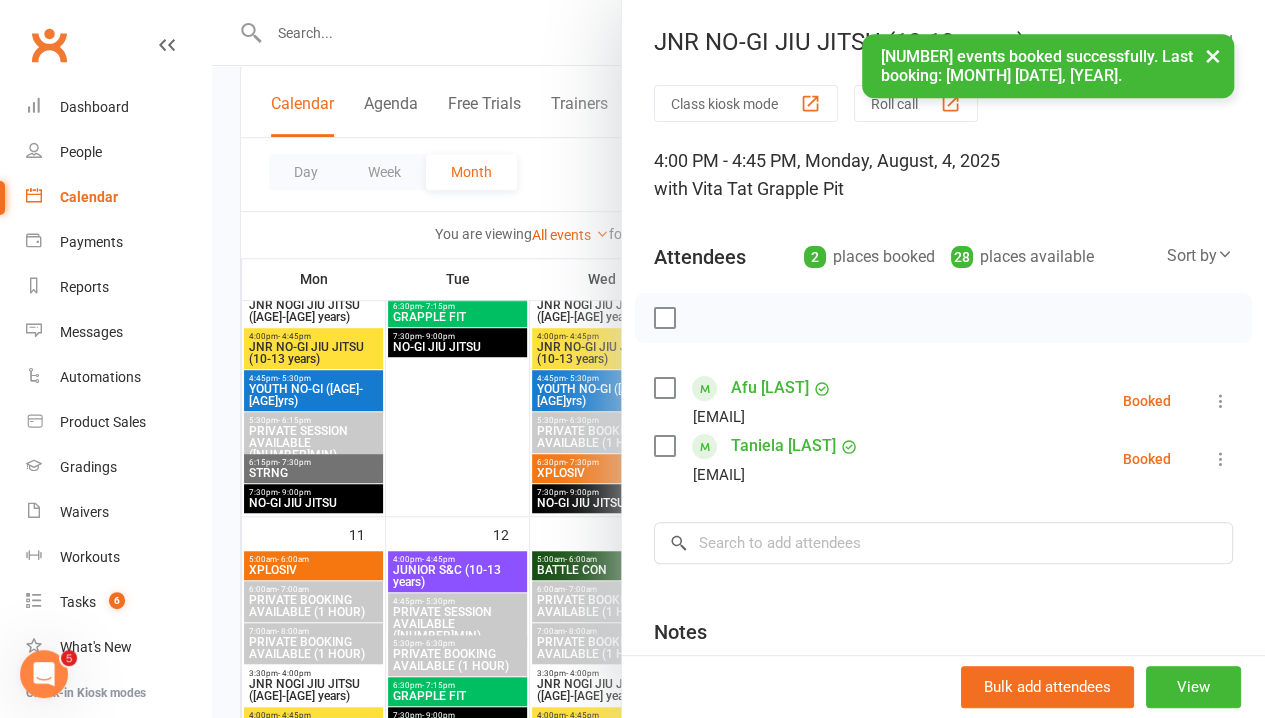 scroll, scrollTop: 400, scrollLeft: 0, axis: vertical 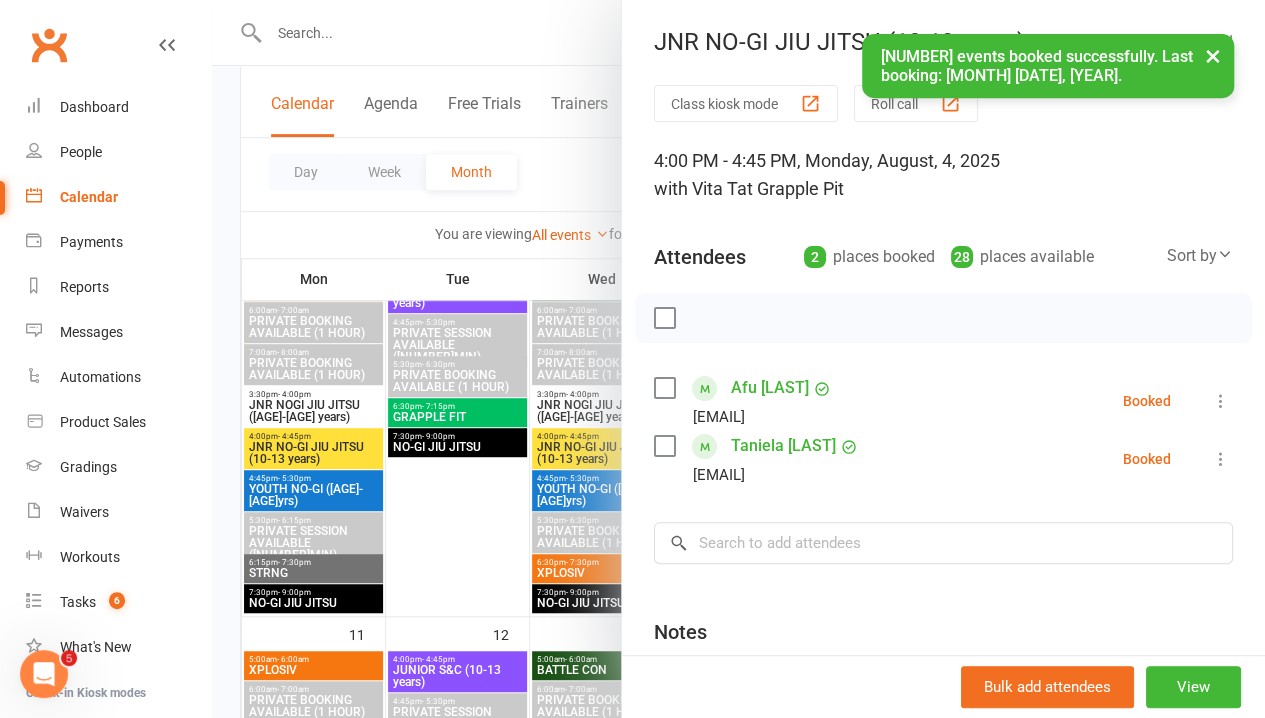 click at bounding box center (738, 359) 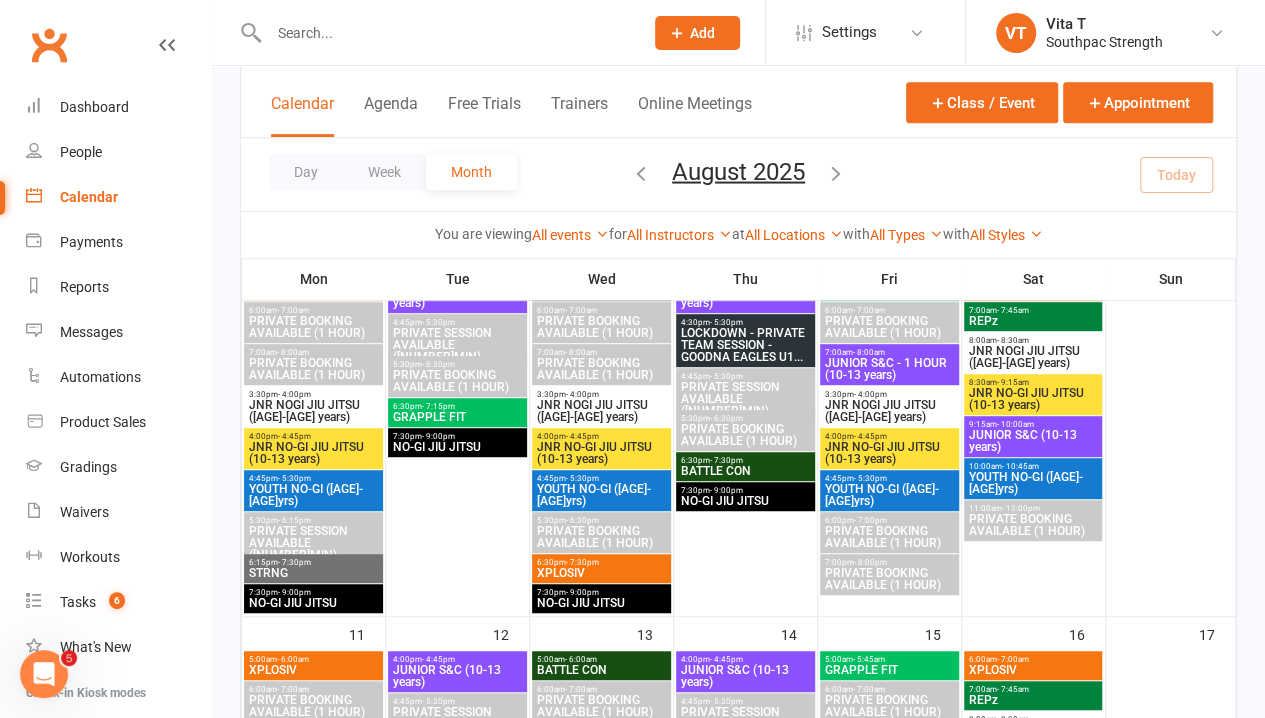 click on "STRNG" at bounding box center (313, 573) 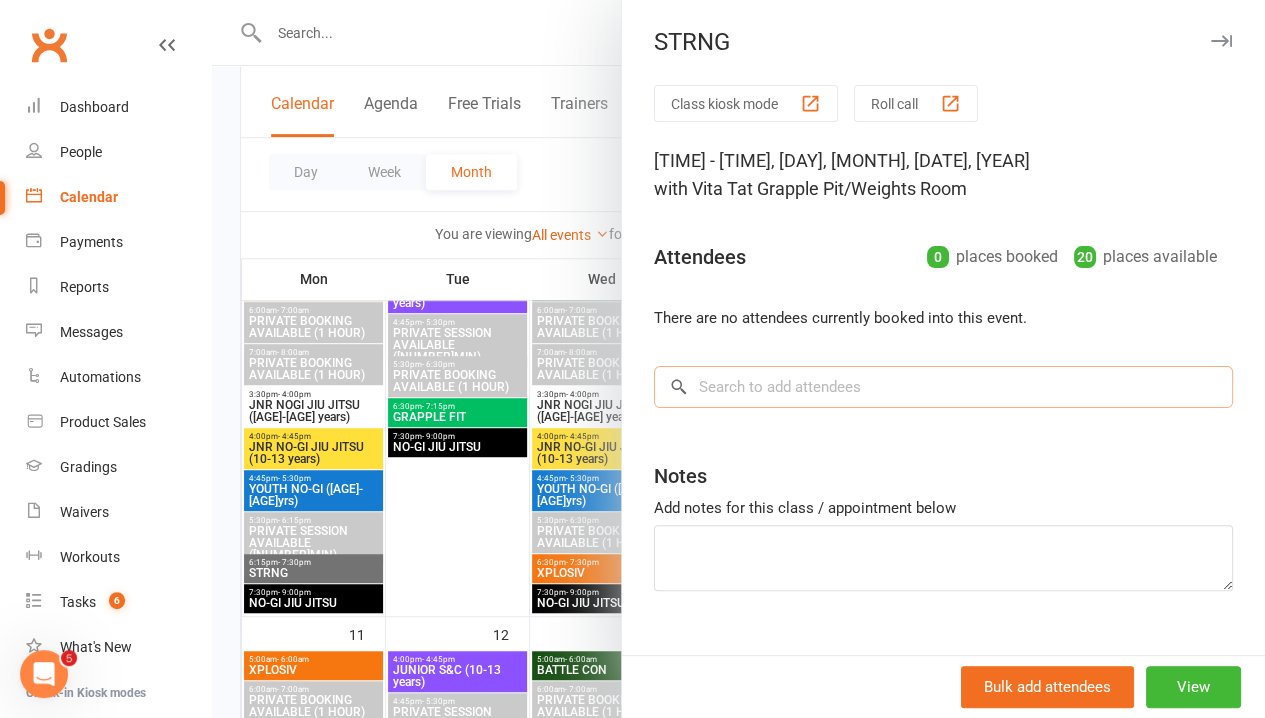click at bounding box center (943, 387) 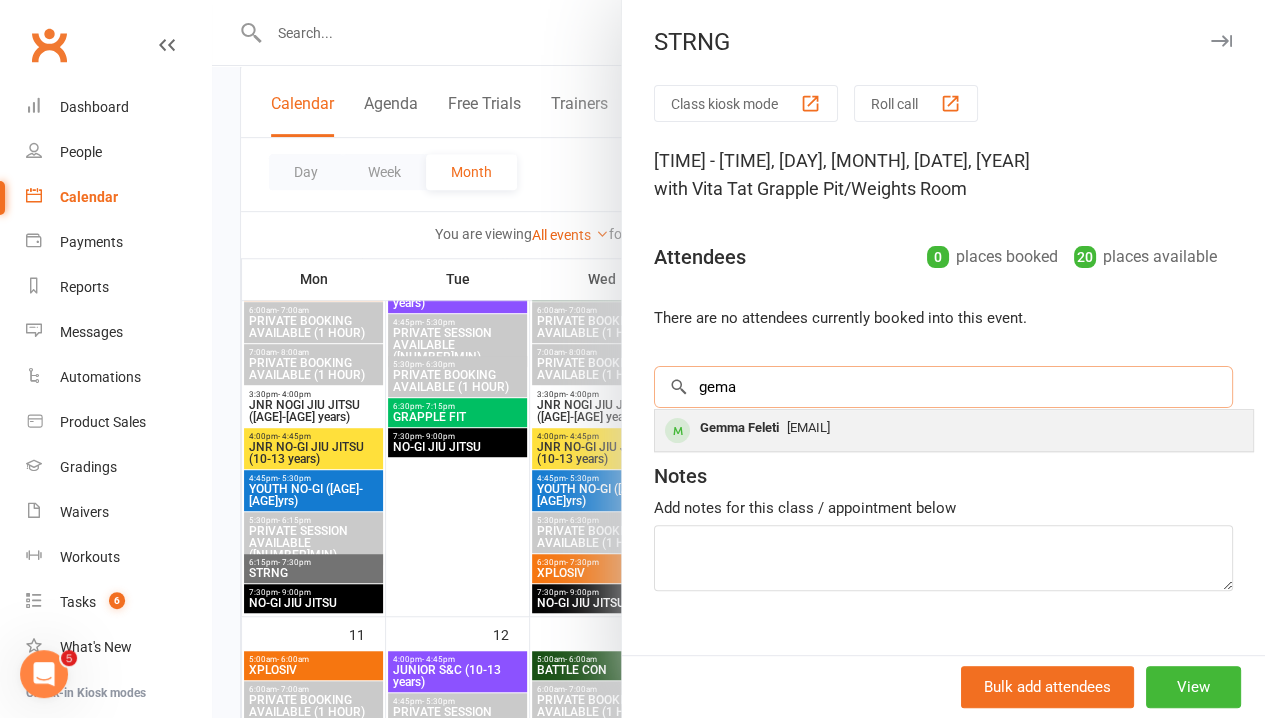 type on "gema" 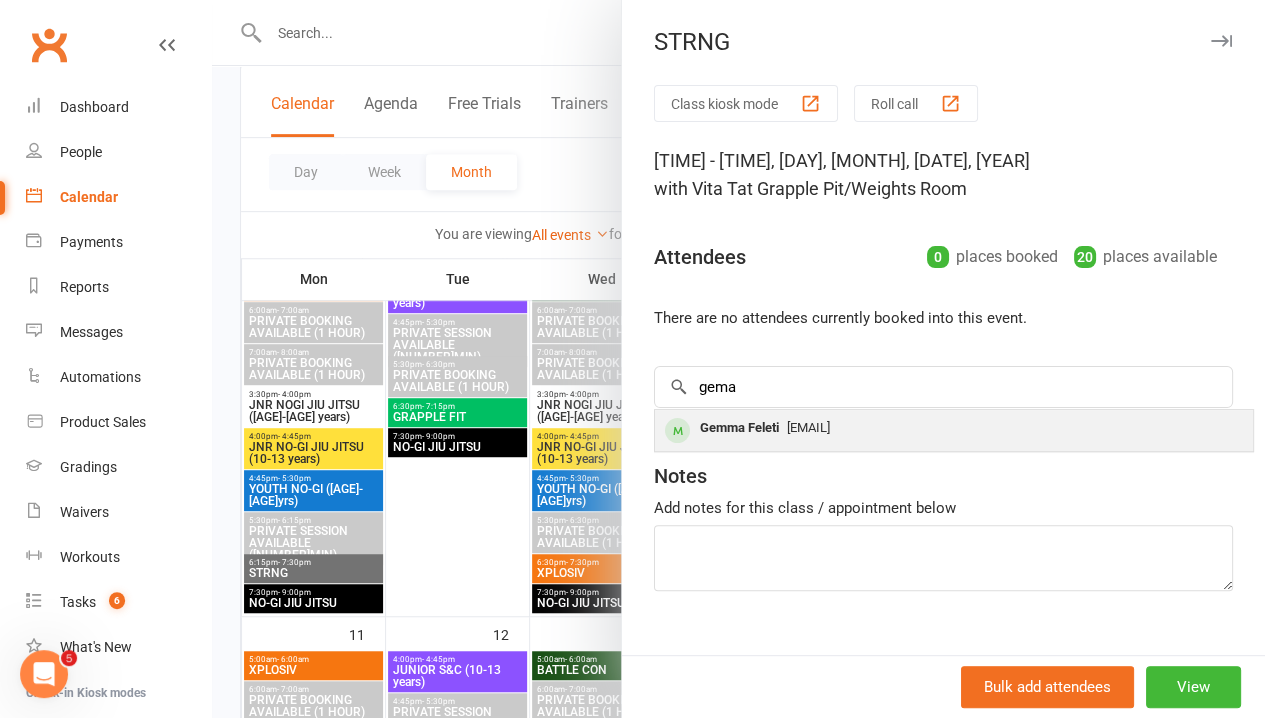click on "Gemma Feleti" at bounding box center (739, 428) 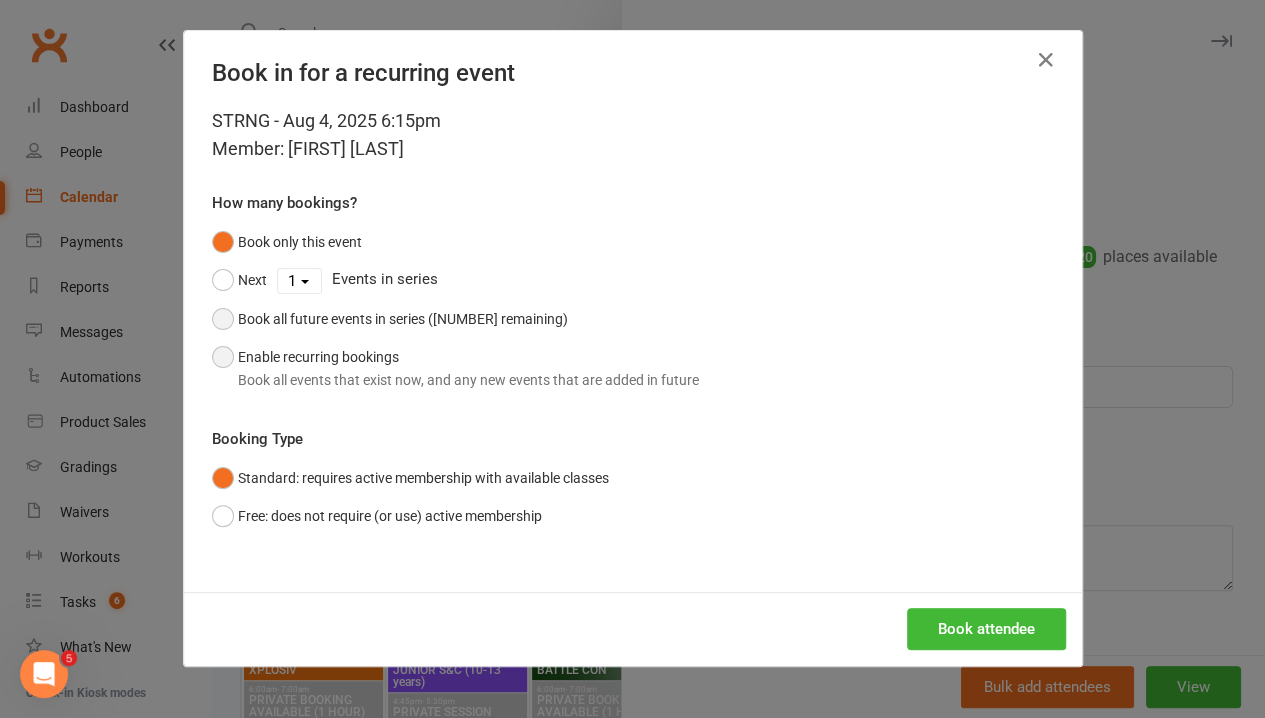 drag, startPoint x: 481, startPoint y: 322, endPoint x: 577, endPoint y: 394, distance: 120 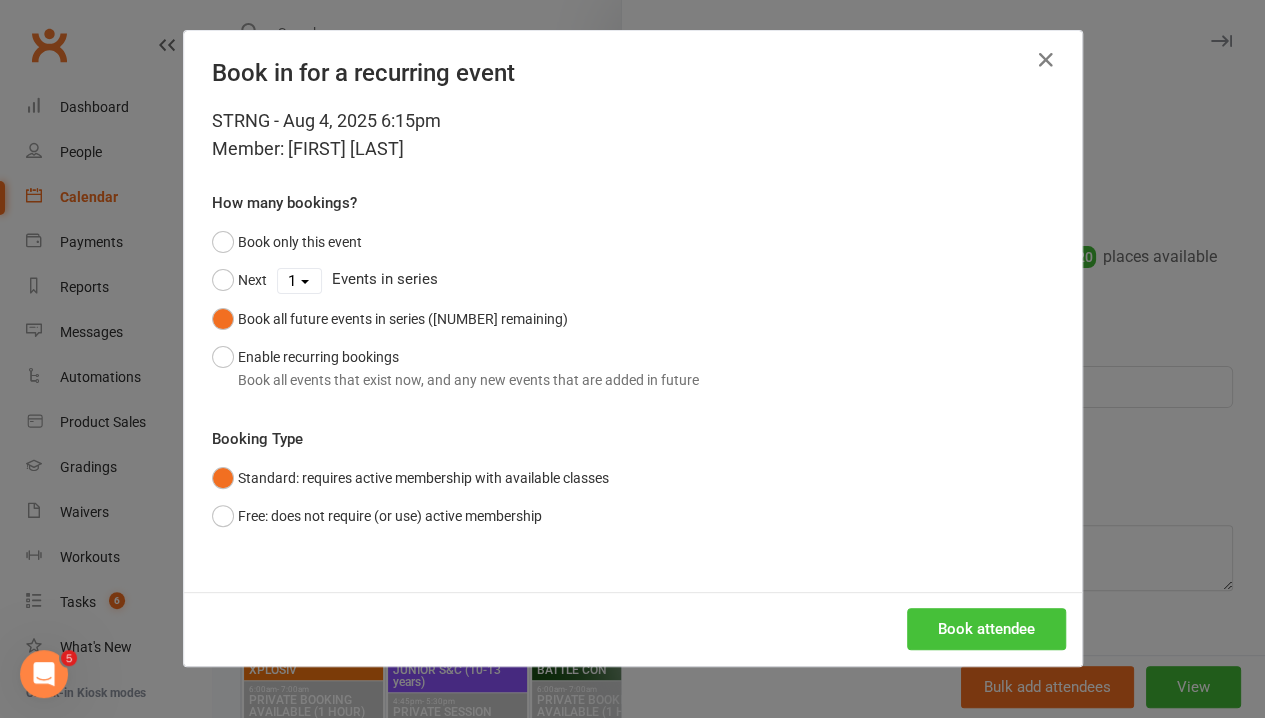 click on "Book attendee" at bounding box center (986, 629) 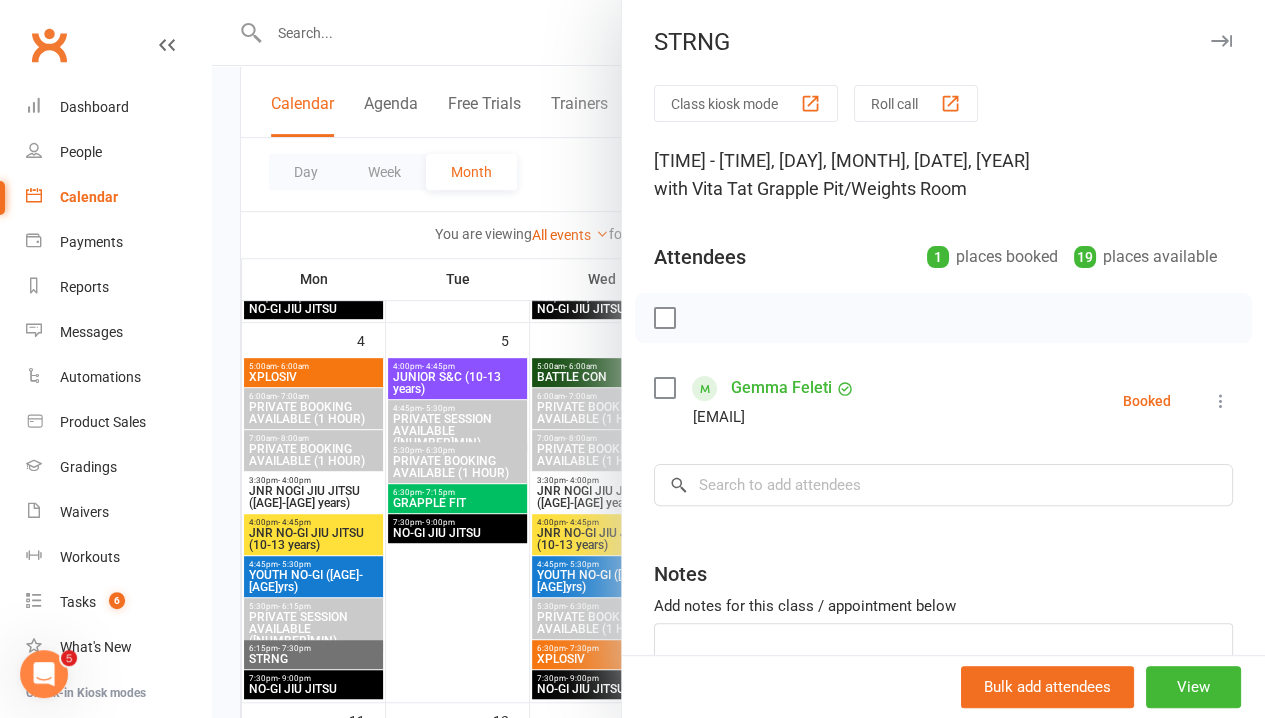 scroll, scrollTop: 200, scrollLeft: 0, axis: vertical 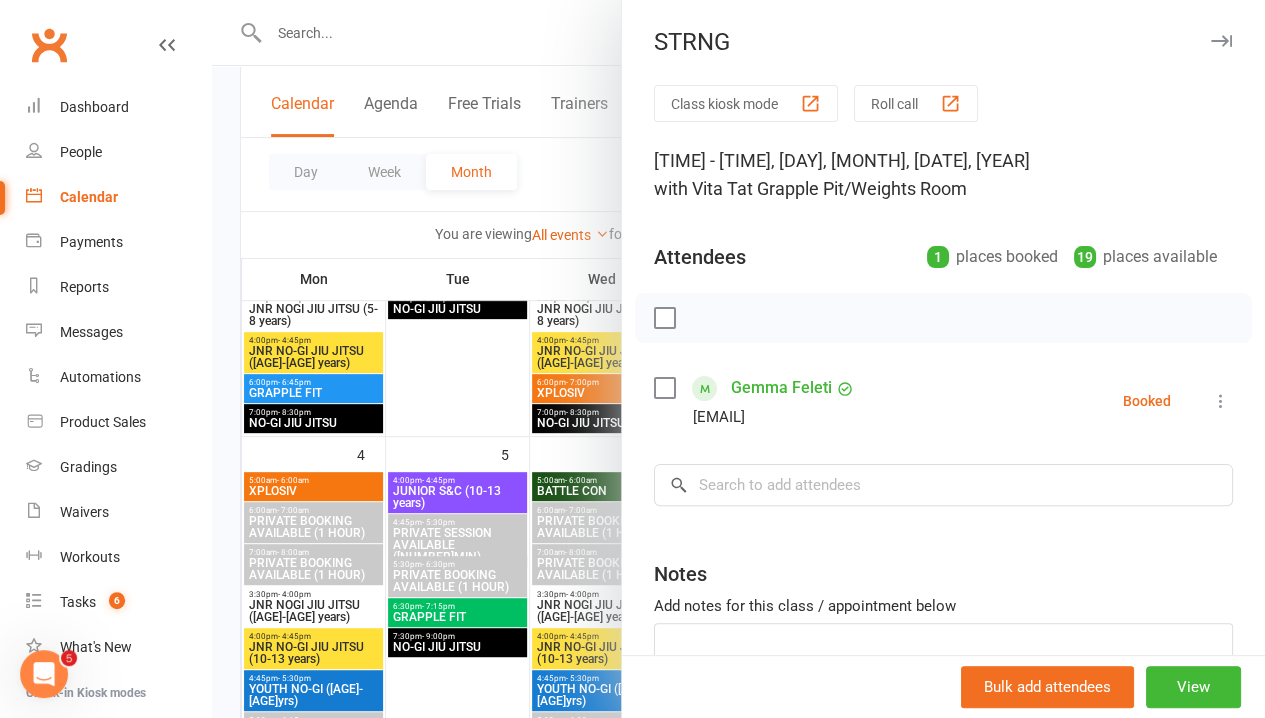 click at bounding box center (738, 359) 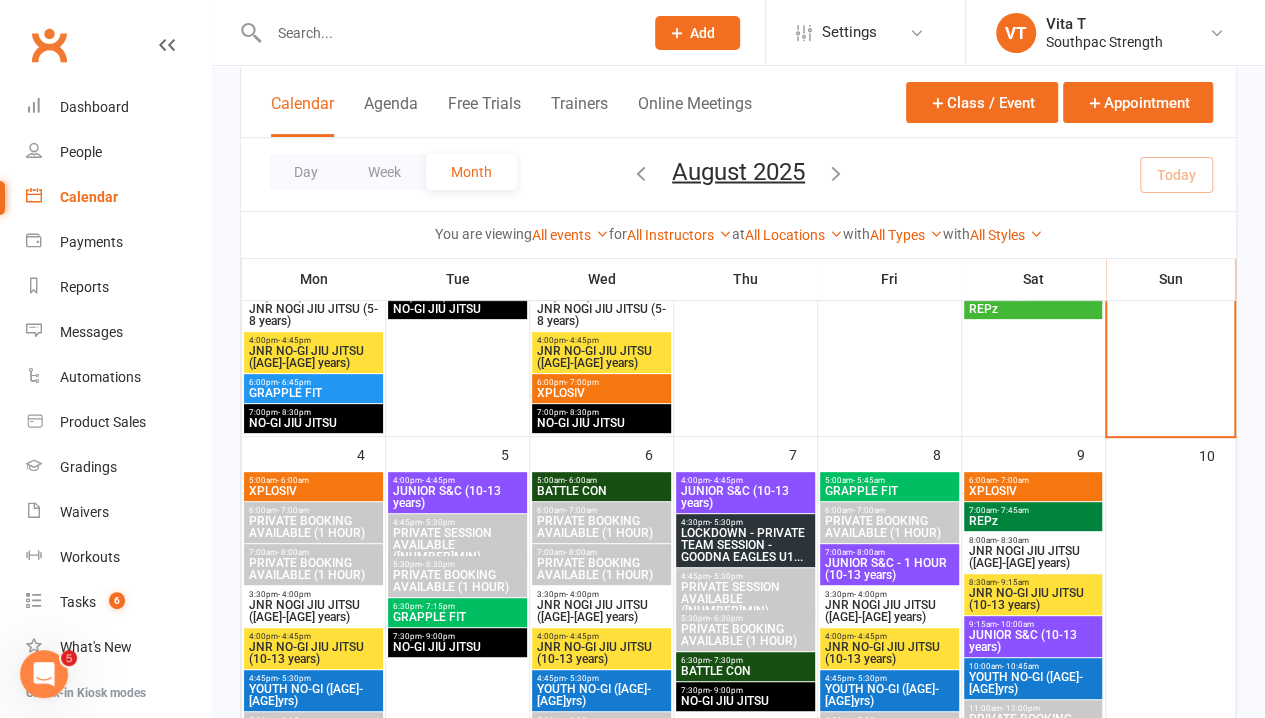 click on "JUNIOR S&C (10-13 years)" at bounding box center (457, 497) 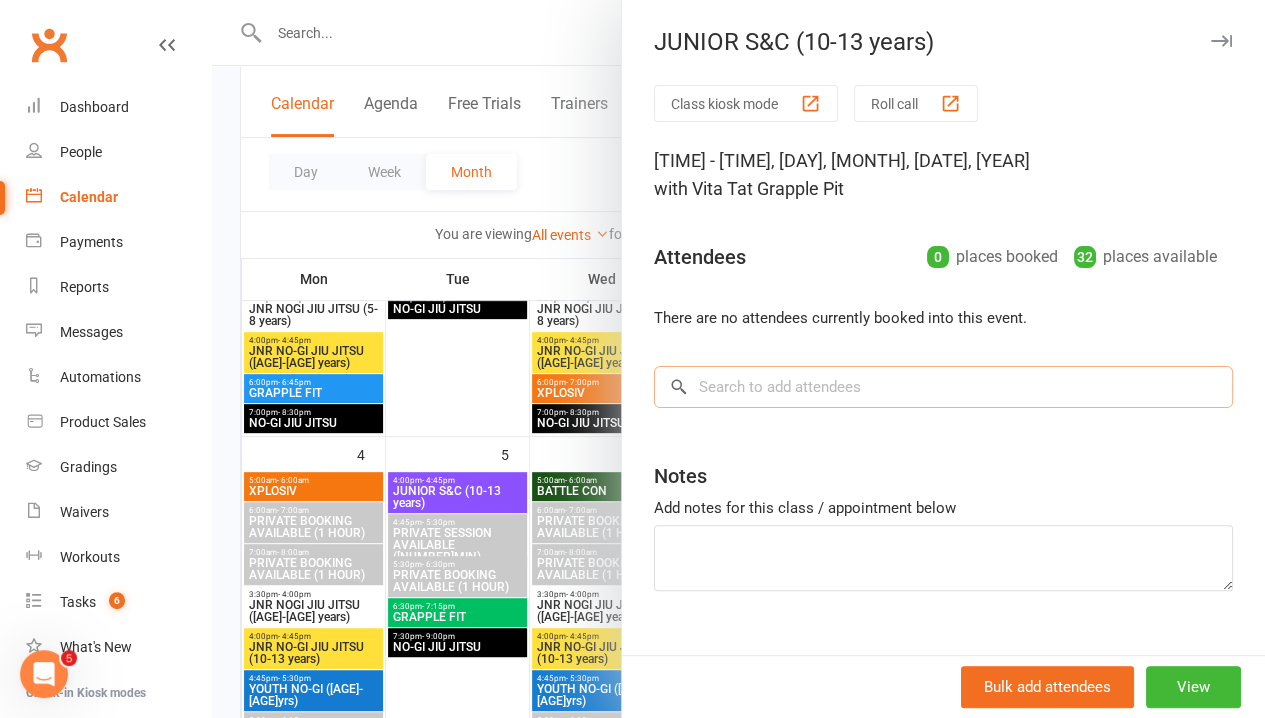 click at bounding box center (943, 387) 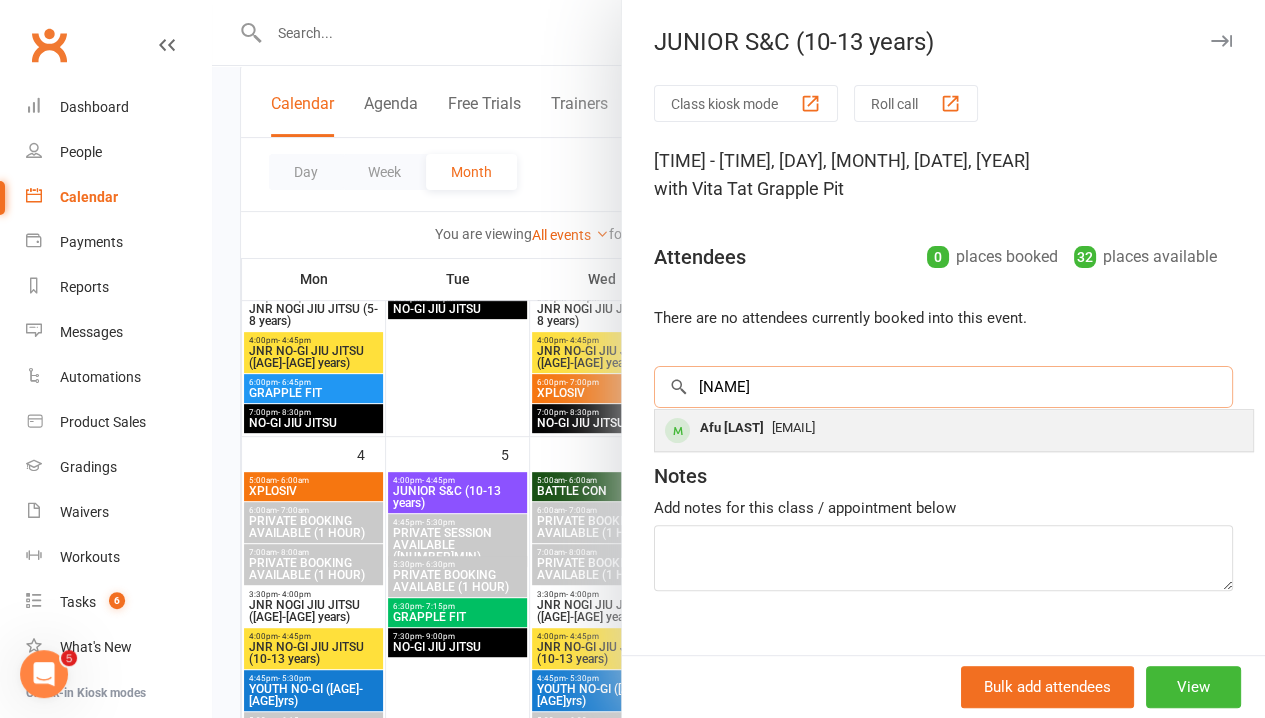 type on "[NAME]" 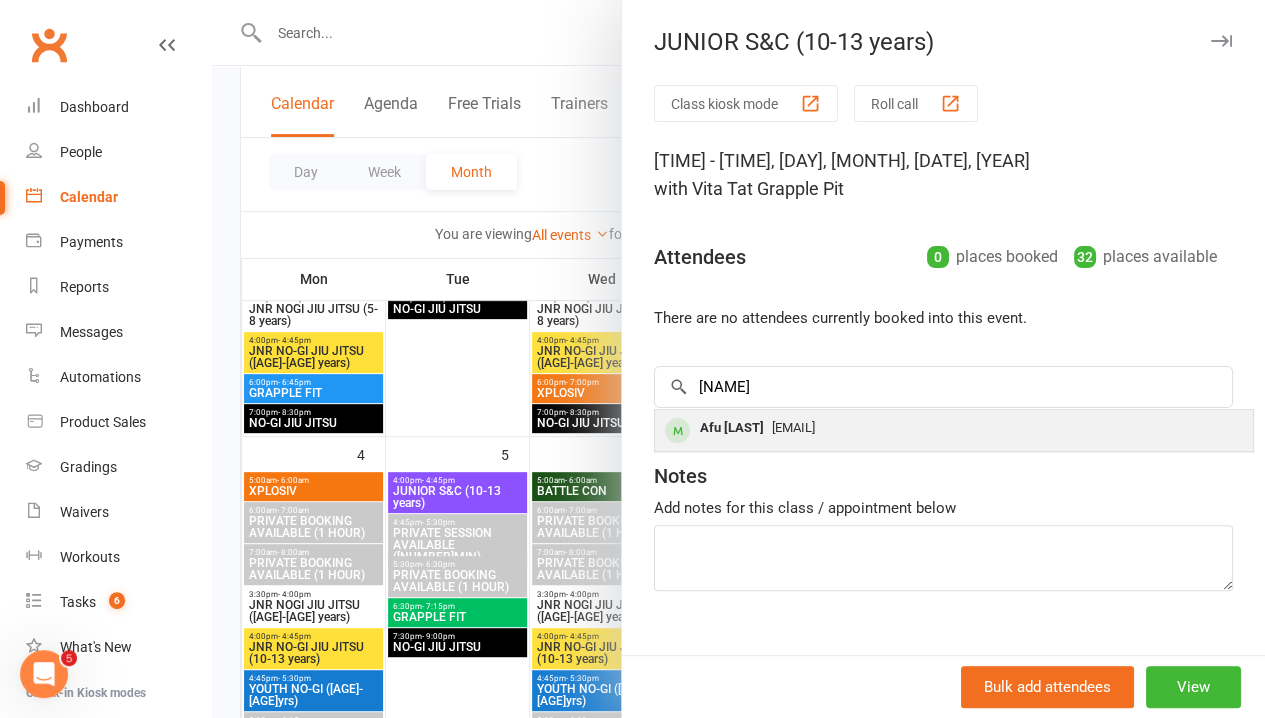 click on "[FIRST] [LAST] [EMAIL]" at bounding box center (954, 430) 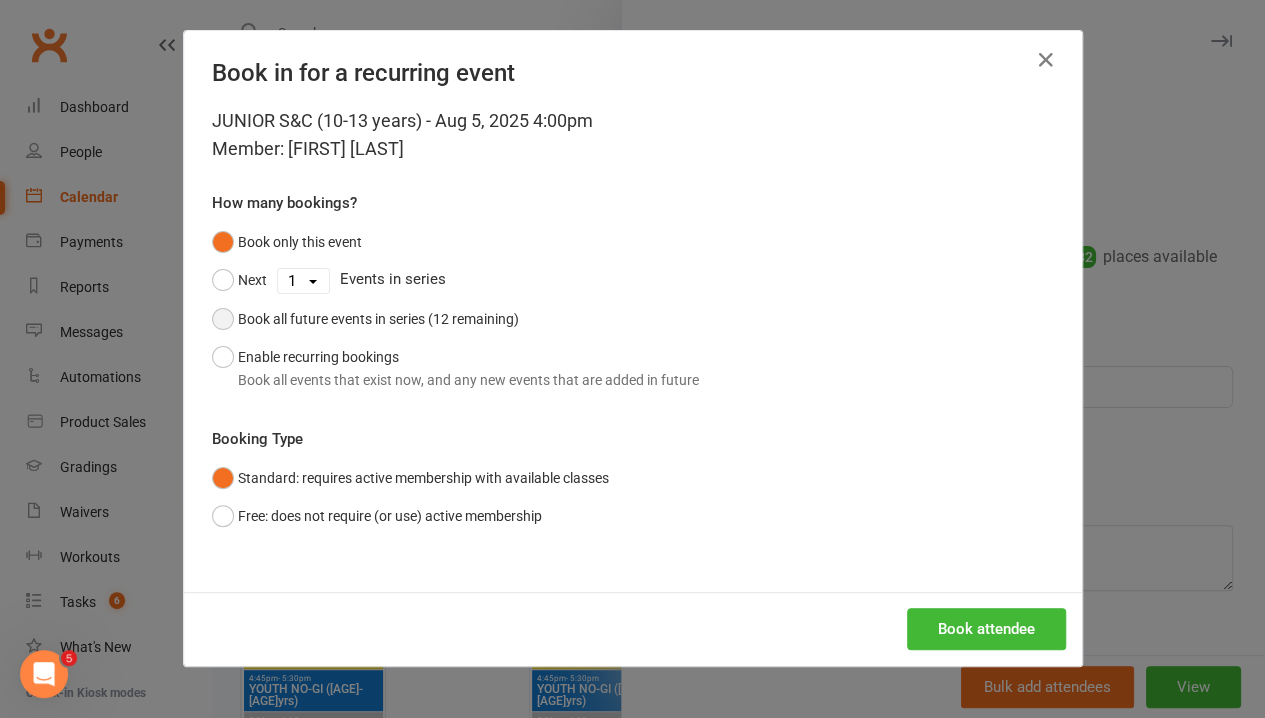 click on "Book all future events in series (12 remaining)" at bounding box center [378, 319] 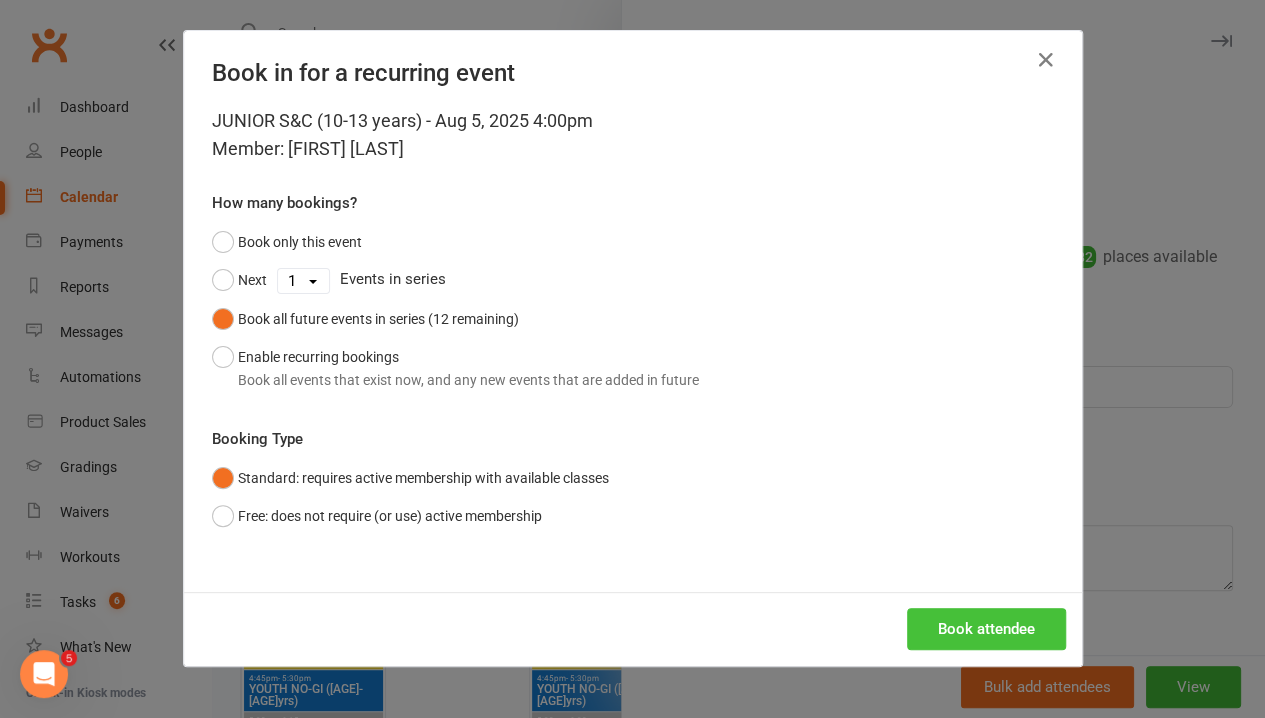 click on "Book attendee" at bounding box center [986, 629] 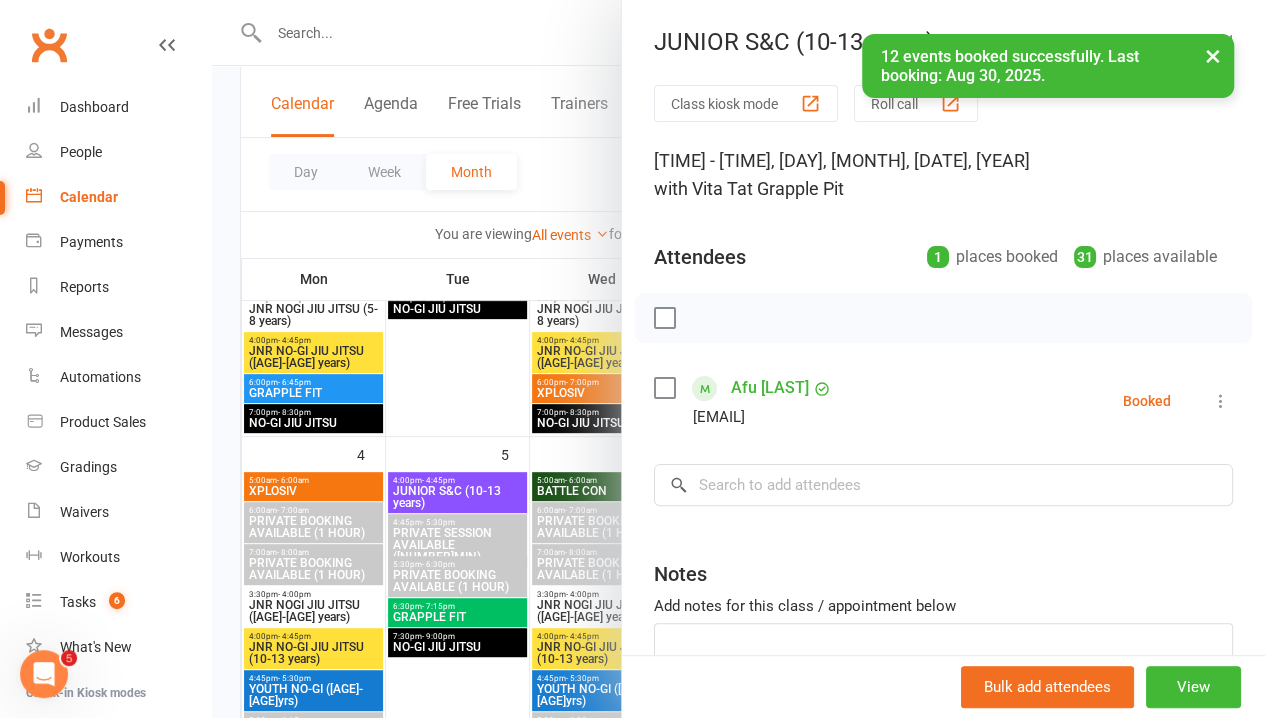click at bounding box center [738, 359] 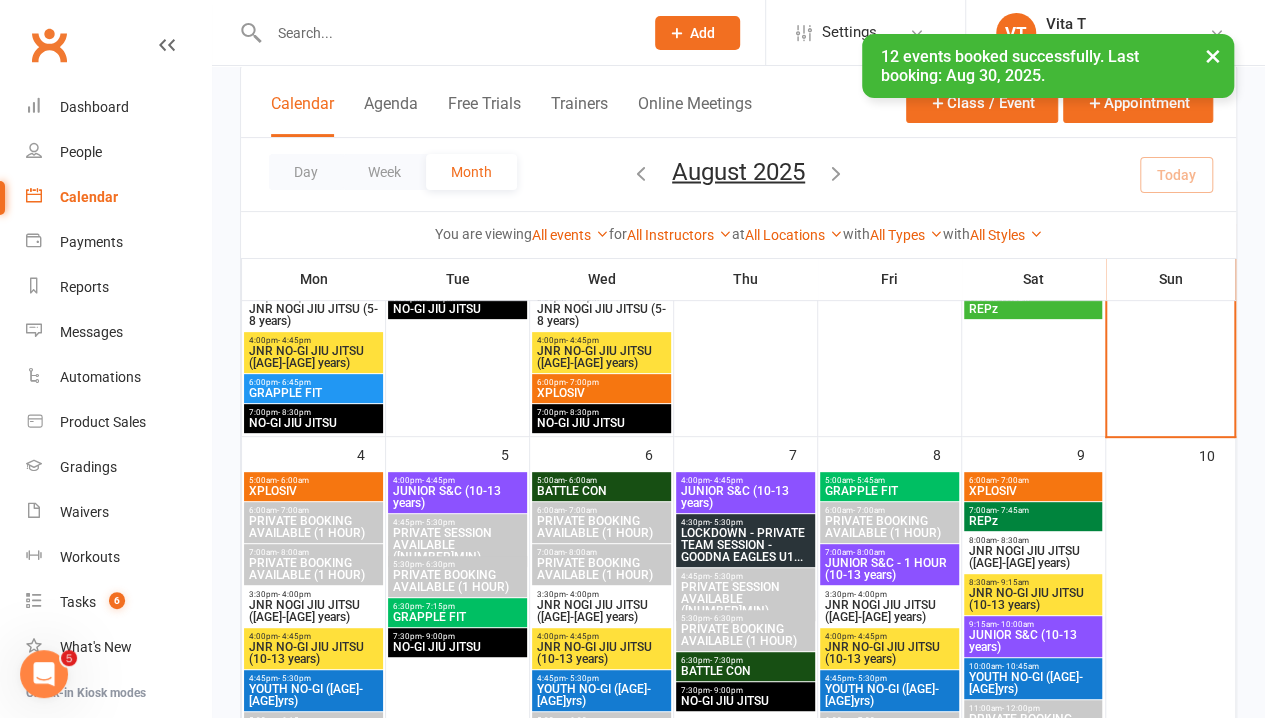 click on "GRAPPLE FIT" at bounding box center (457, 617) 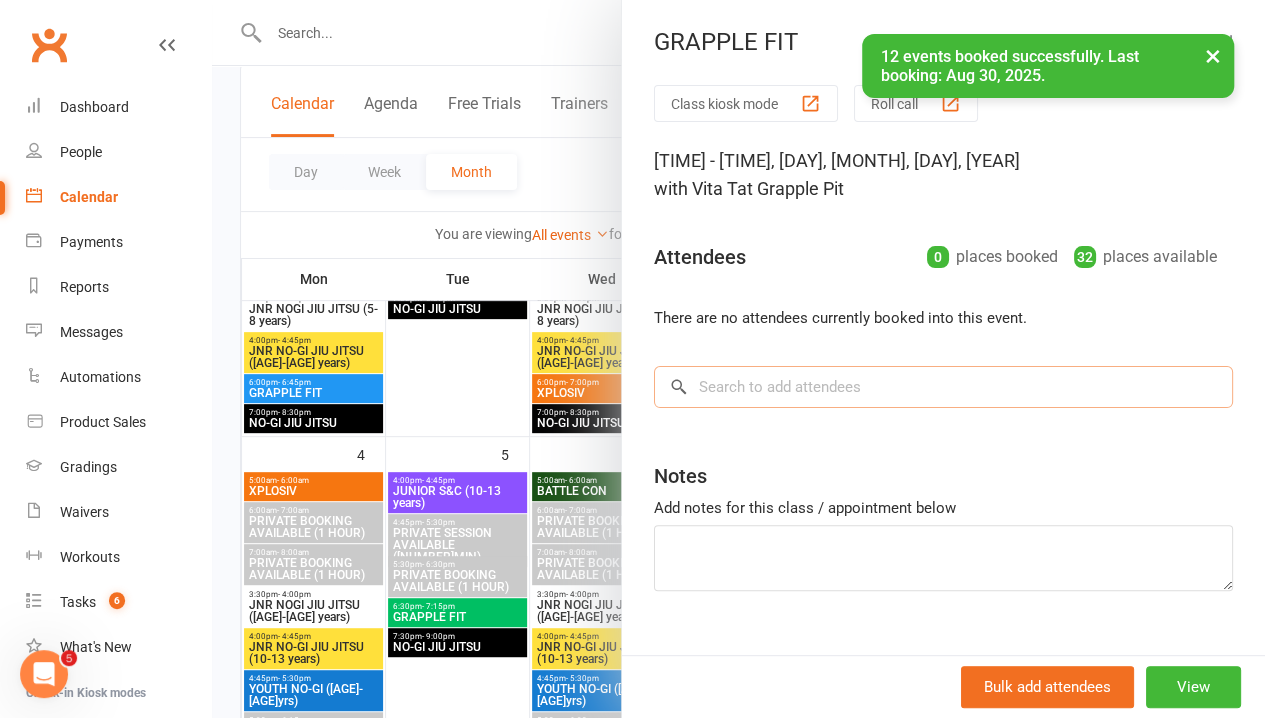 click at bounding box center [943, 387] 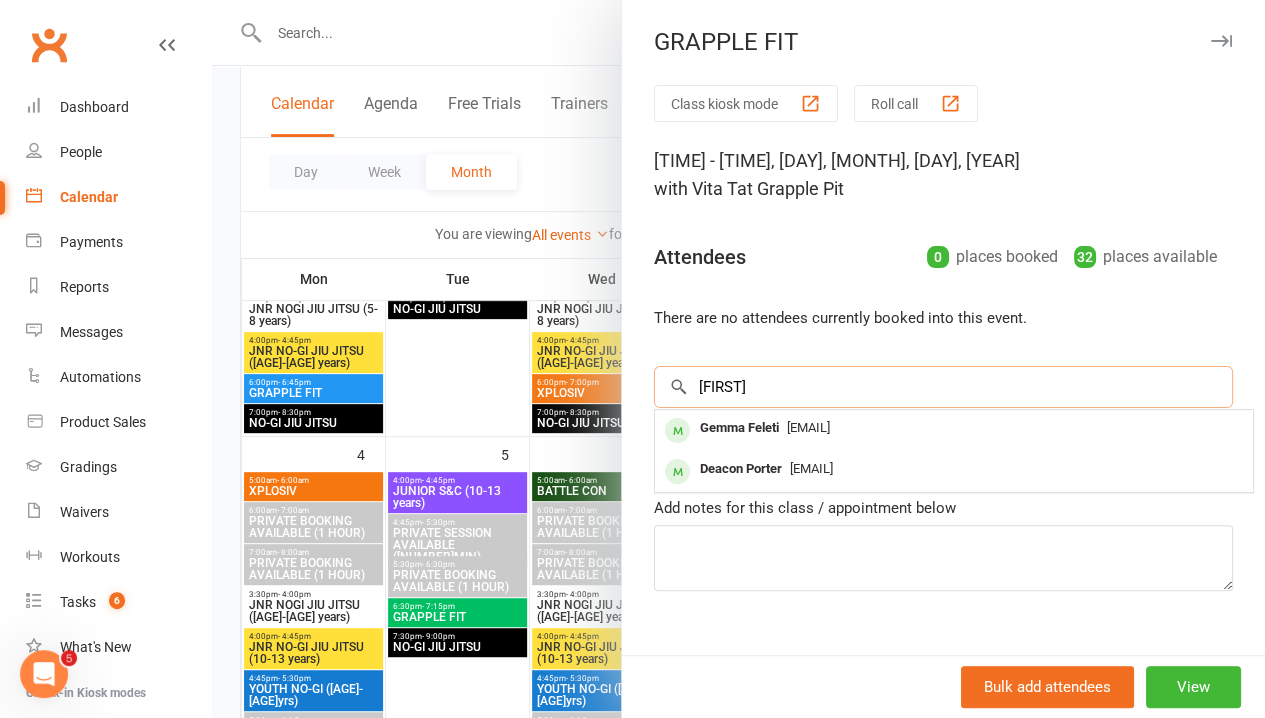 type on "[FIRST]" 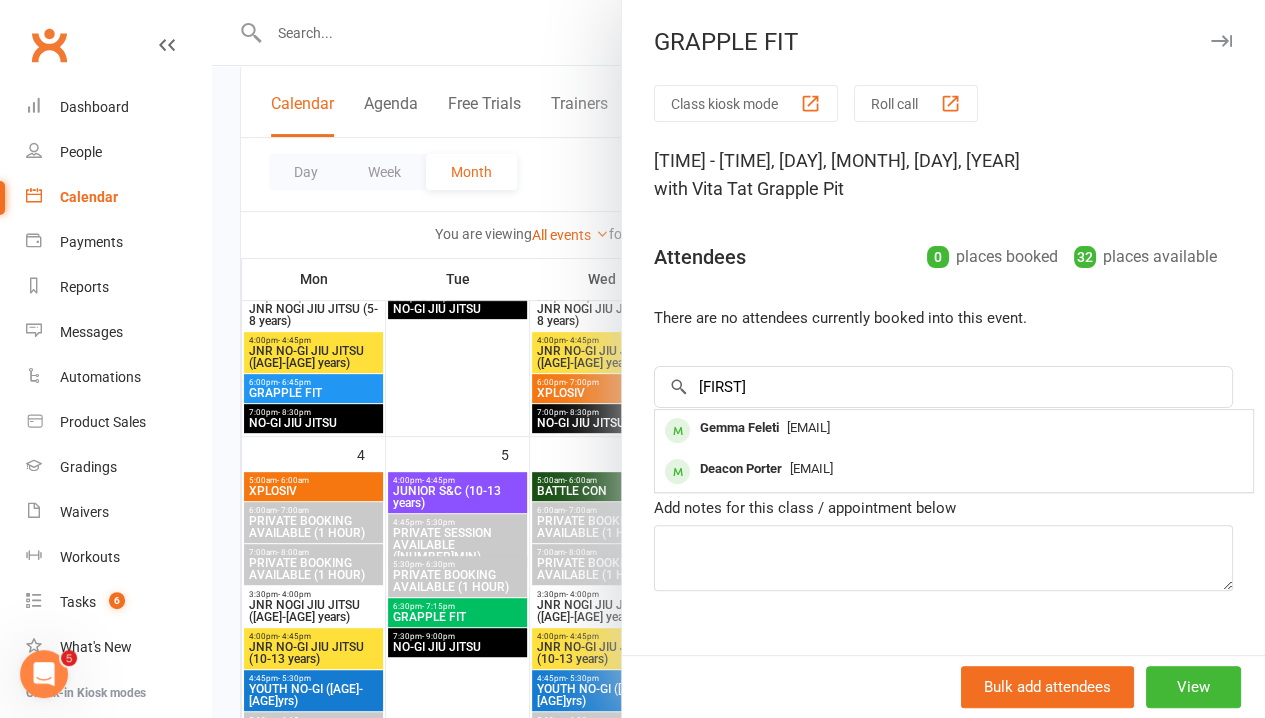 click on "Gemma Feleti" at bounding box center (739, 428) 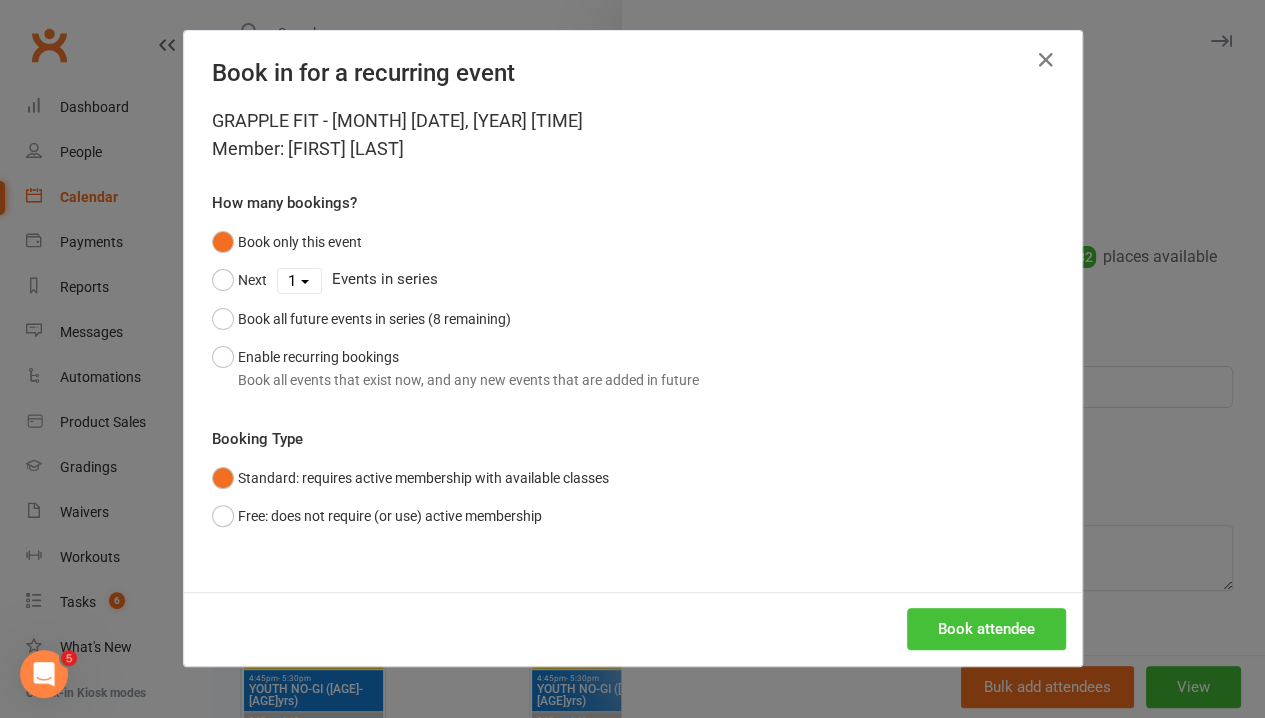 drag, startPoint x: 944, startPoint y: 614, endPoint x: 788, endPoint y: 221, distance: 422.82974 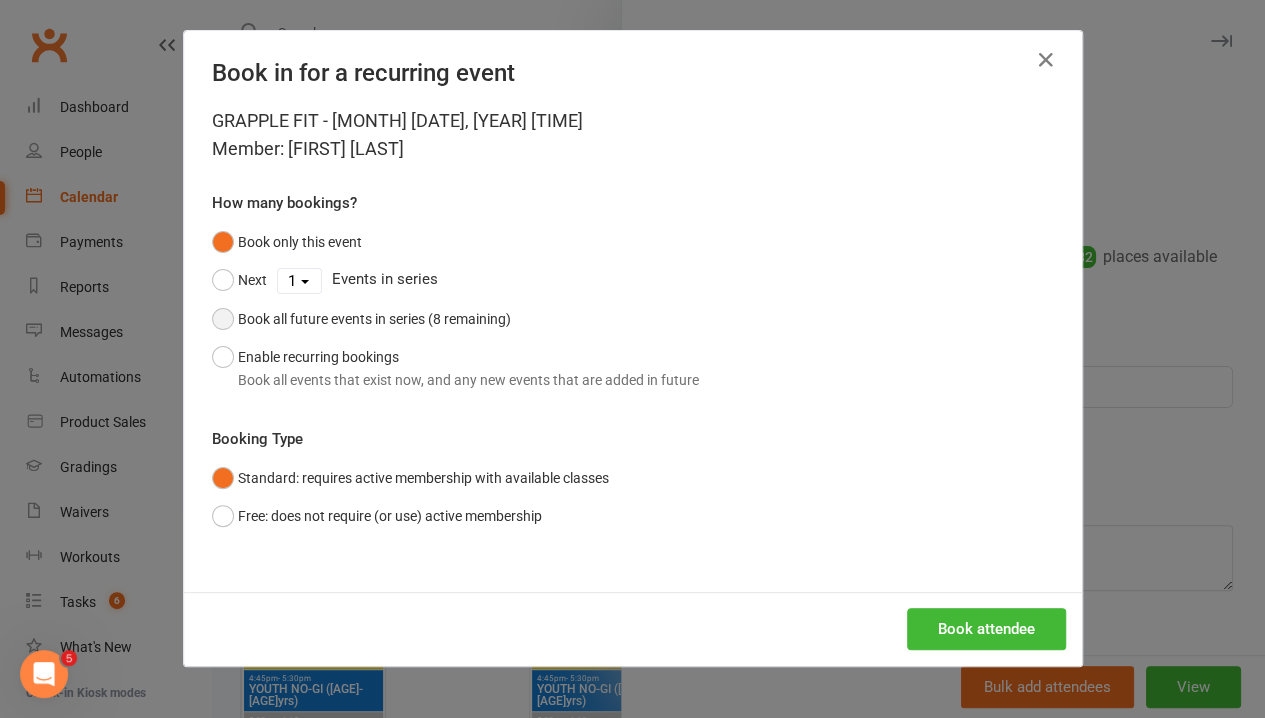 click on "Book all future events in series (8 remaining)" at bounding box center [361, 319] 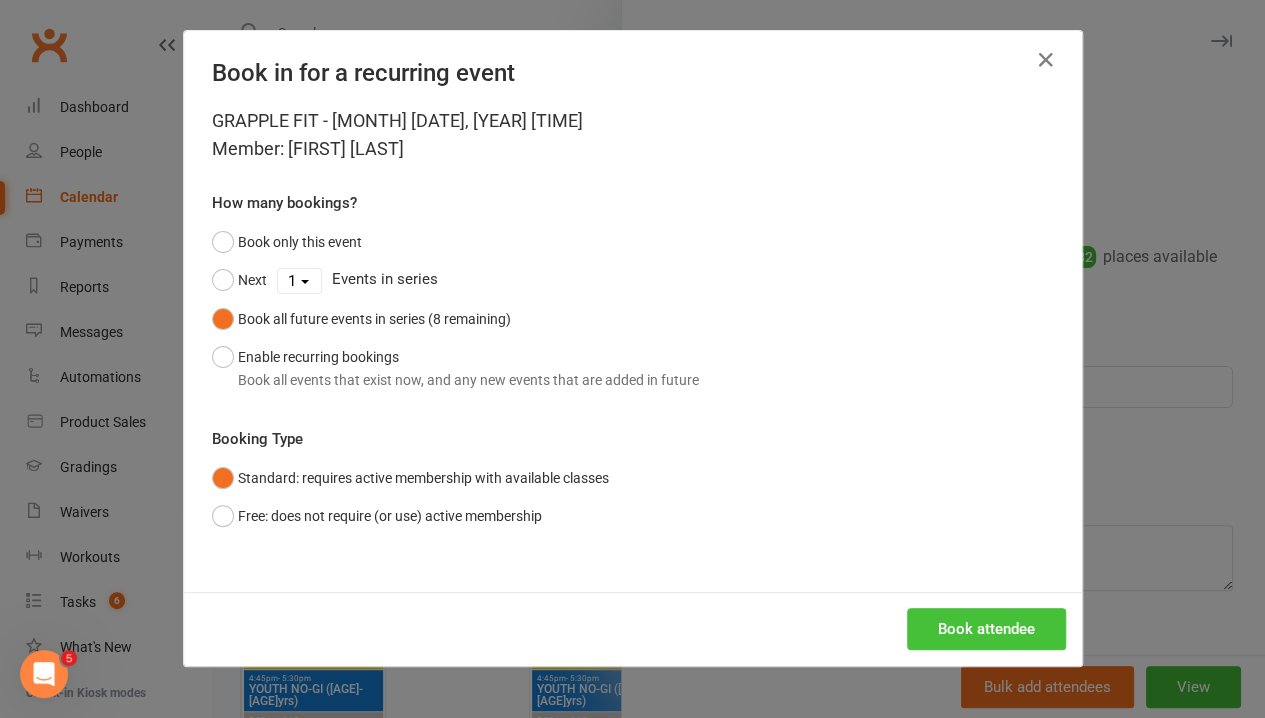 click on "Book attendee" at bounding box center [986, 629] 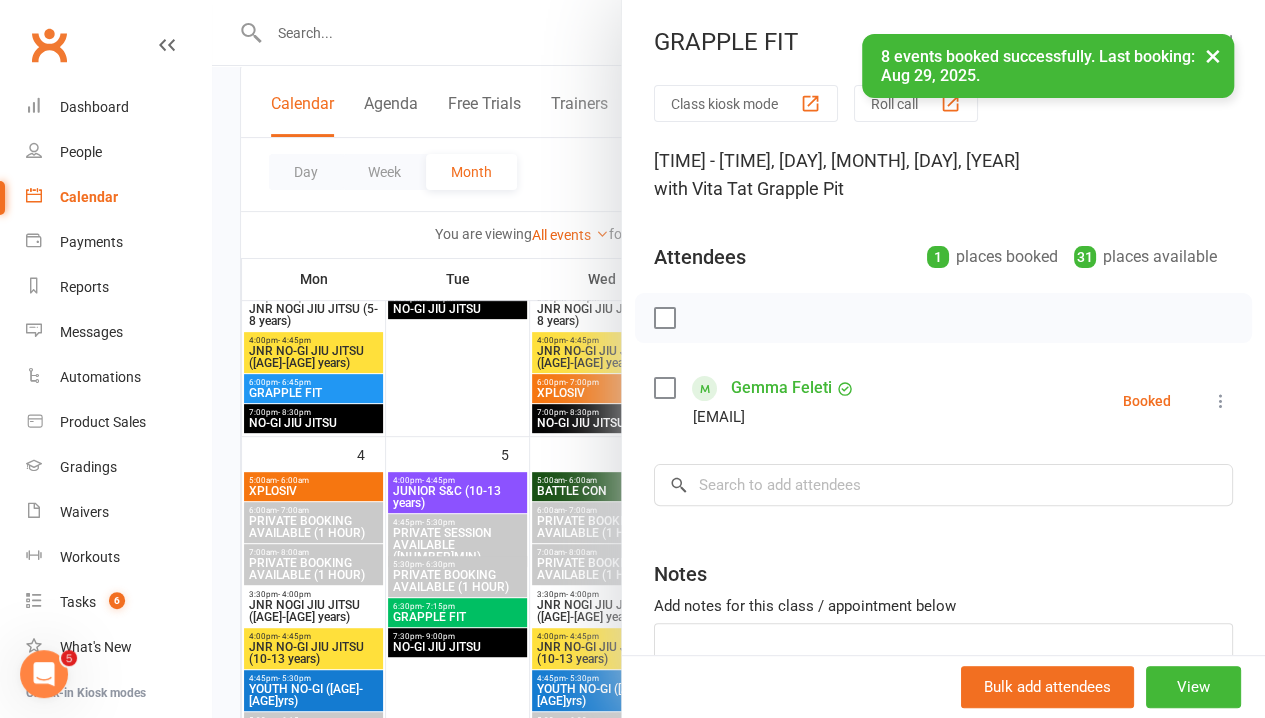 click at bounding box center (738, 359) 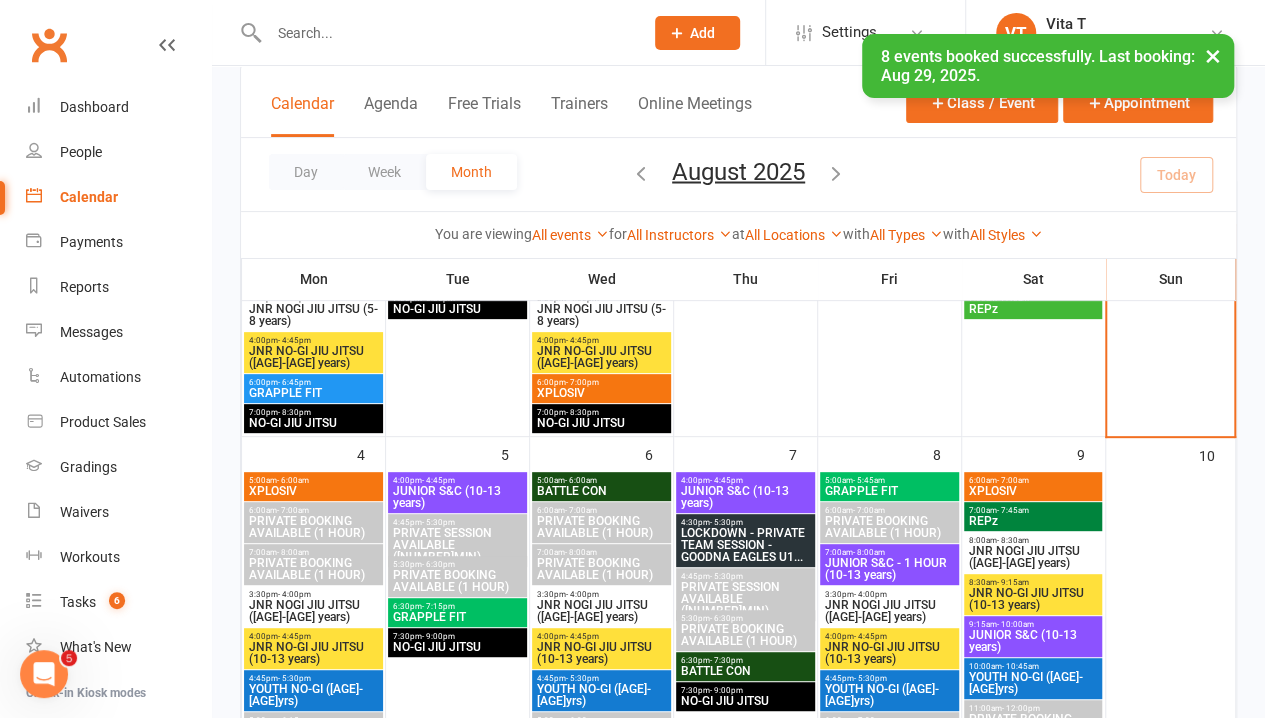 click on "BATTLE CON" at bounding box center [601, 491] 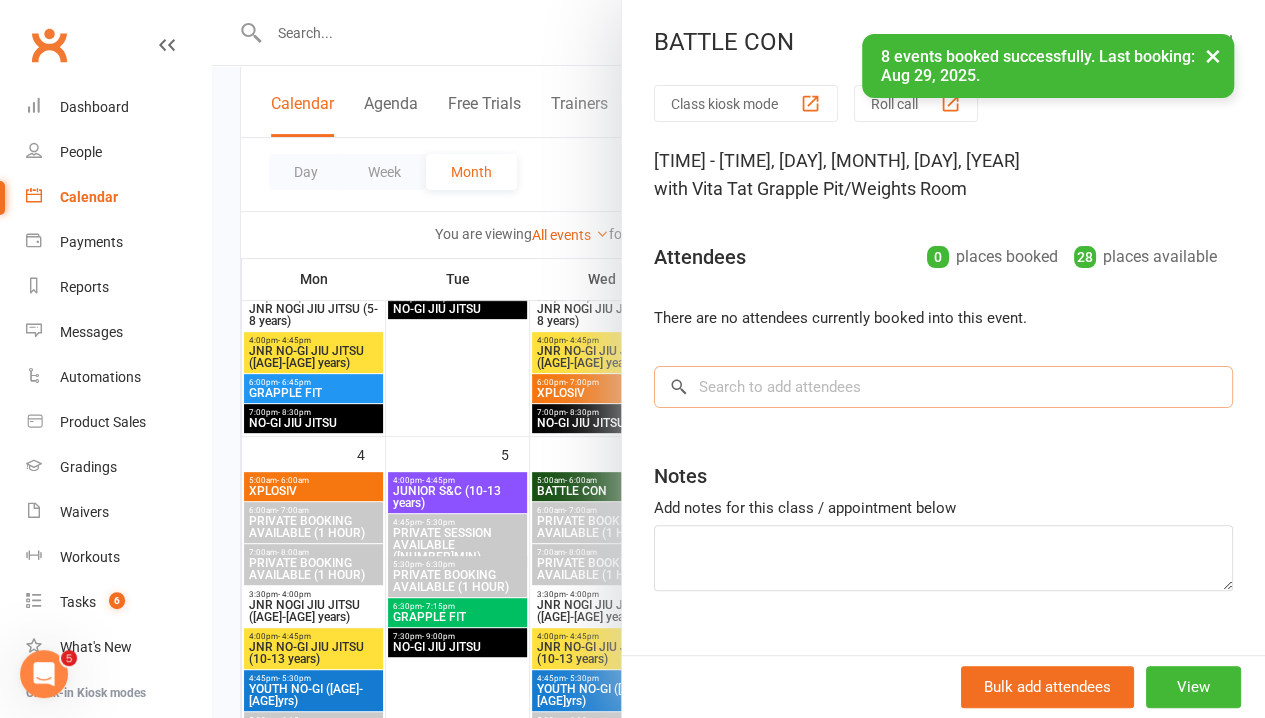 click at bounding box center (943, 387) 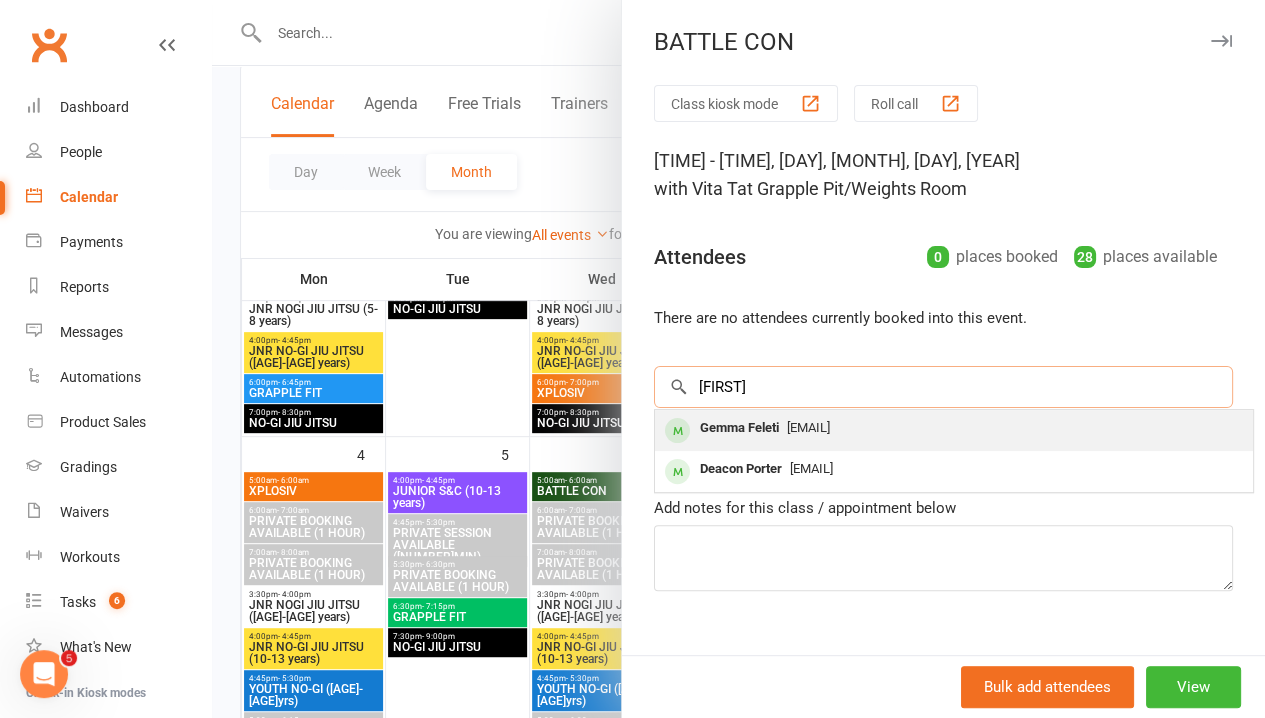 type on "[FIRST]" 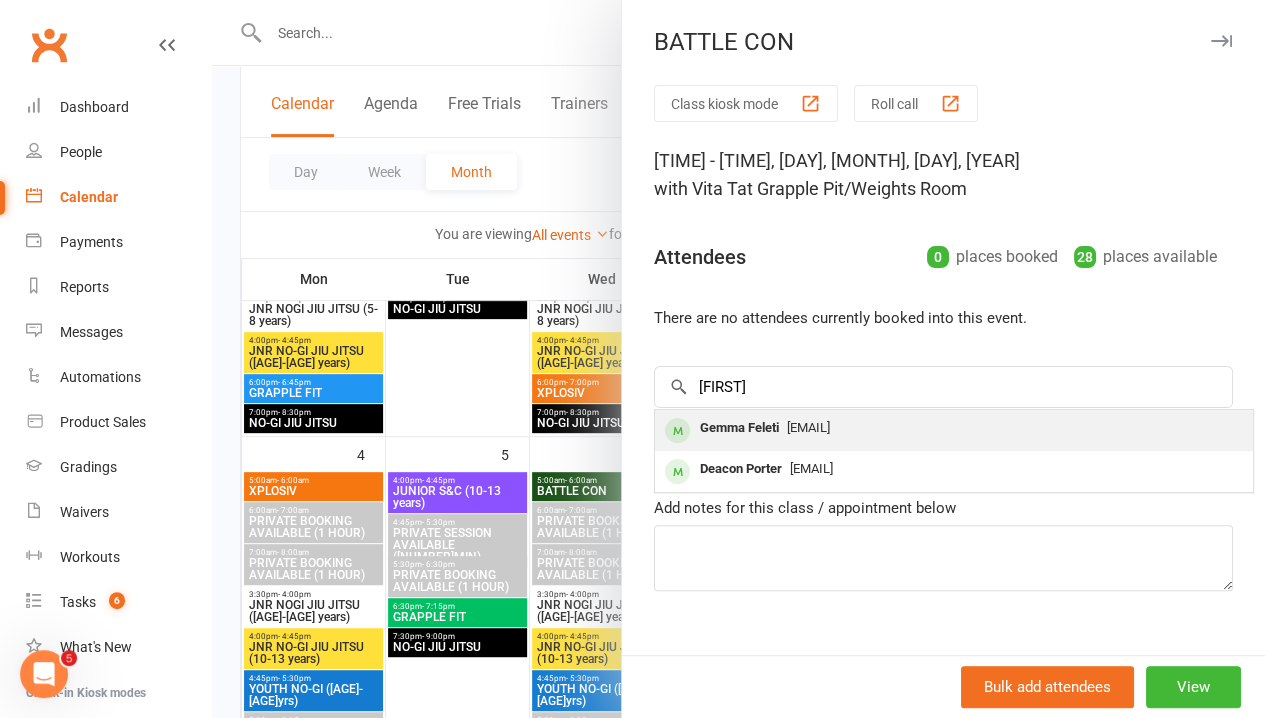 click on "Gemma Feleti" at bounding box center [739, 428] 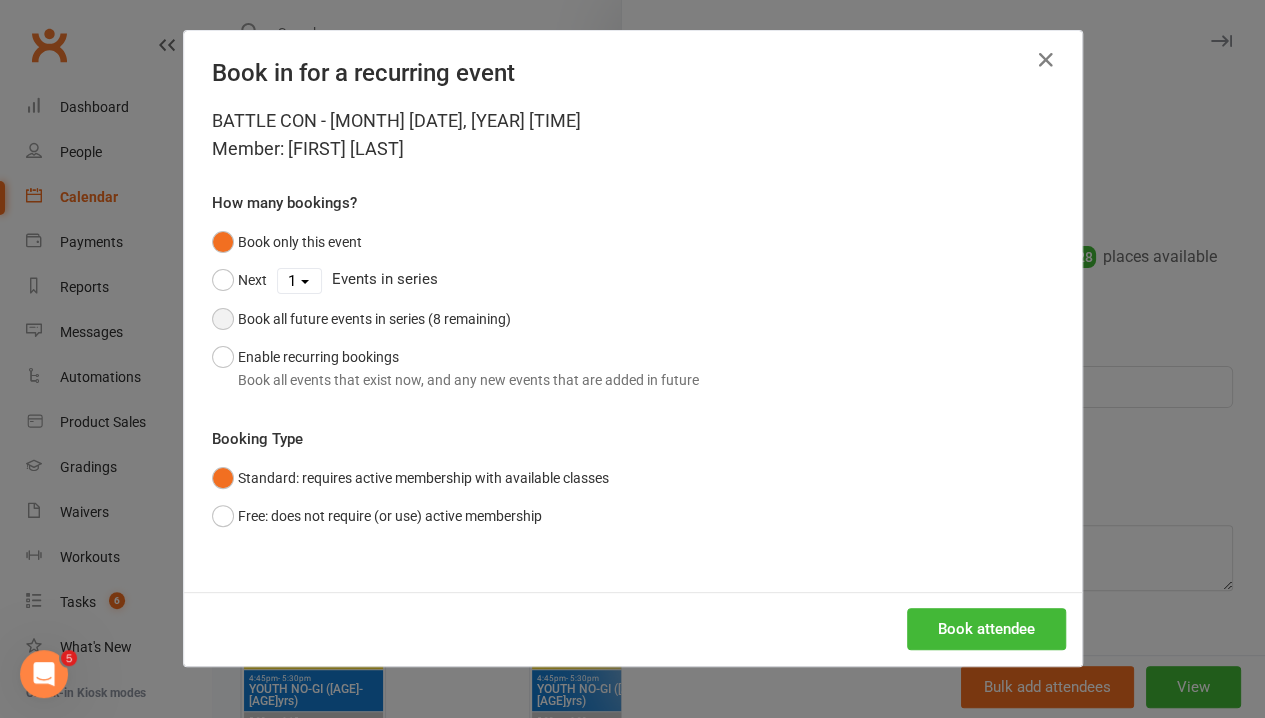 click on "Book all future events in series (8 remaining)" at bounding box center [374, 319] 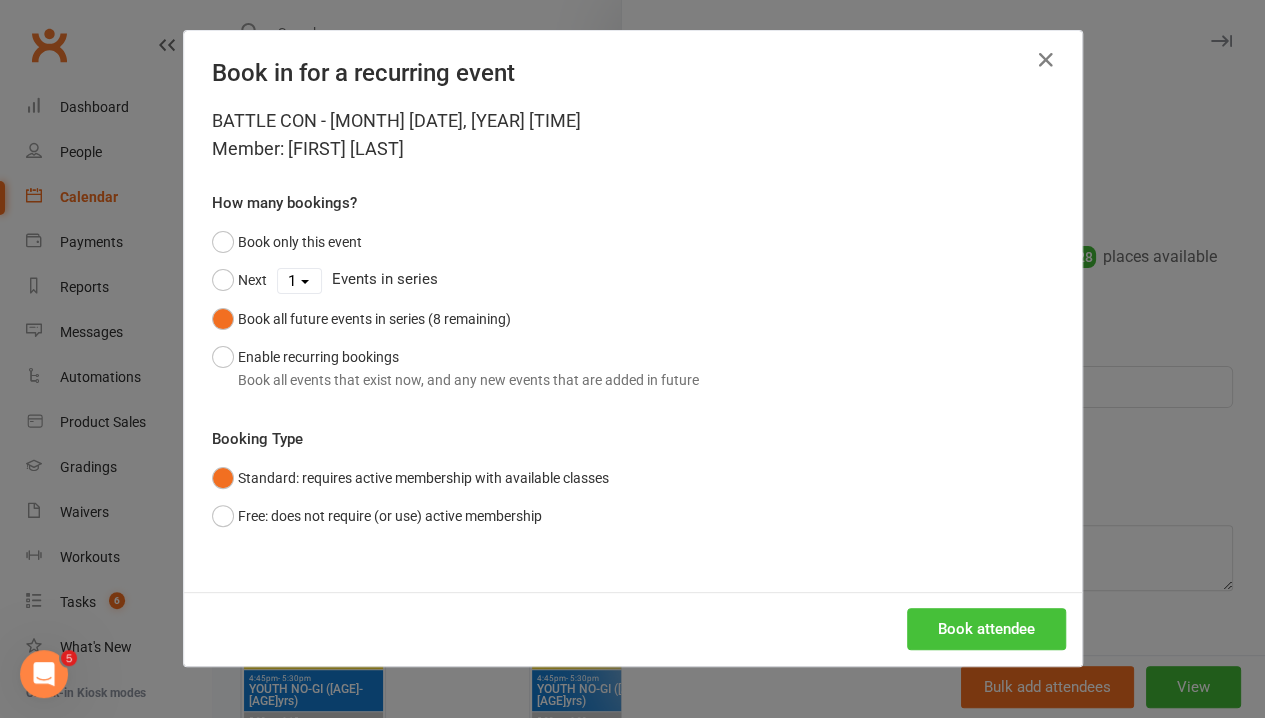click on "Book attendee" at bounding box center (986, 629) 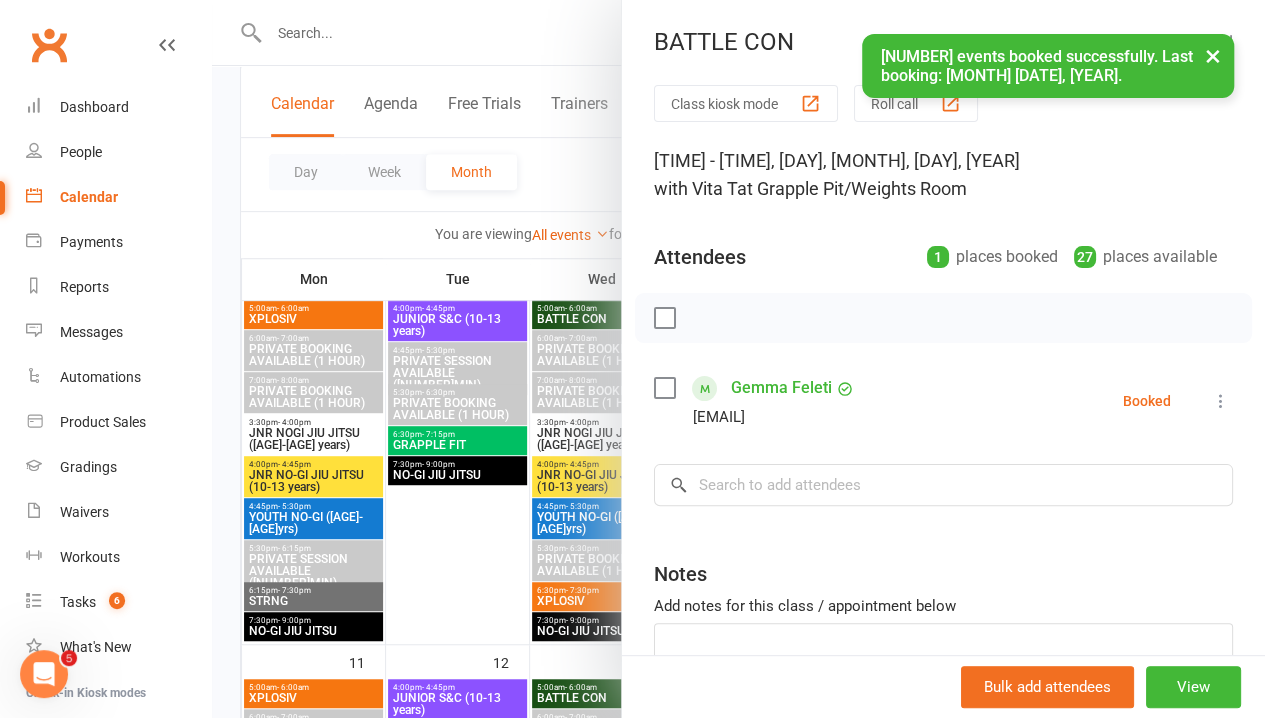 scroll, scrollTop: 400, scrollLeft: 0, axis: vertical 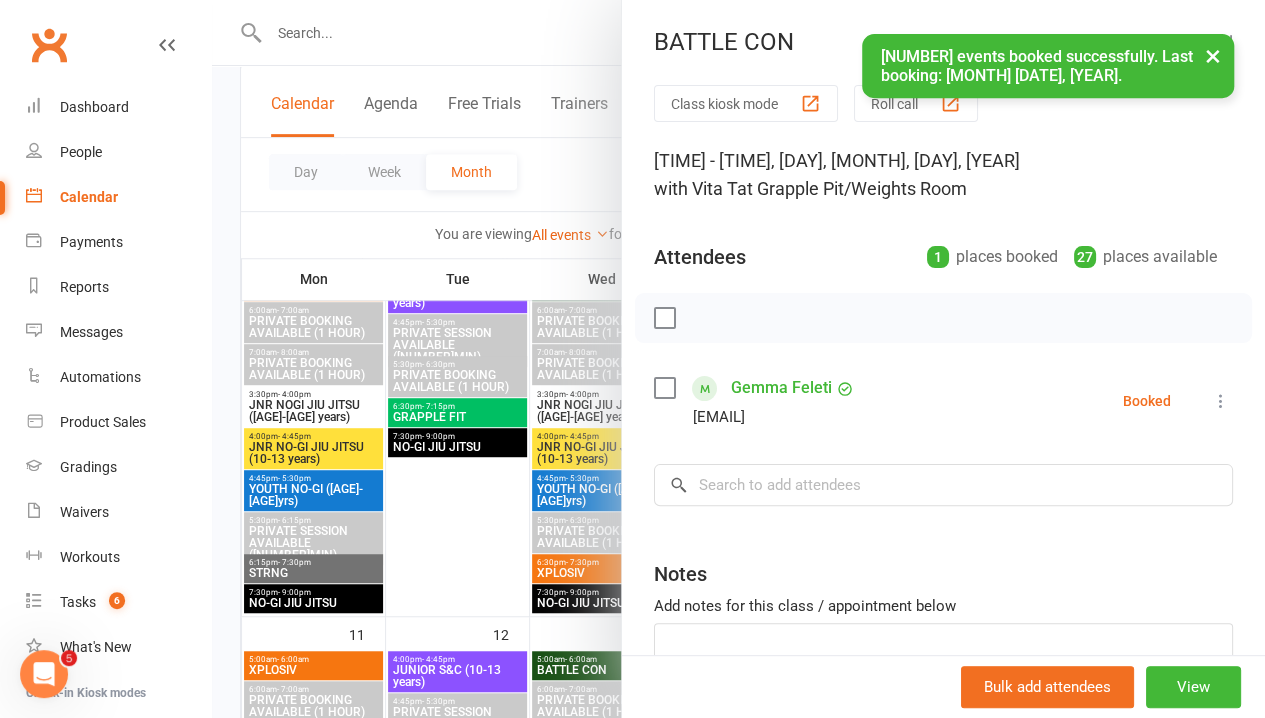 click at bounding box center (738, 359) 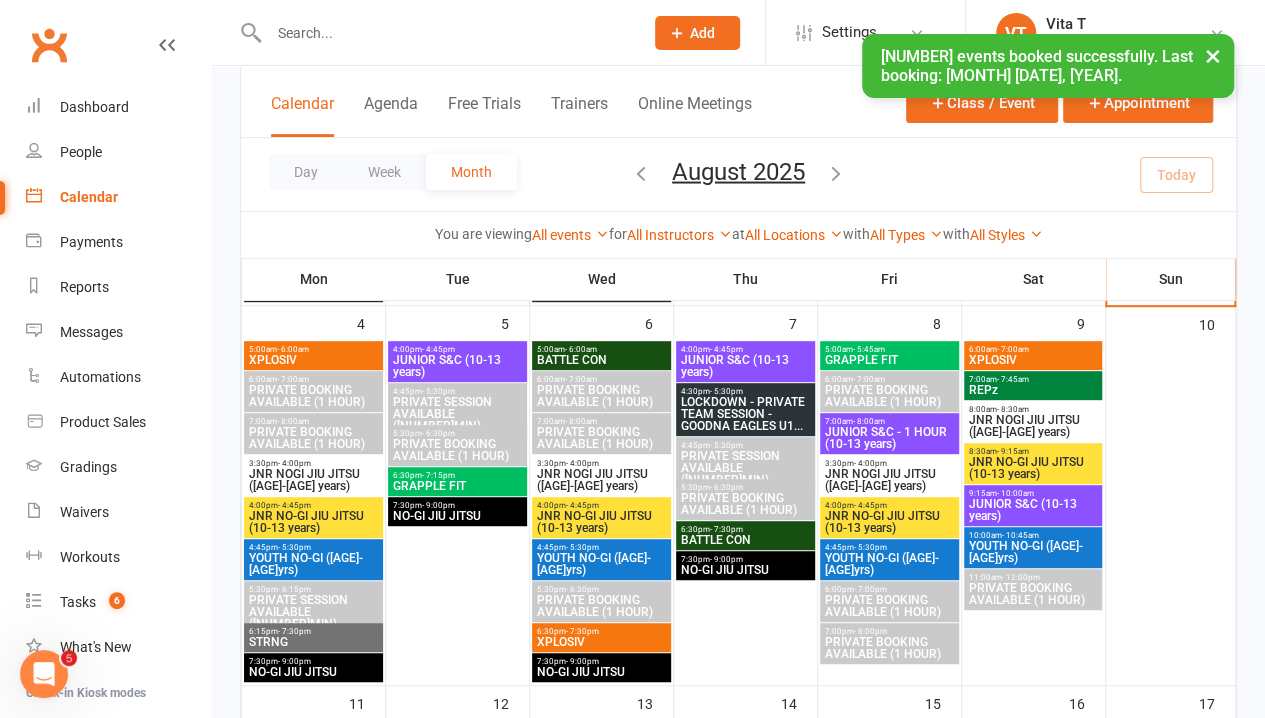 scroll, scrollTop: 300, scrollLeft: 0, axis: vertical 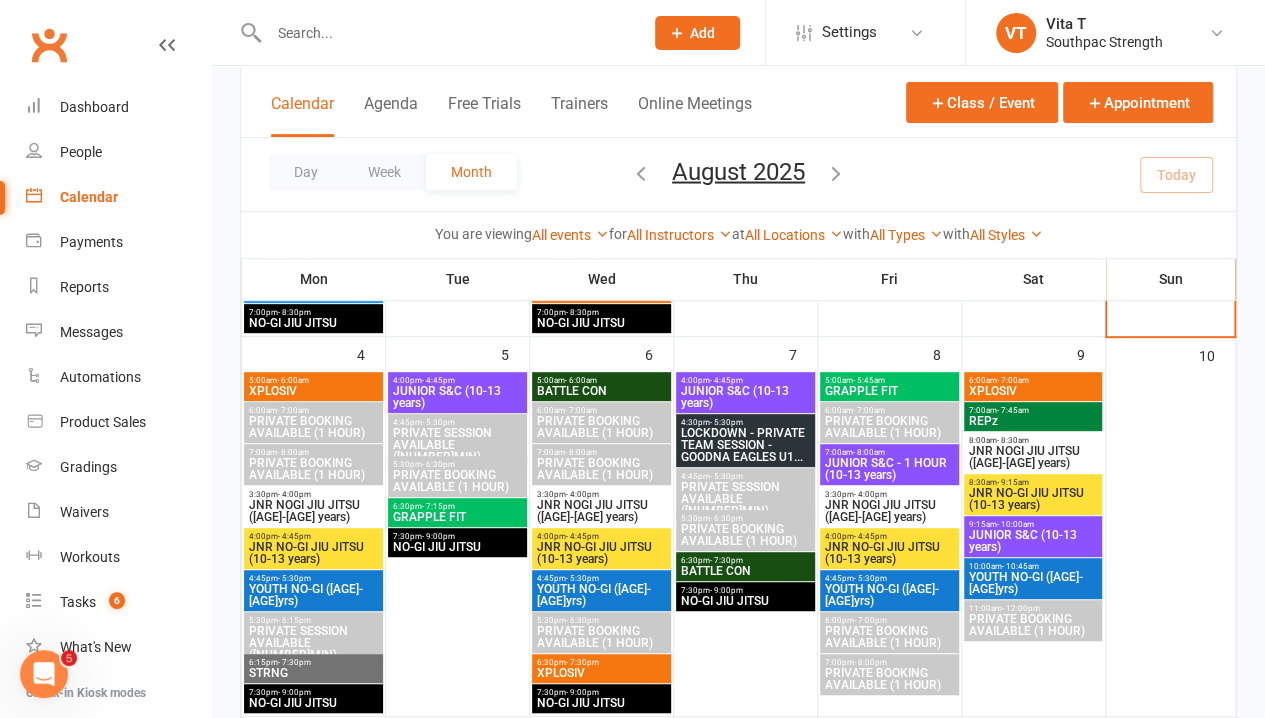 click on "REPz" at bounding box center [1033, 421] 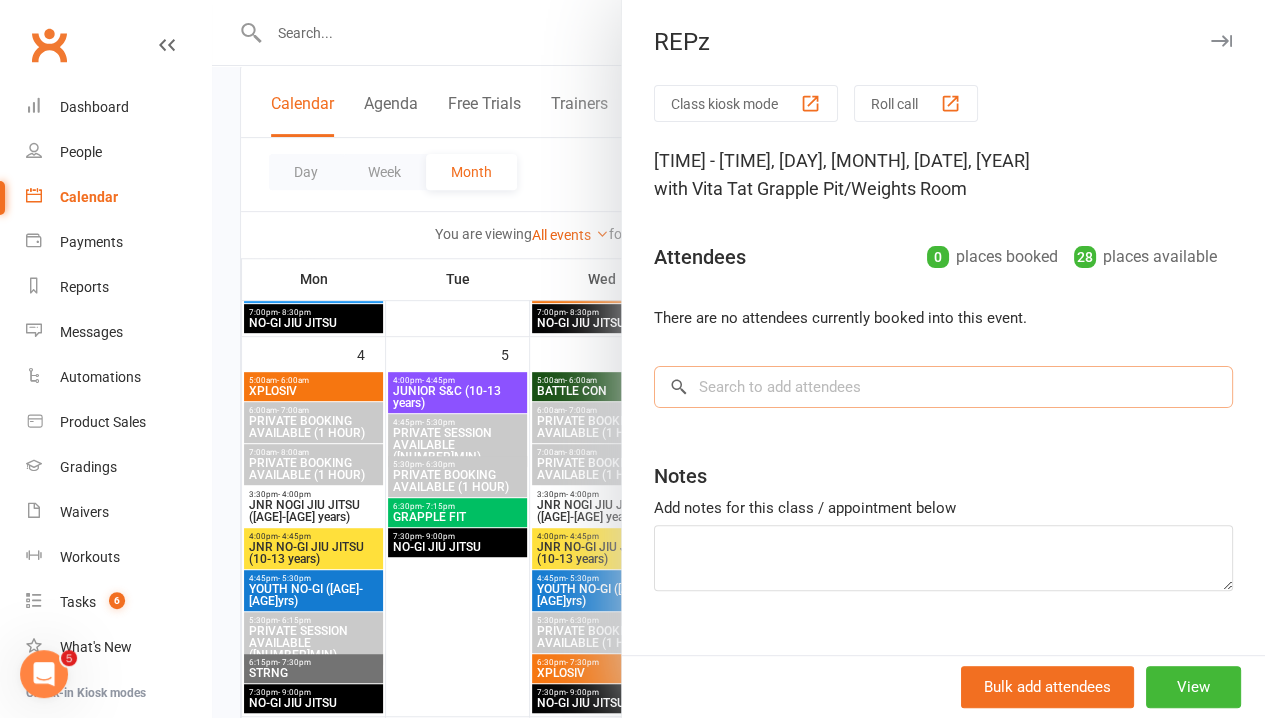 click at bounding box center (943, 387) 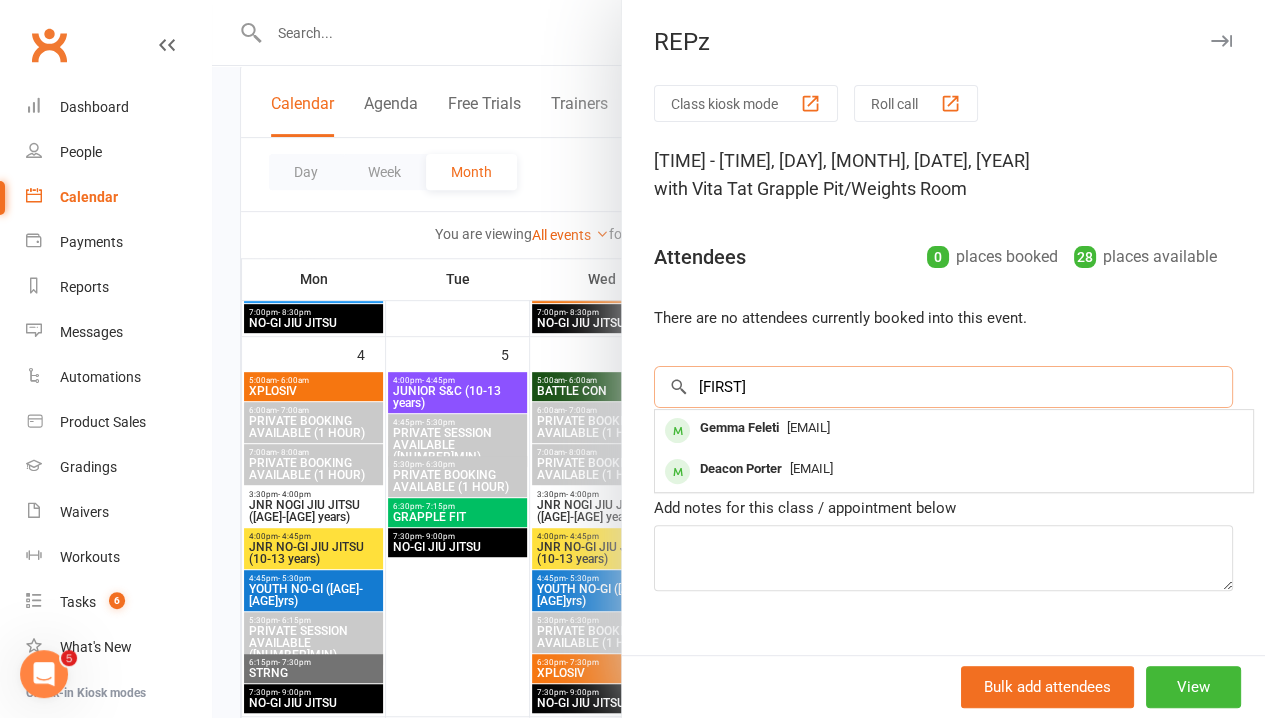 type on "[FIRST]" 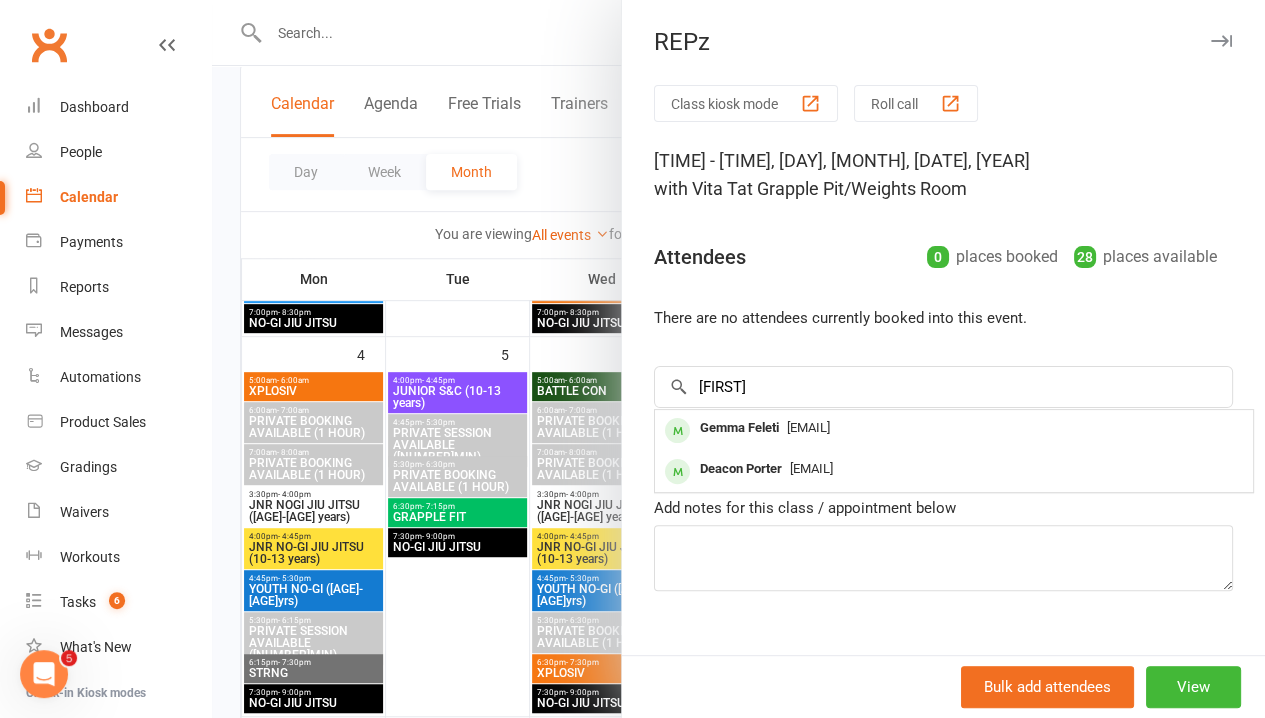 click on "[EMAIL]" at bounding box center (808, 427) 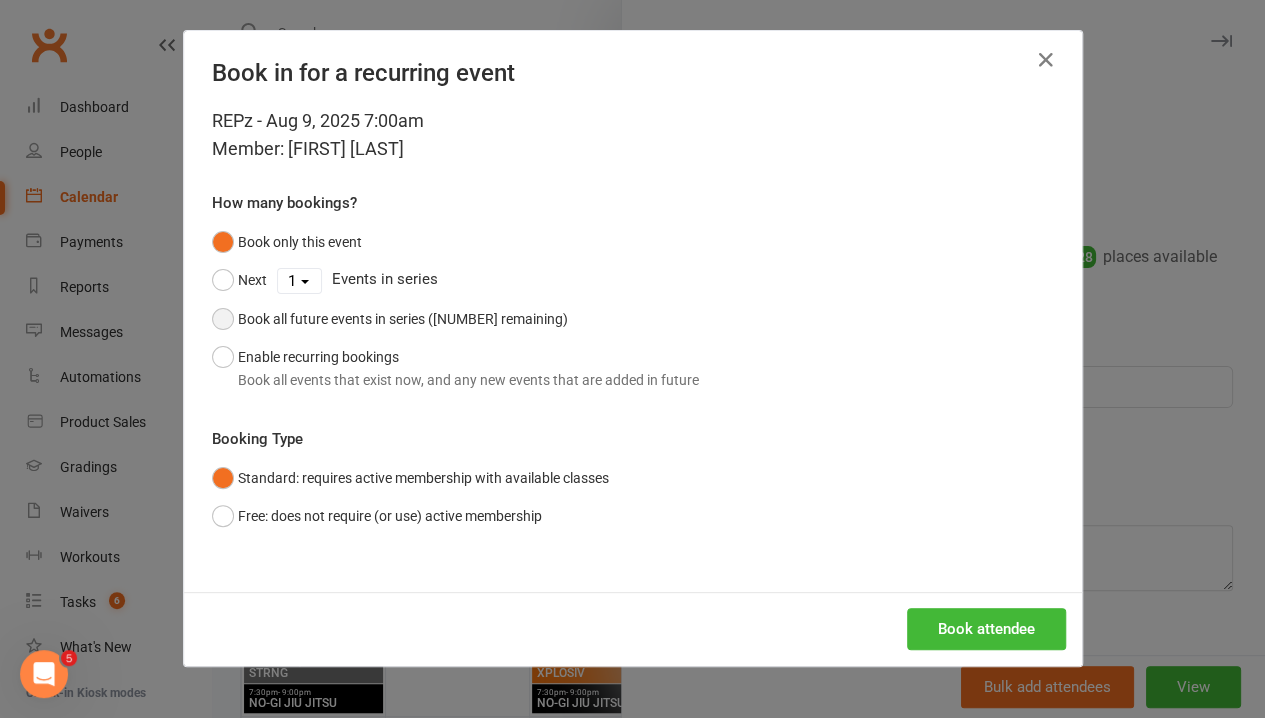 click on "Book all future events in series ([NUMBER] remaining)" at bounding box center (390, 319) 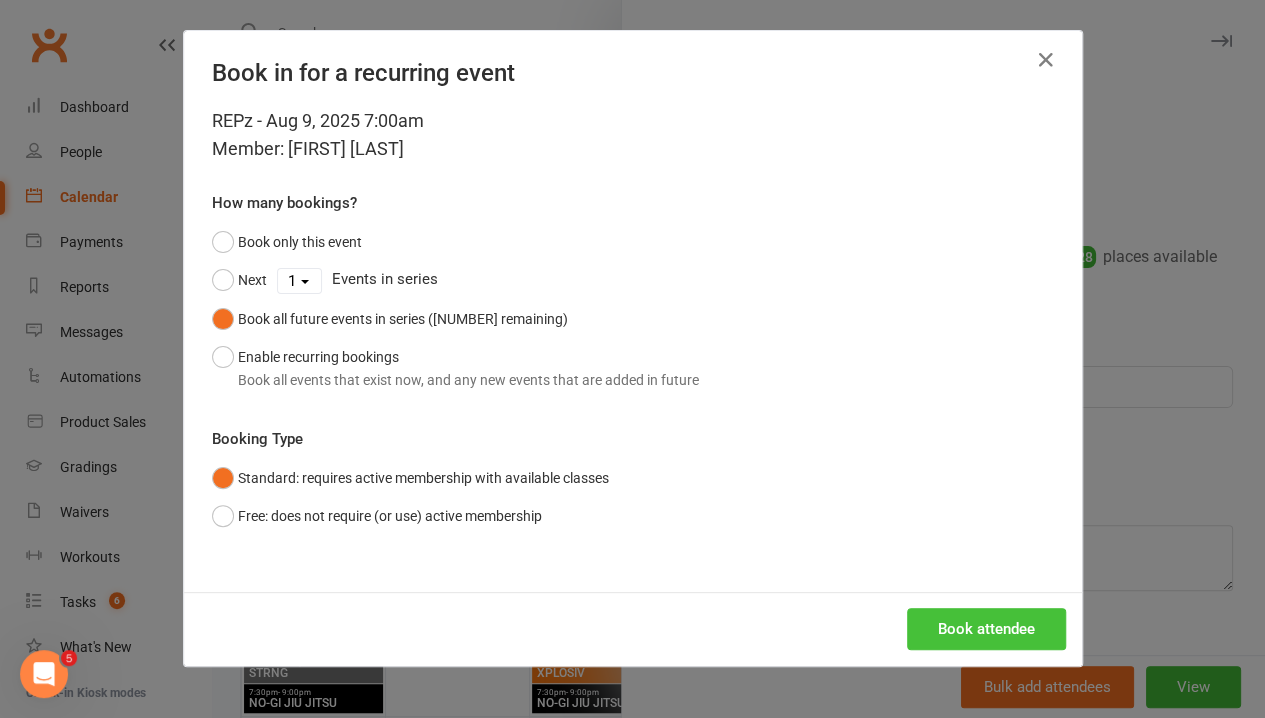 click on "Book attendee" at bounding box center (986, 629) 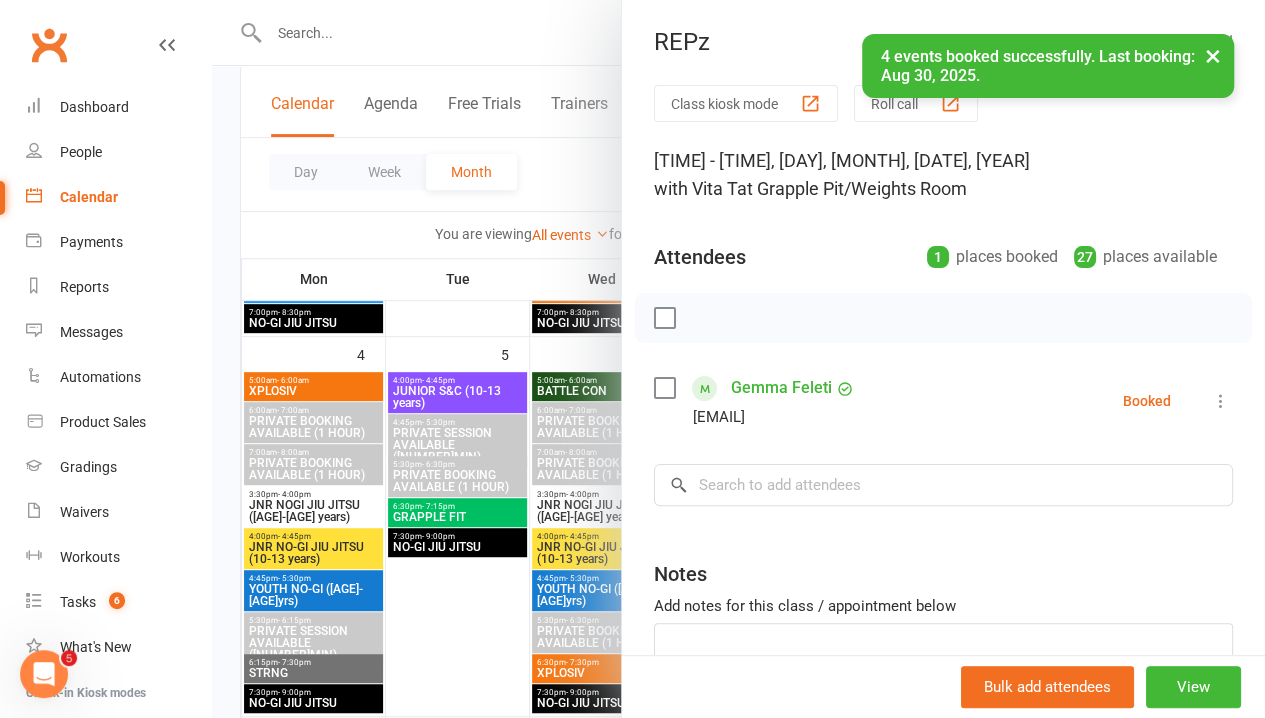 click at bounding box center [738, 359] 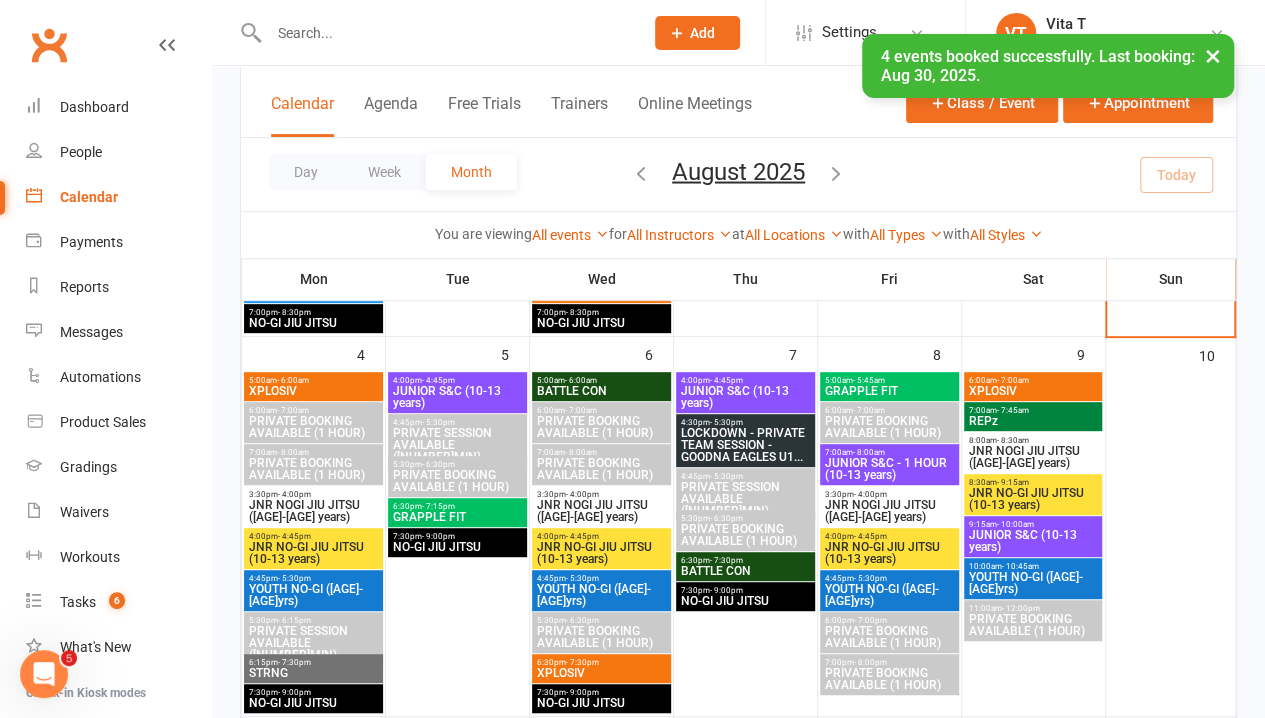 click on "JUNIOR S&C (10-13 years)" at bounding box center [745, 397] 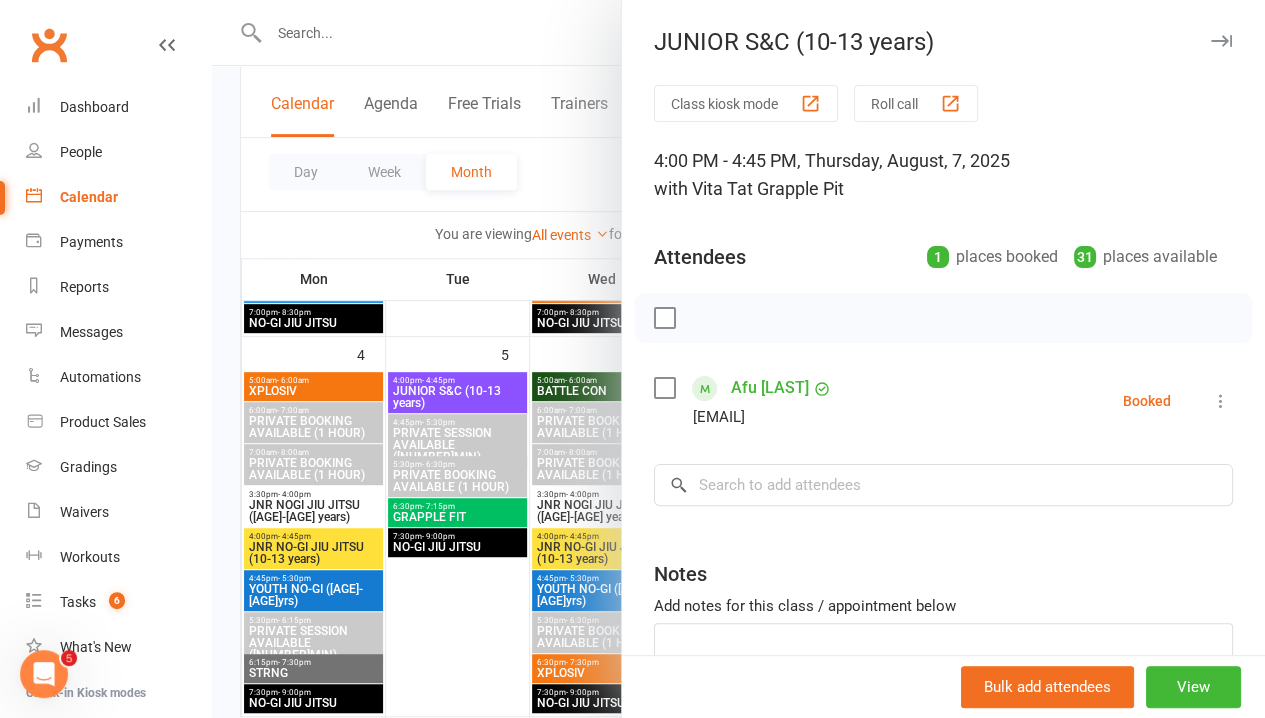 click at bounding box center (738, 359) 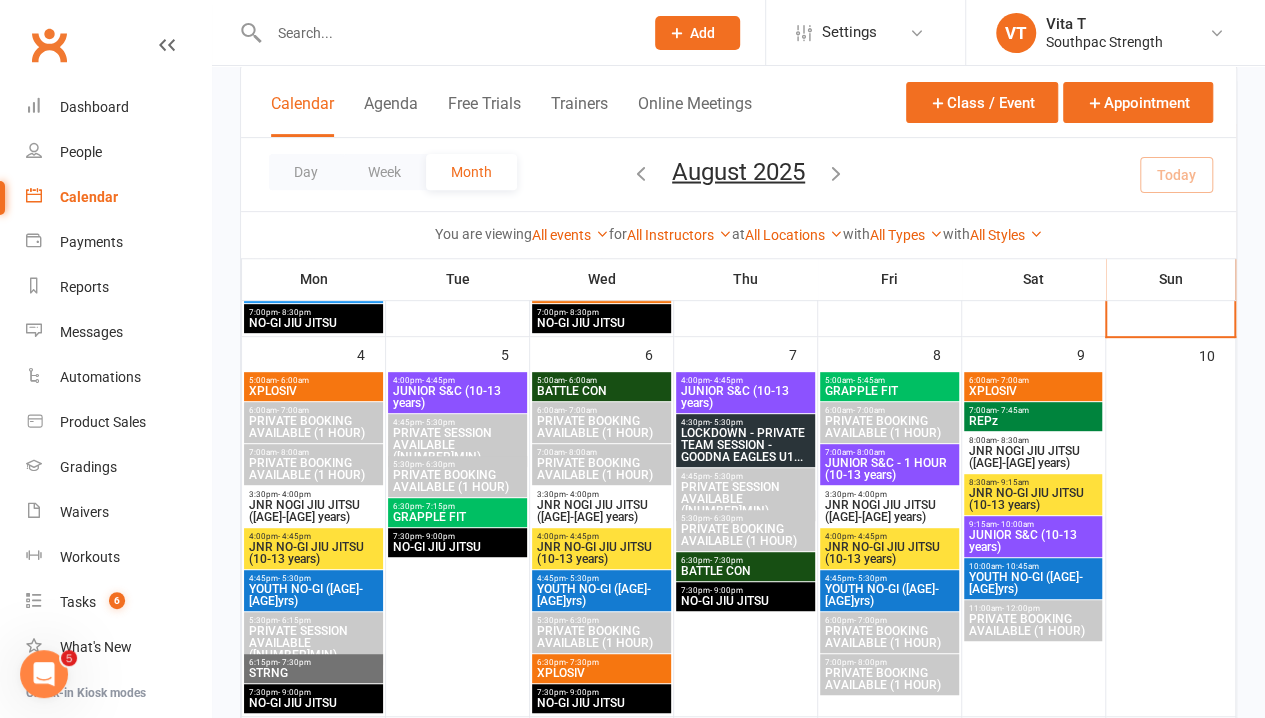 click on "JUNIOR S&C (10-13 years)" at bounding box center (457, 397) 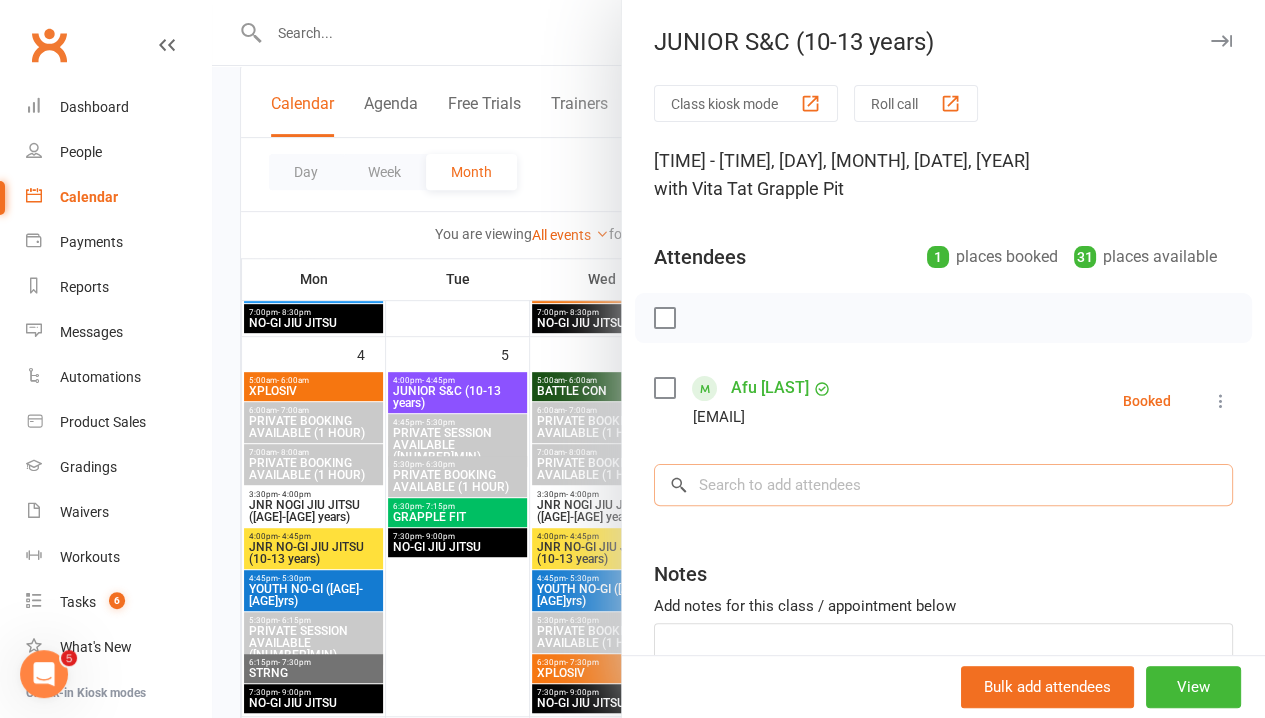 click at bounding box center (943, 485) 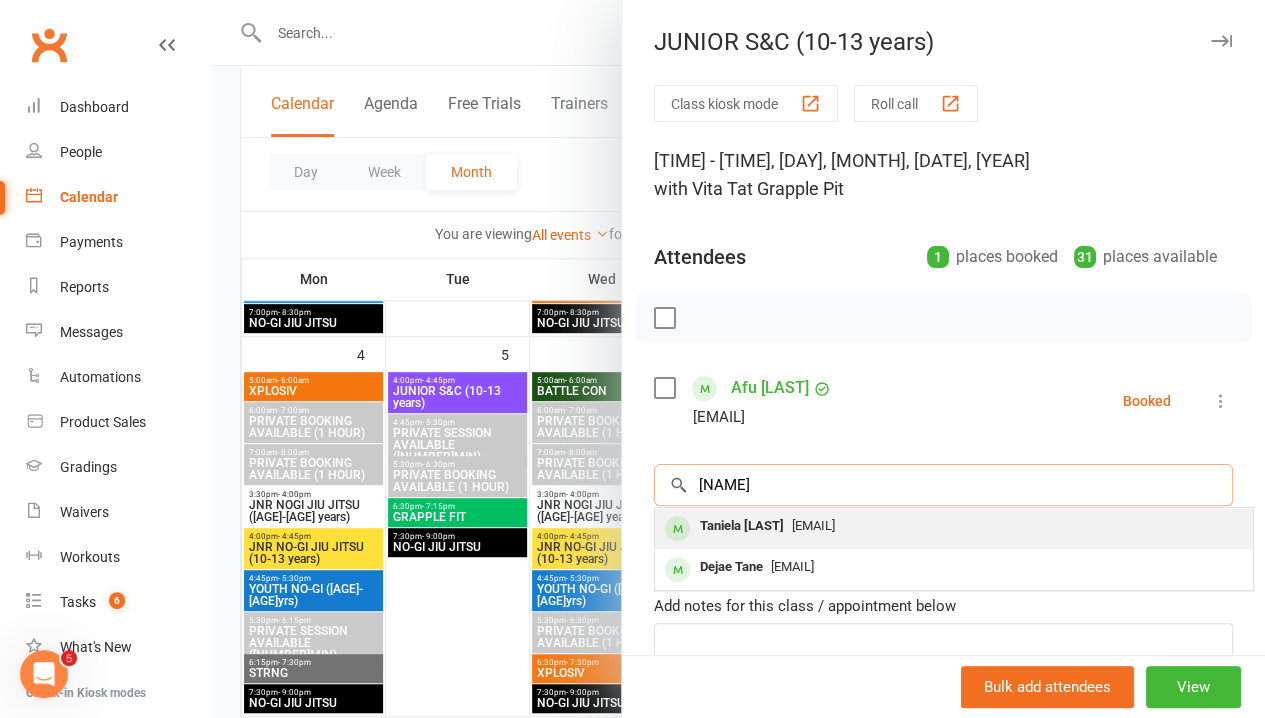 type on "[NAME]" 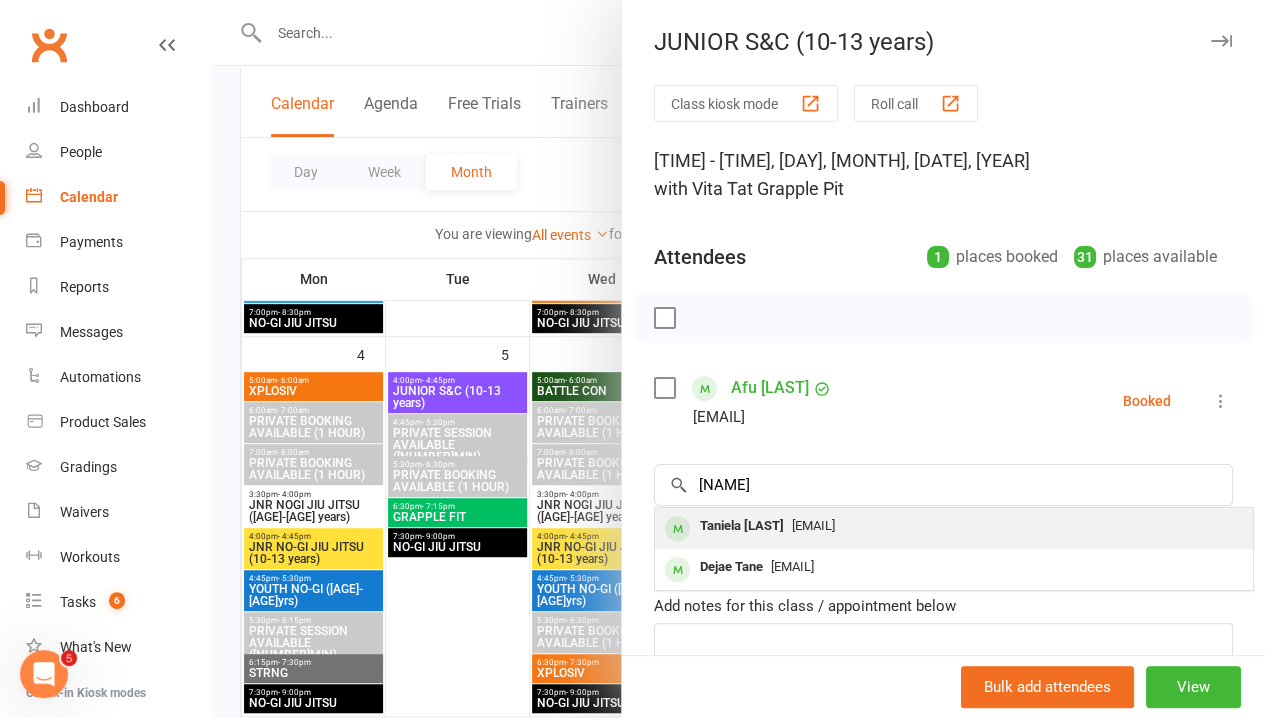 click on "Taniela [LAST]" at bounding box center [742, 526] 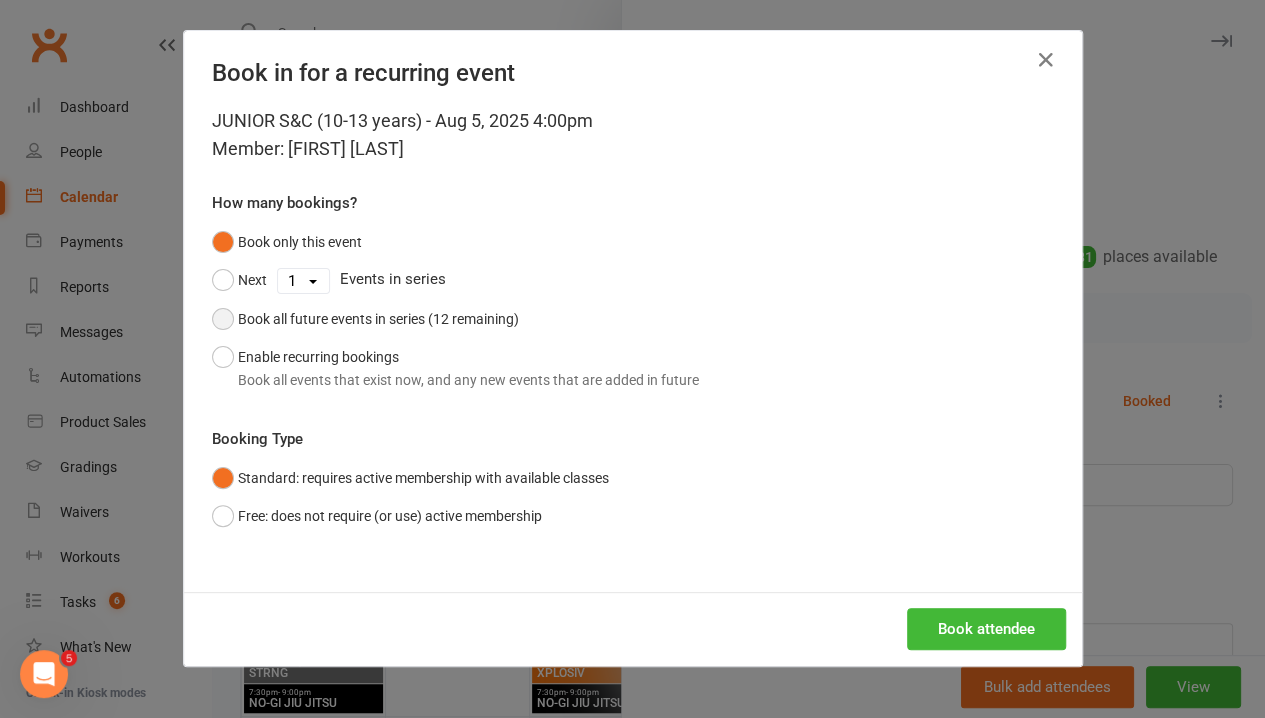 click on "Book all future events in series (12 remaining)" at bounding box center (378, 319) 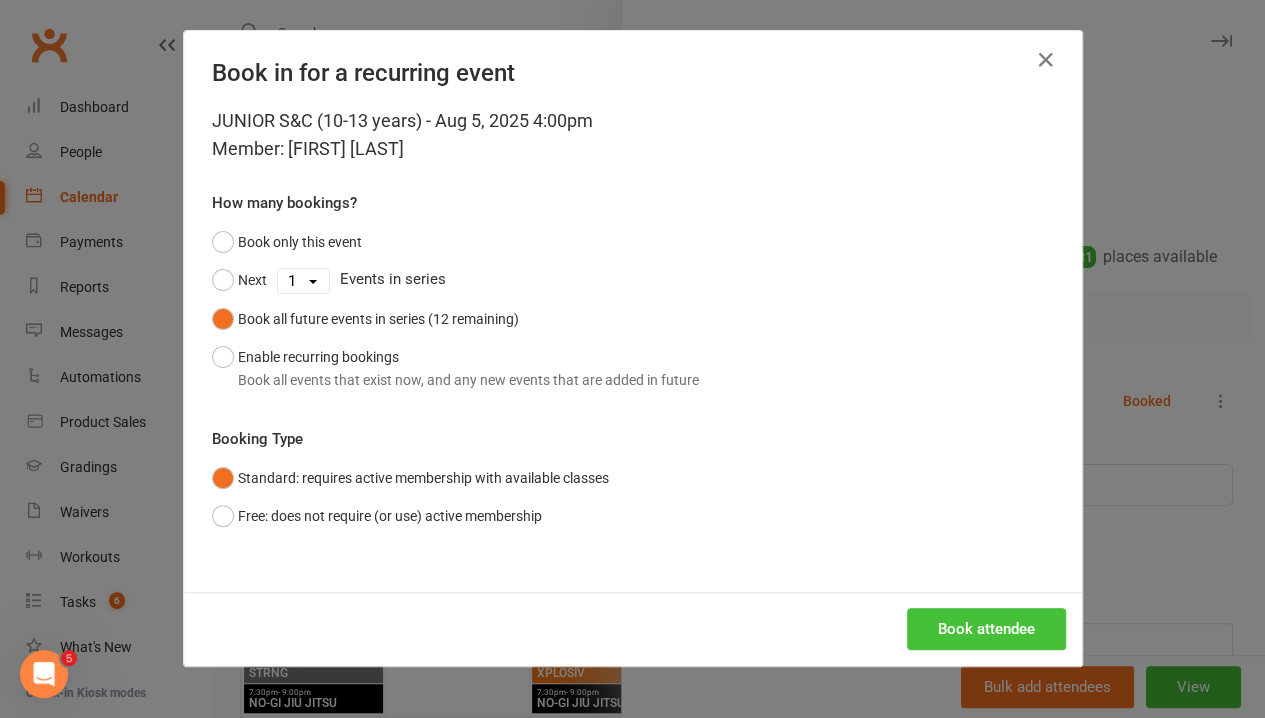 click on "Book attendee" at bounding box center [986, 629] 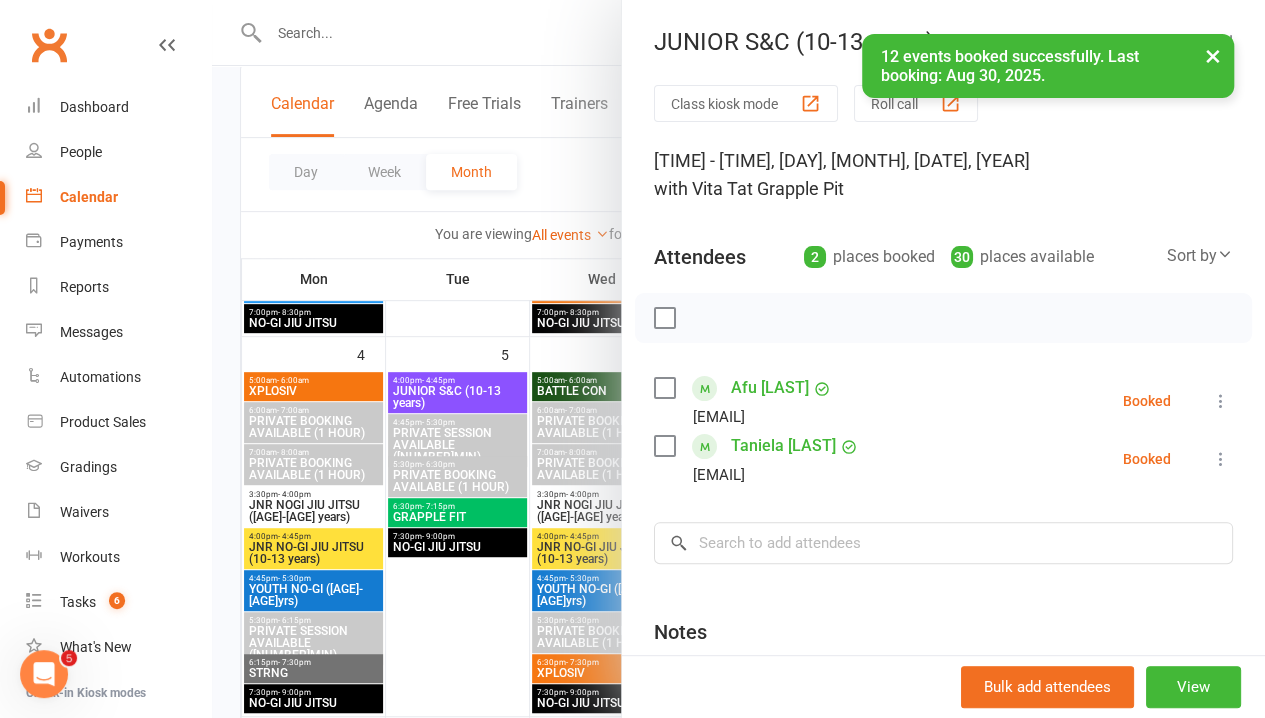 click at bounding box center [738, 359] 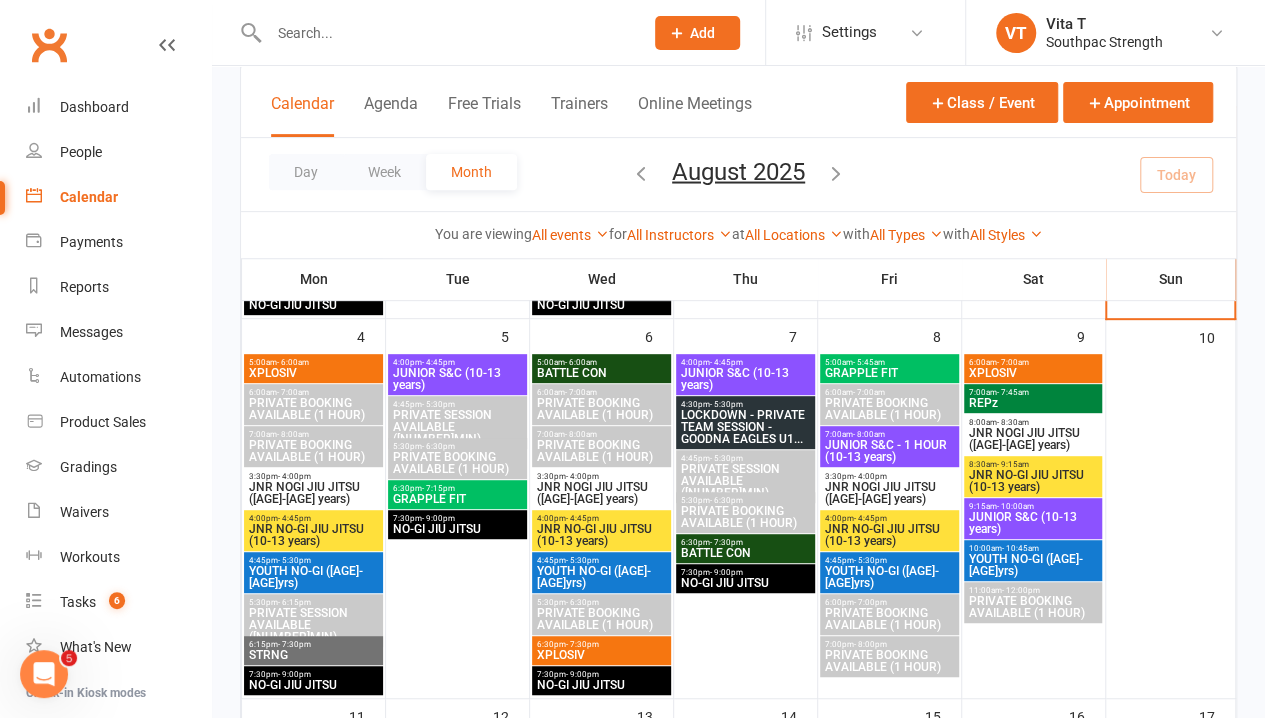 scroll, scrollTop: 300, scrollLeft: 0, axis: vertical 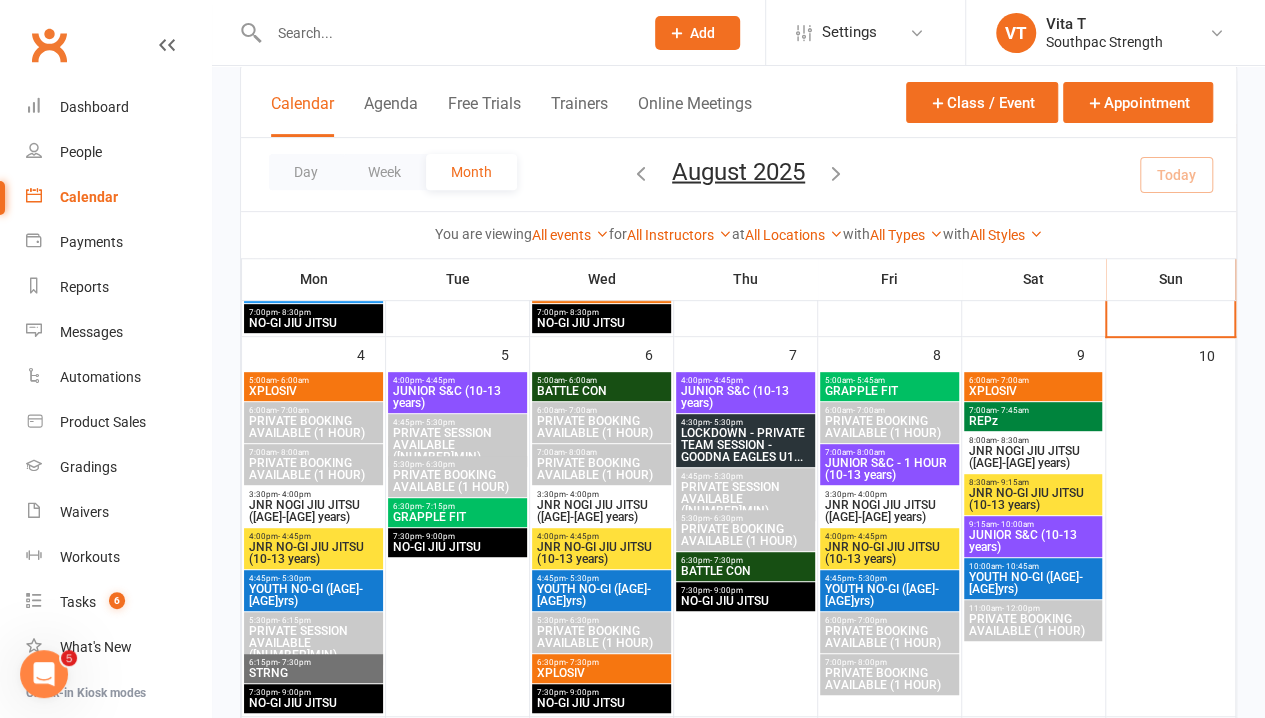 click on "LOCKDOWN - PRIVATE TEAM SESSION - GOODNA EAGLES U1..." at bounding box center [745, 445] 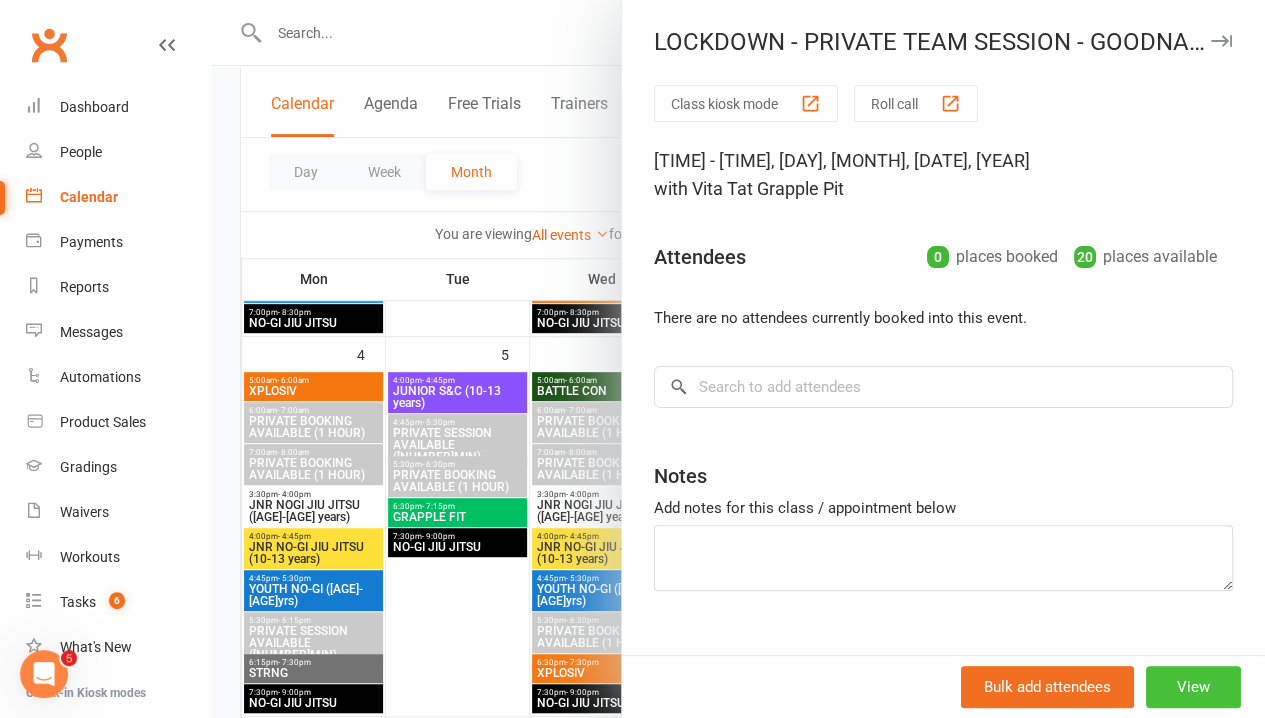 click on "View" at bounding box center (1193, 687) 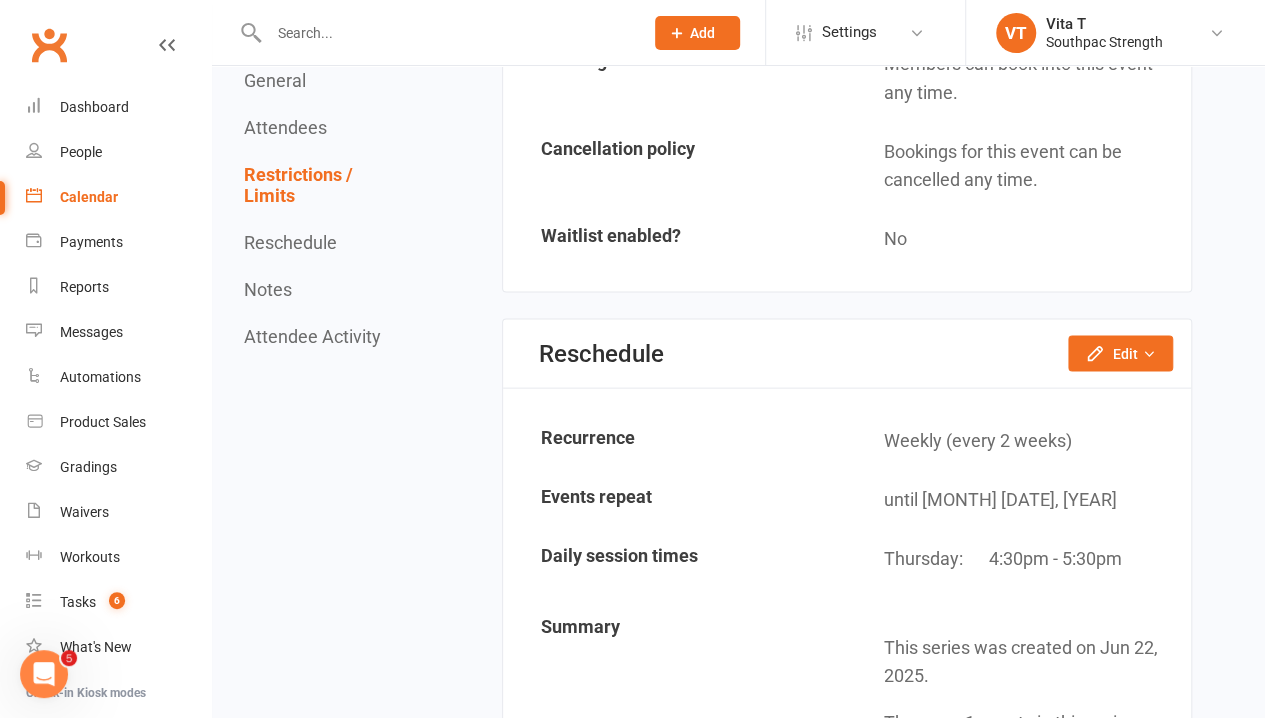 scroll, scrollTop: 2100, scrollLeft: 0, axis: vertical 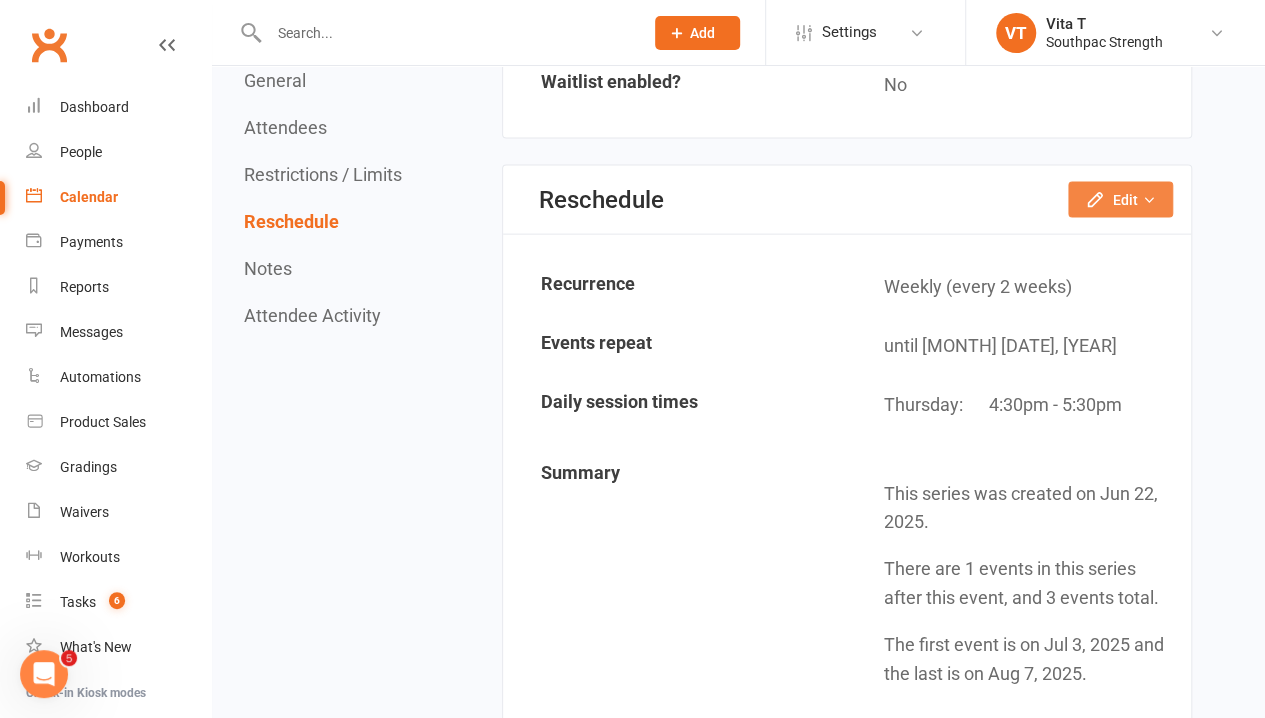 click on "Edit" 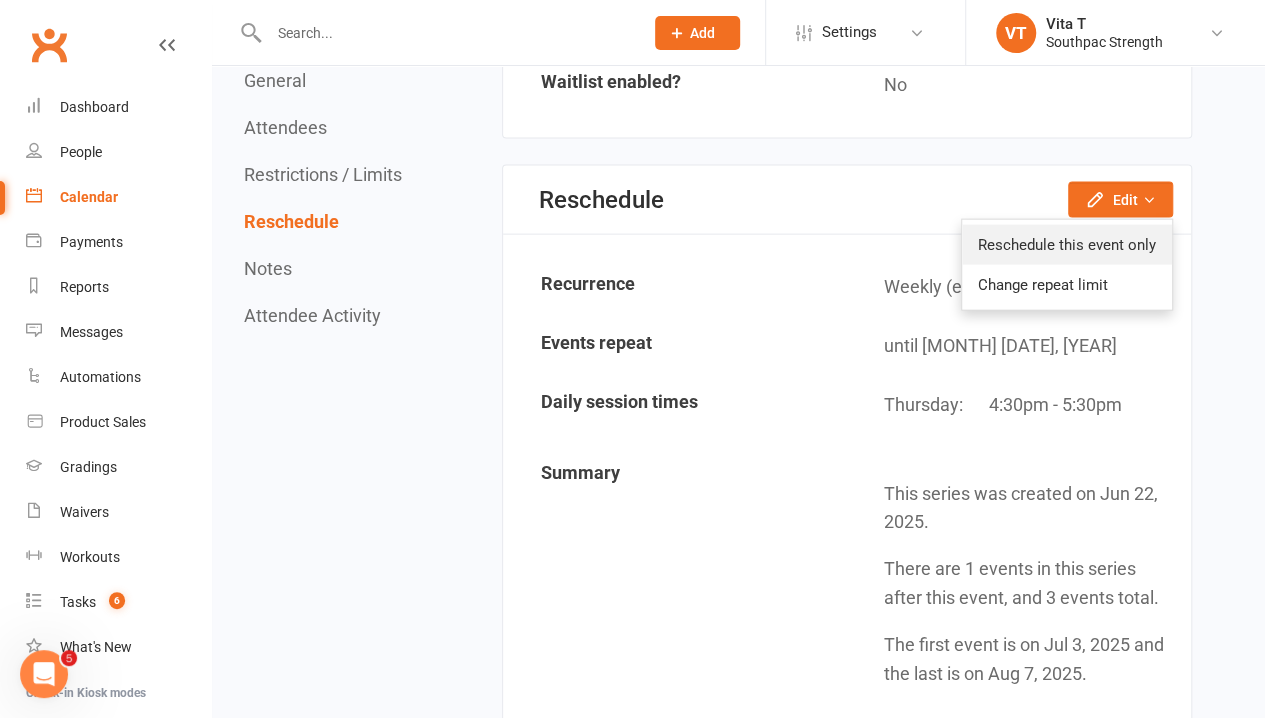 click on "Reschedule this event only" 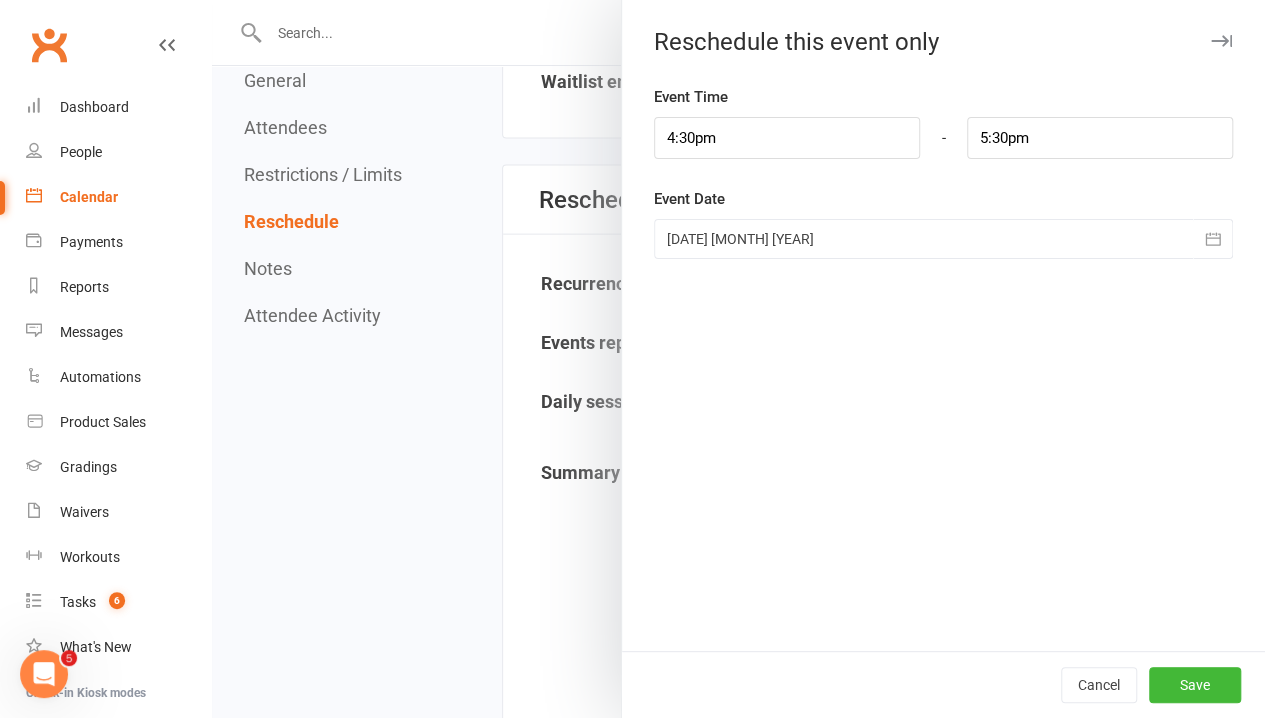 click at bounding box center [943, 239] 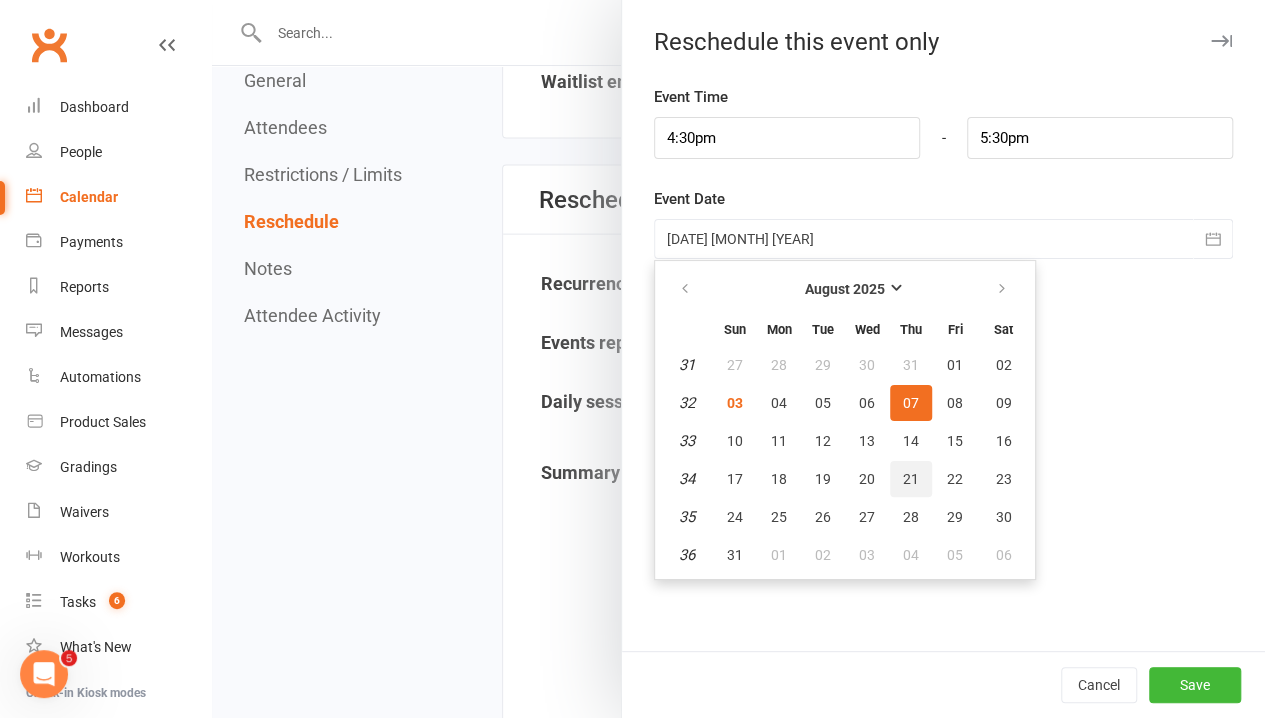 click on "21" at bounding box center (911, 479) 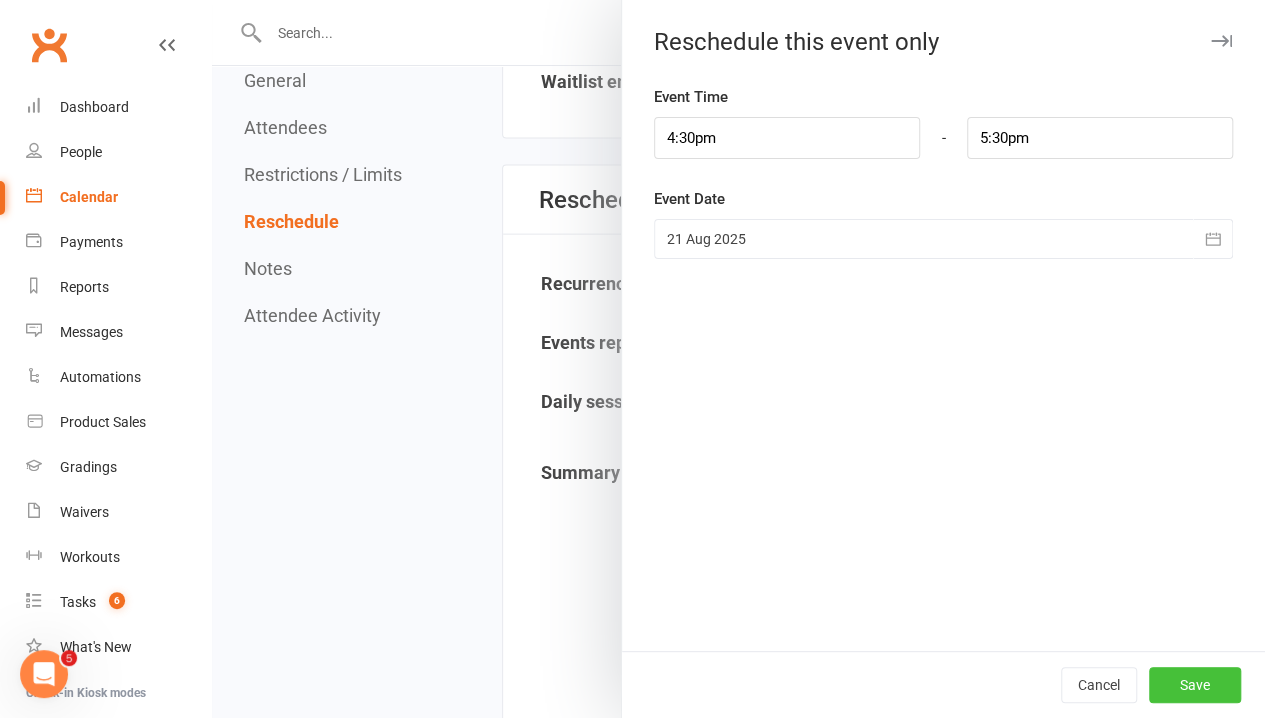 click on "Save" at bounding box center [1195, 685] 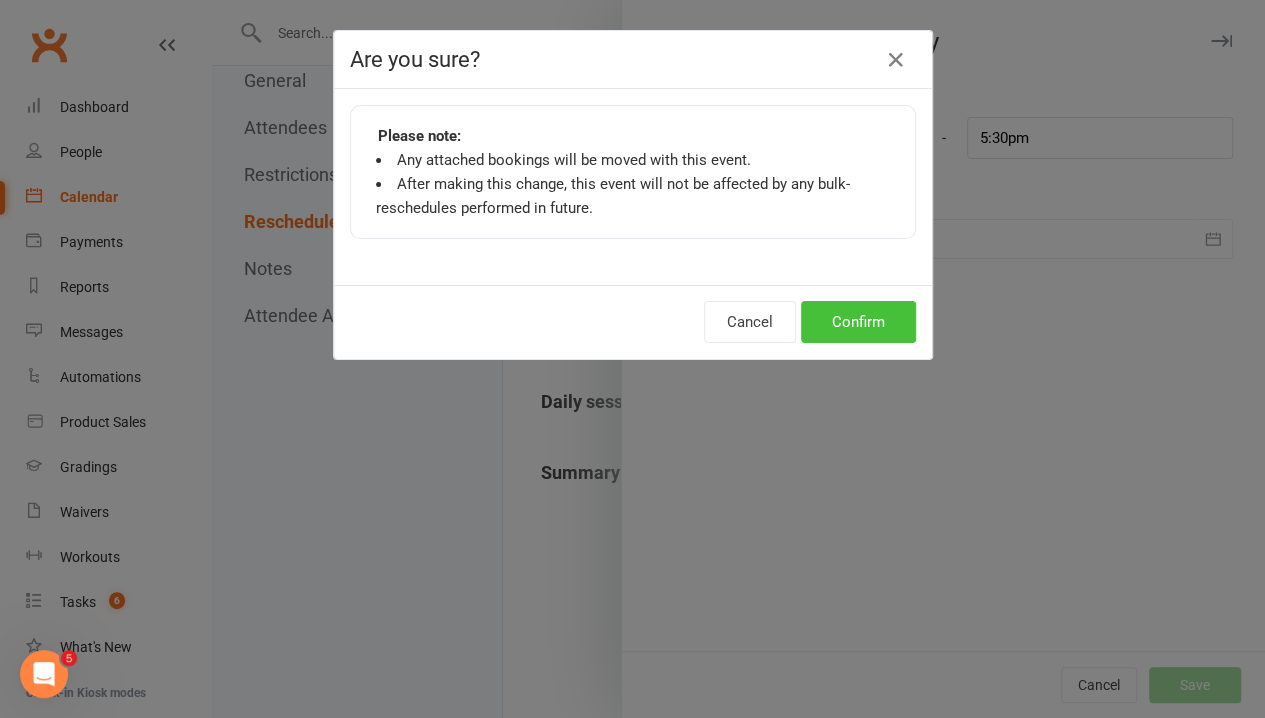 click on "Confirm" at bounding box center (858, 322) 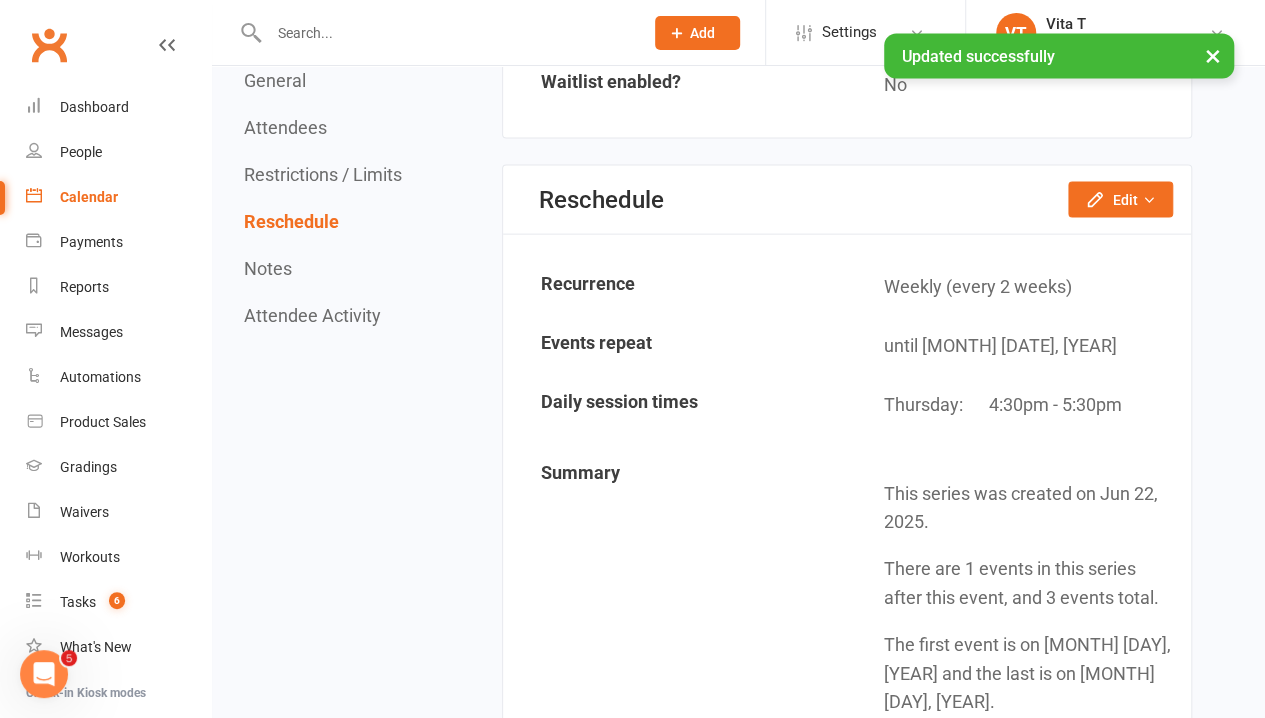 click on "Calendar" at bounding box center [118, 197] 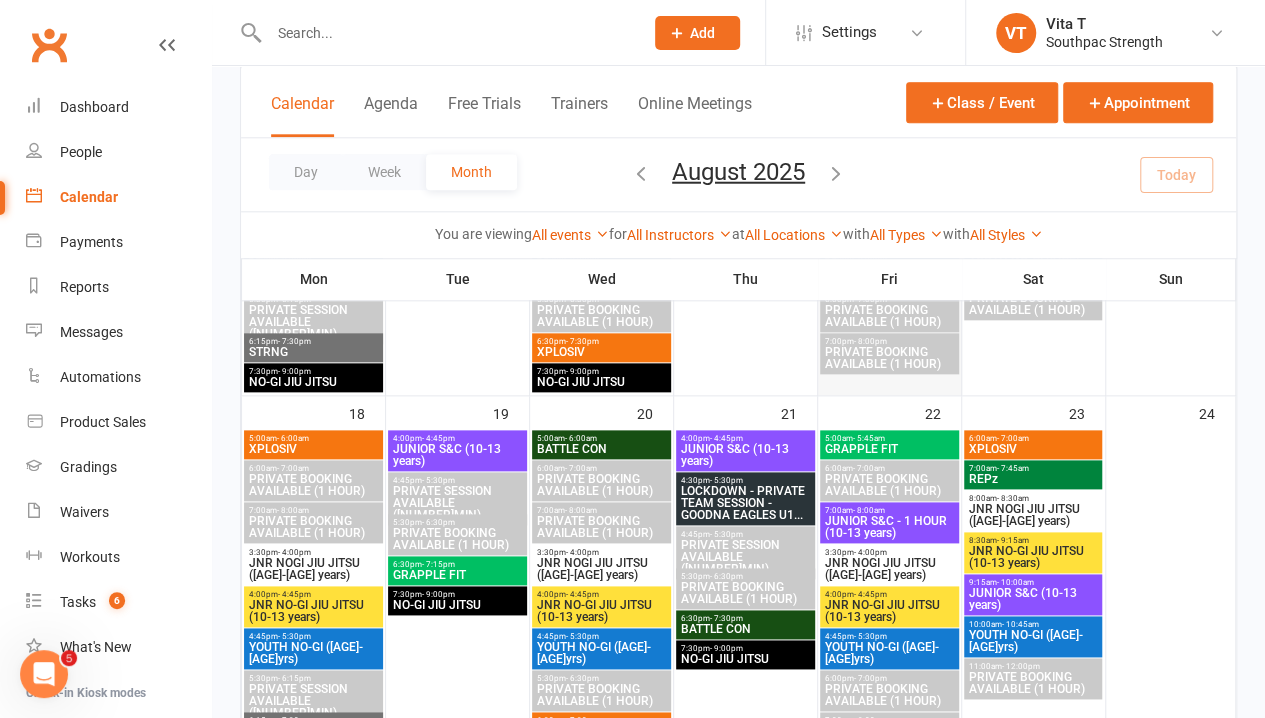 scroll, scrollTop: 1100, scrollLeft: 0, axis: vertical 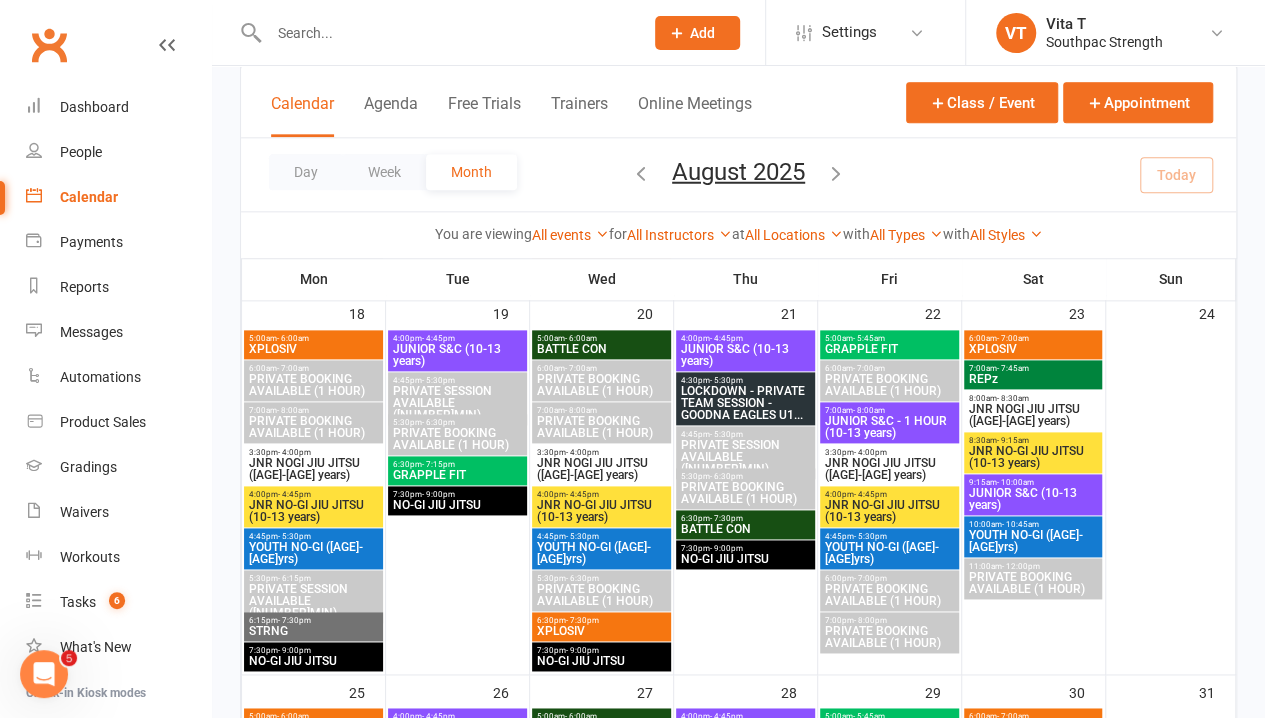 click on "PRIVATE SESSION AVAILABLE ([NUMBER]MIN)" at bounding box center (745, 457) 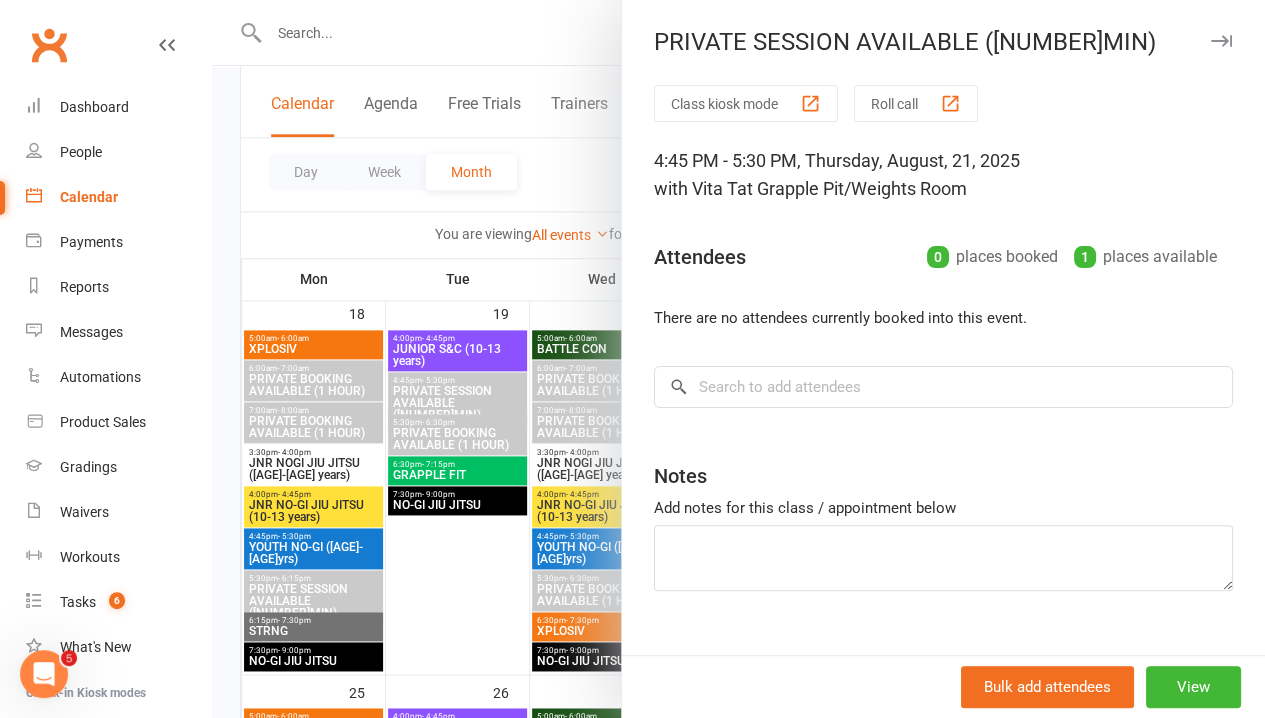 click at bounding box center [738, 359] 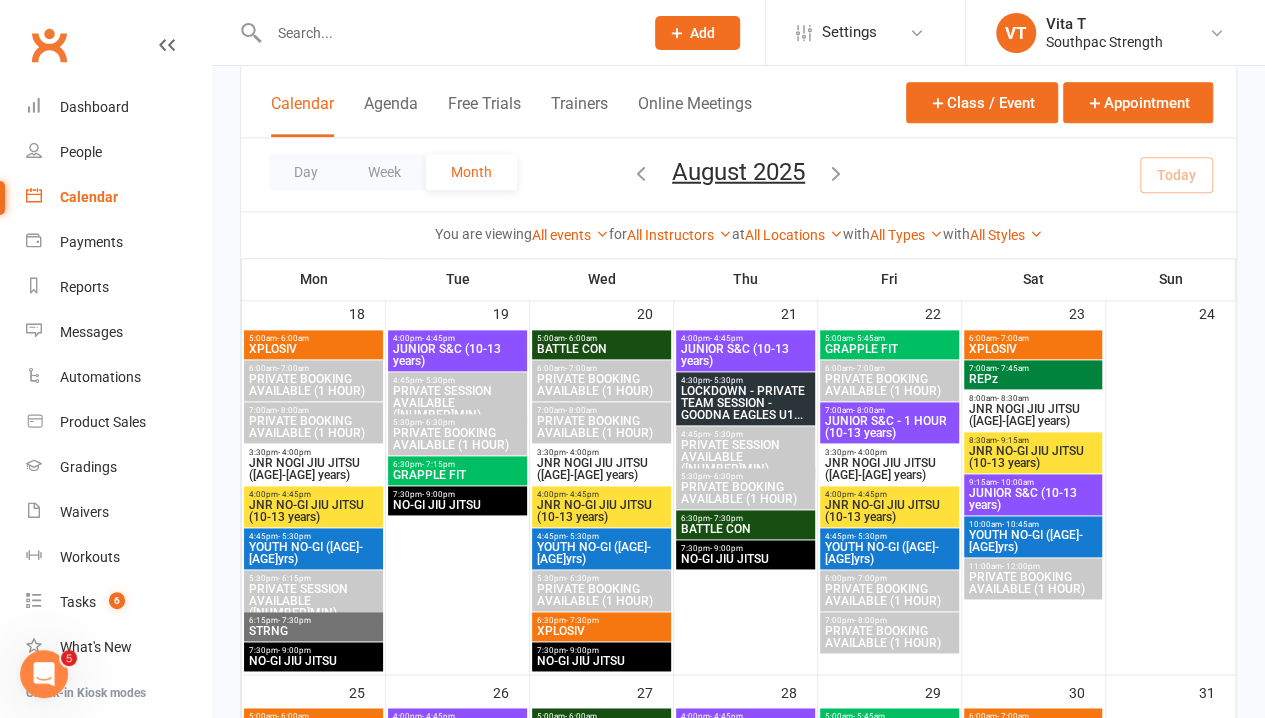 click on "- 6:30pm" at bounding box center [726, 476] 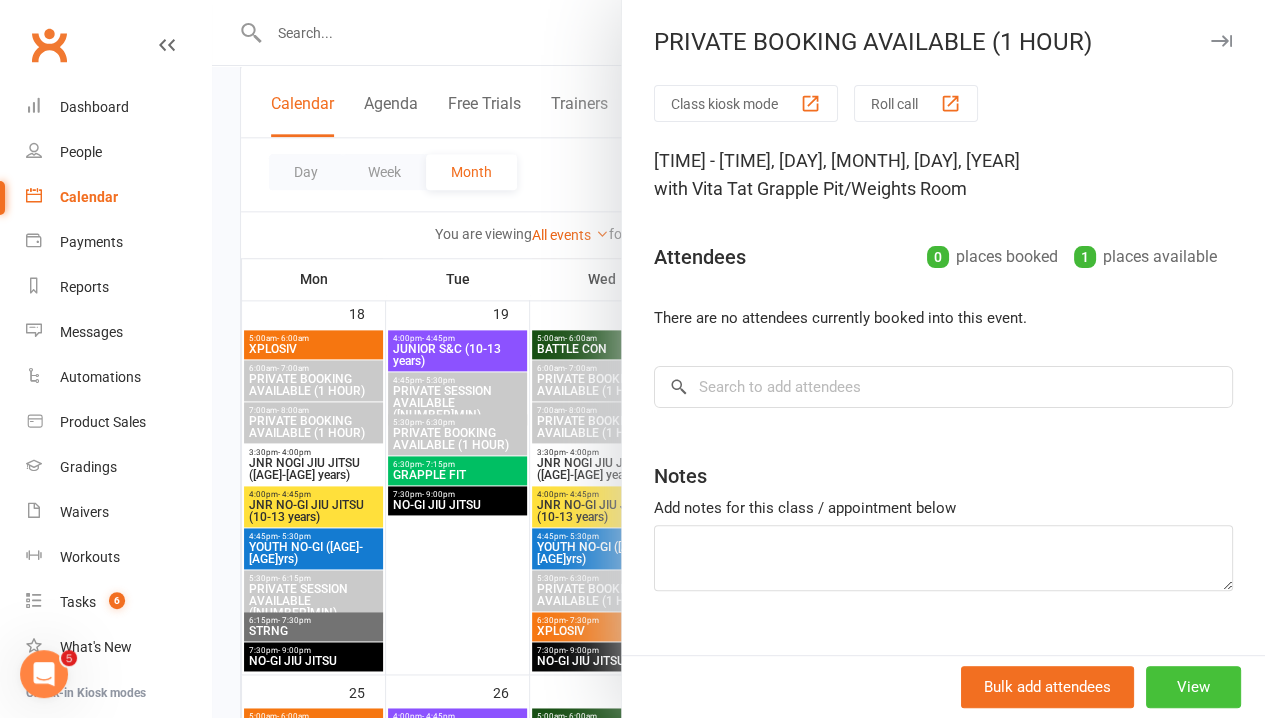 click on "View" at bounding box center [1193, 687] 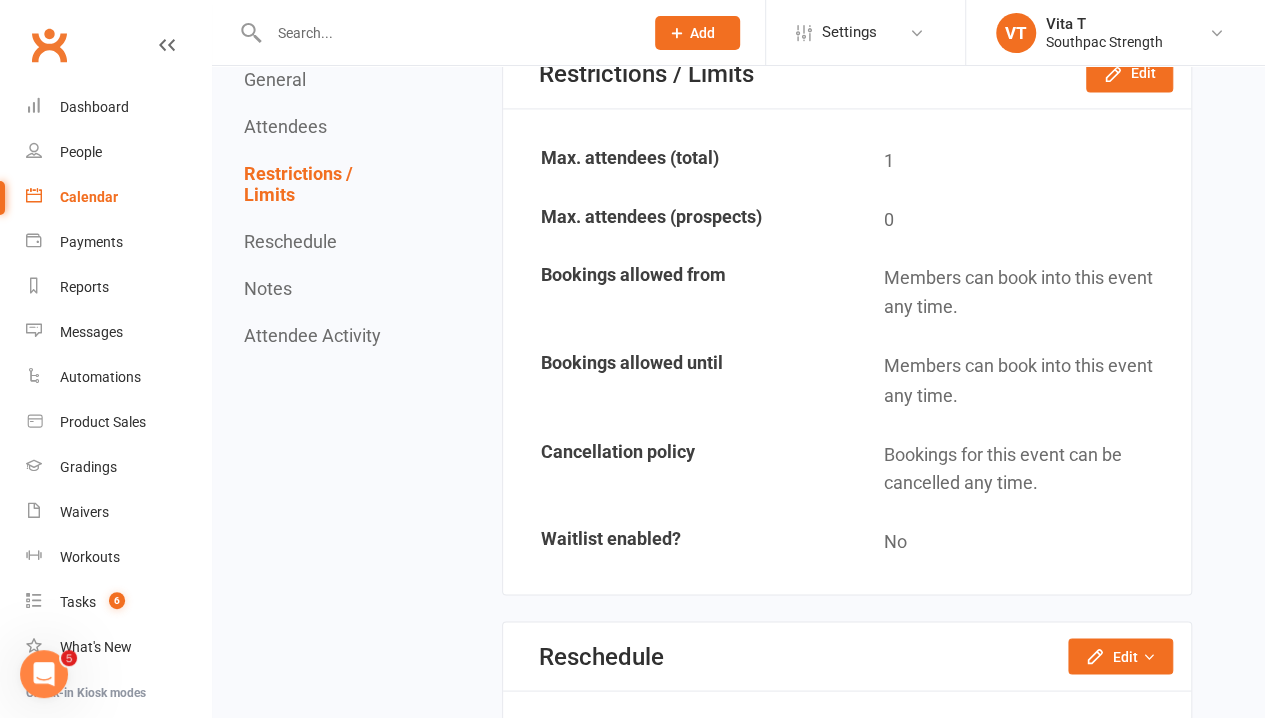scroll, scrollTop: 1800, scrollLeft: 0, axis: vertical 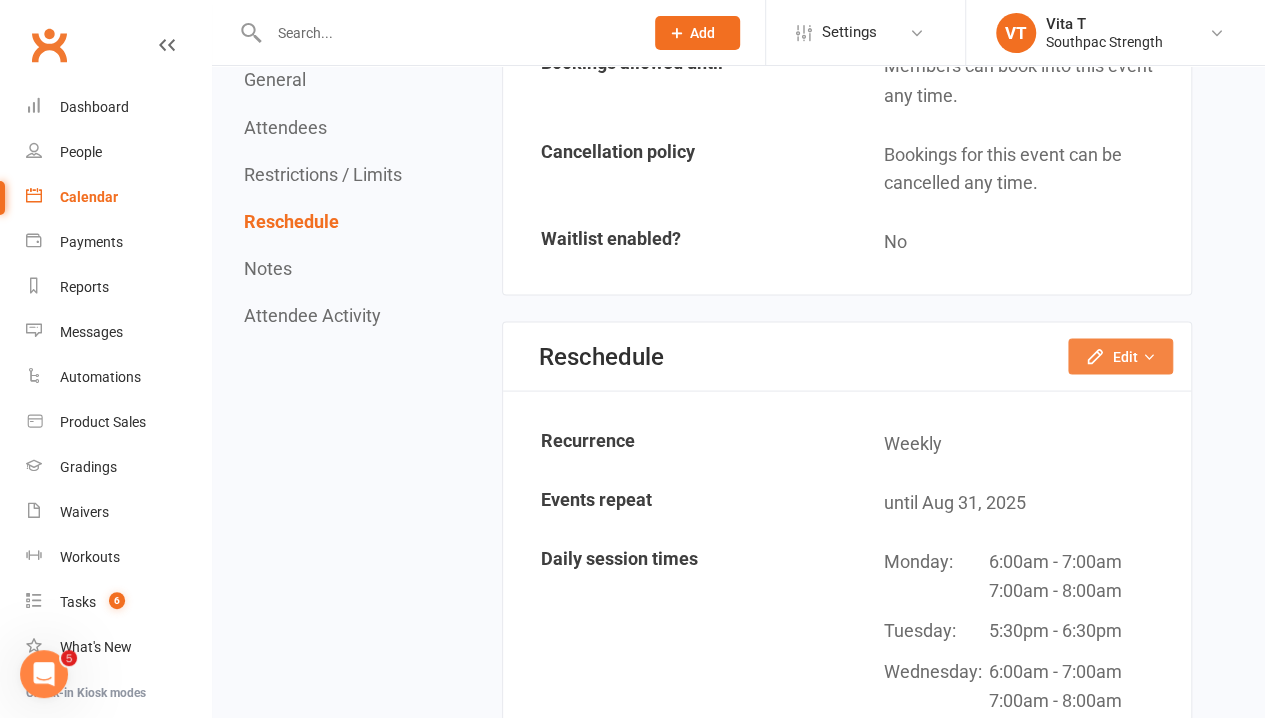 click on "Edit" 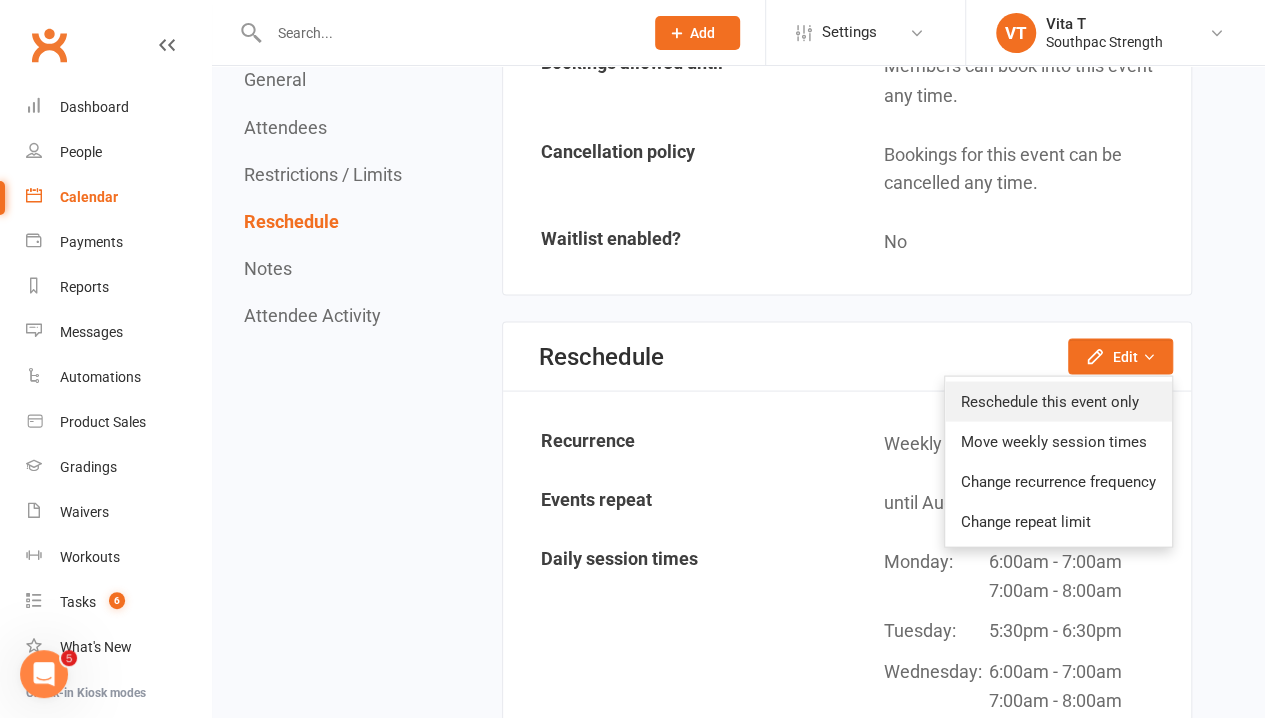 click on "Reschedule this event only" 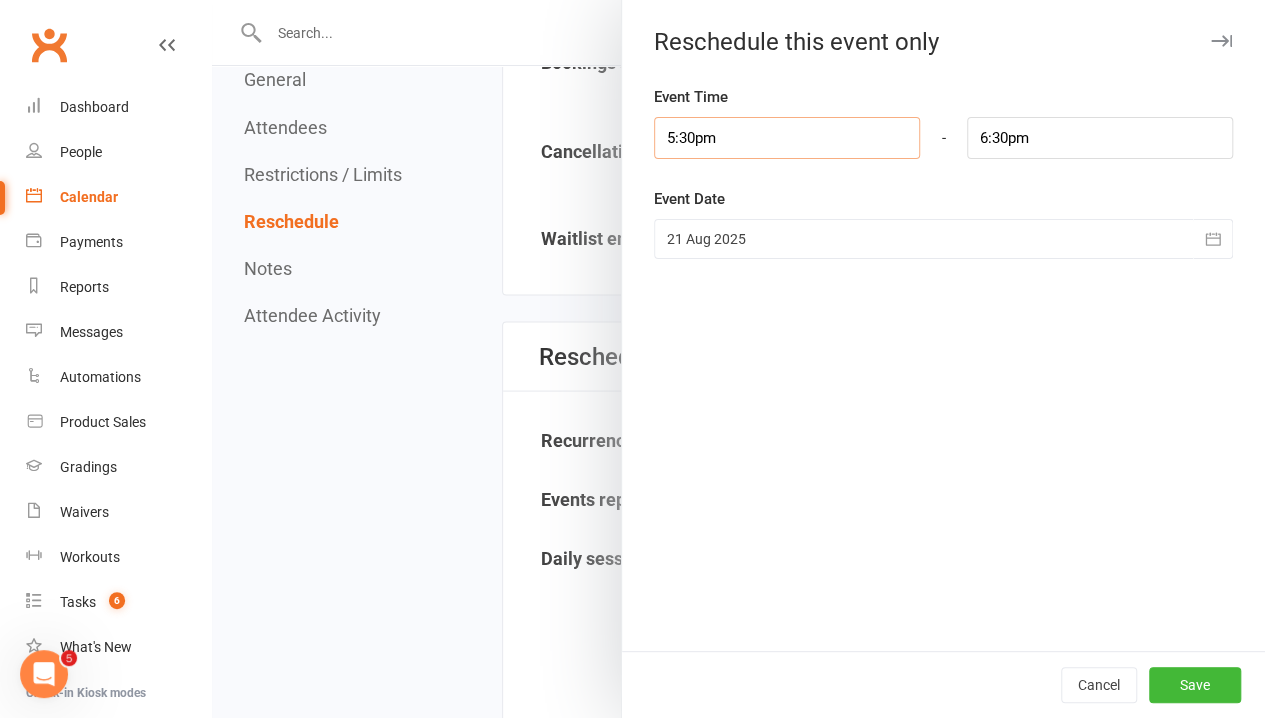 click on "5:30pm" at bounding box center [787, 138] 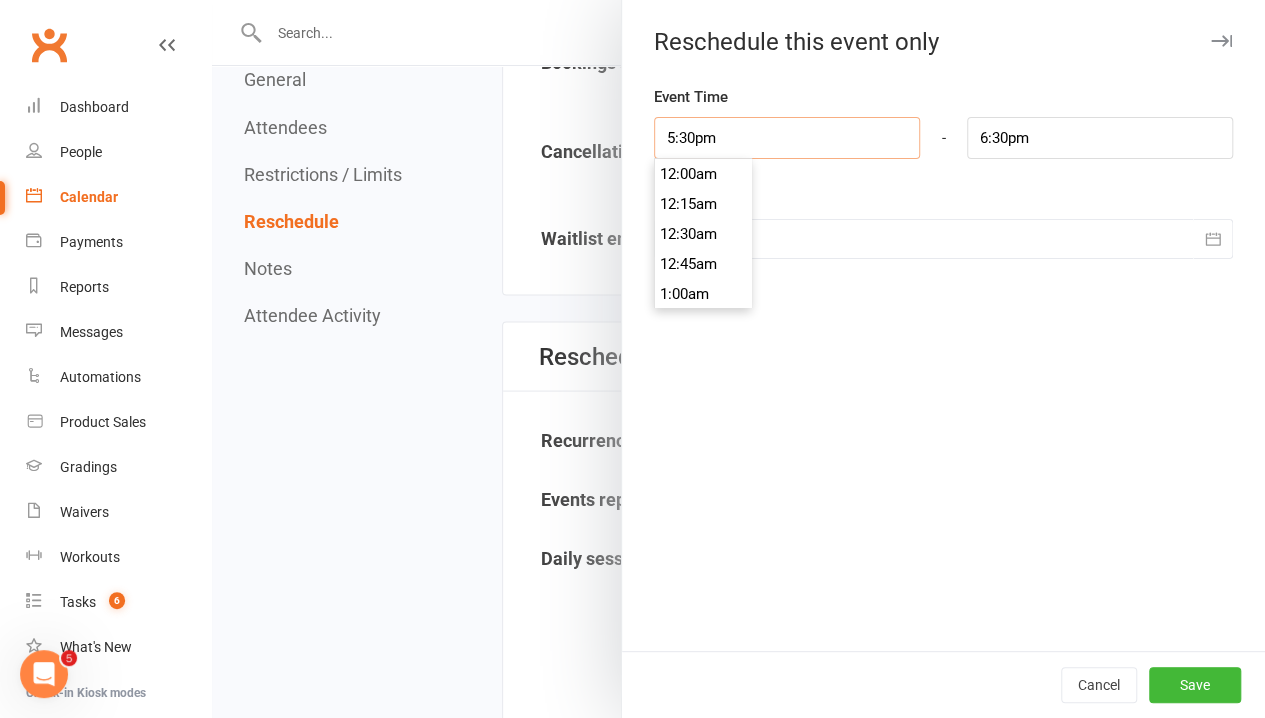 scroll, scrollTop: 2070, scrollLeft: 0, axis: vertical 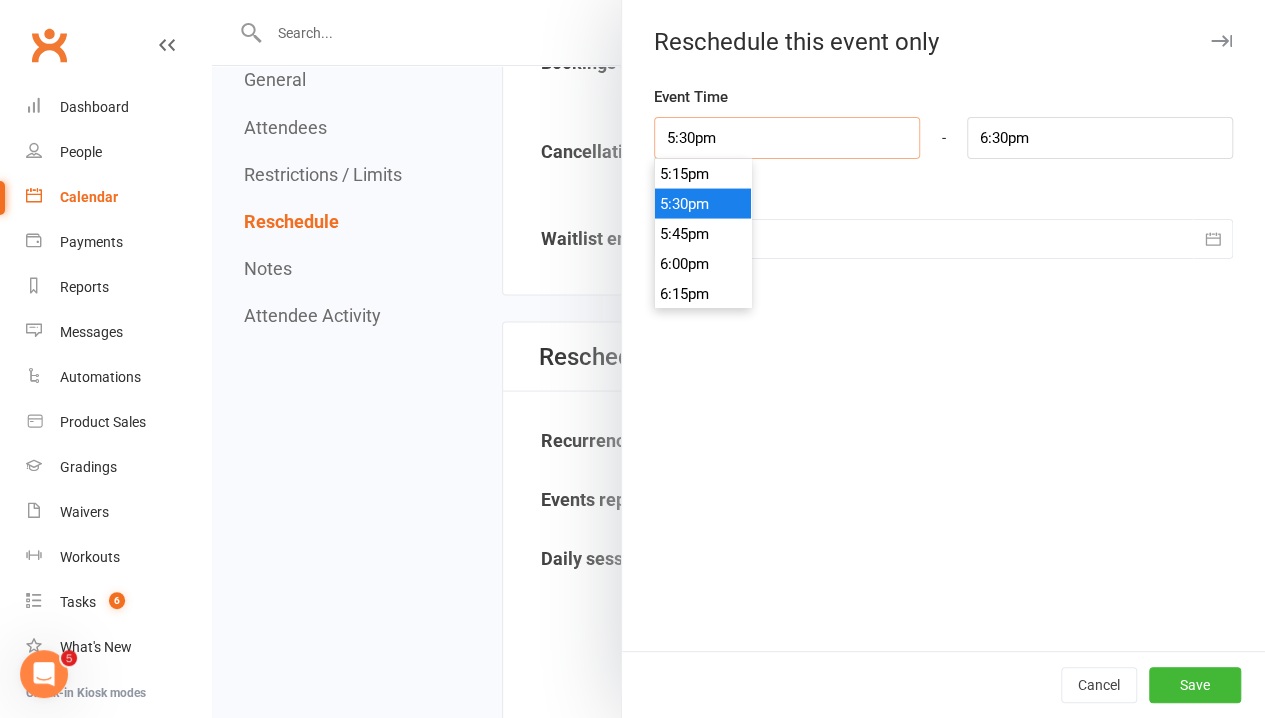 type on "5:0pm" 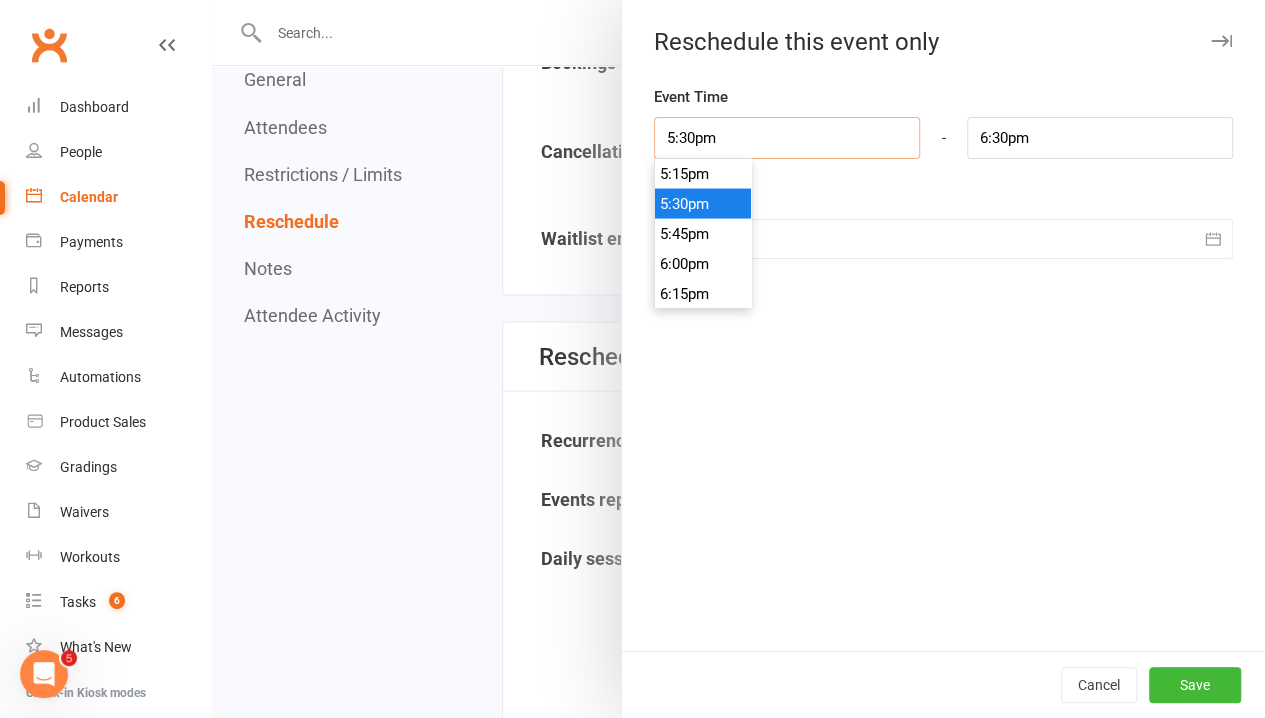 type on "[TIME]" 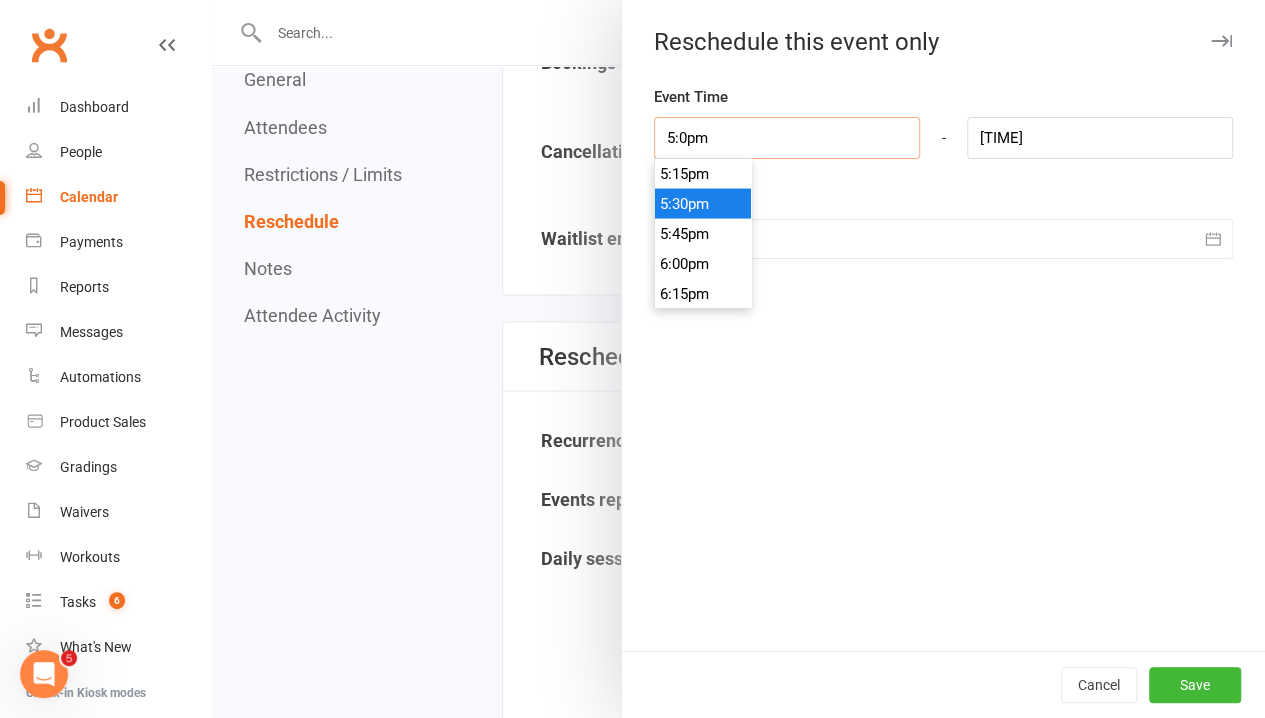 type on "[TIME]" 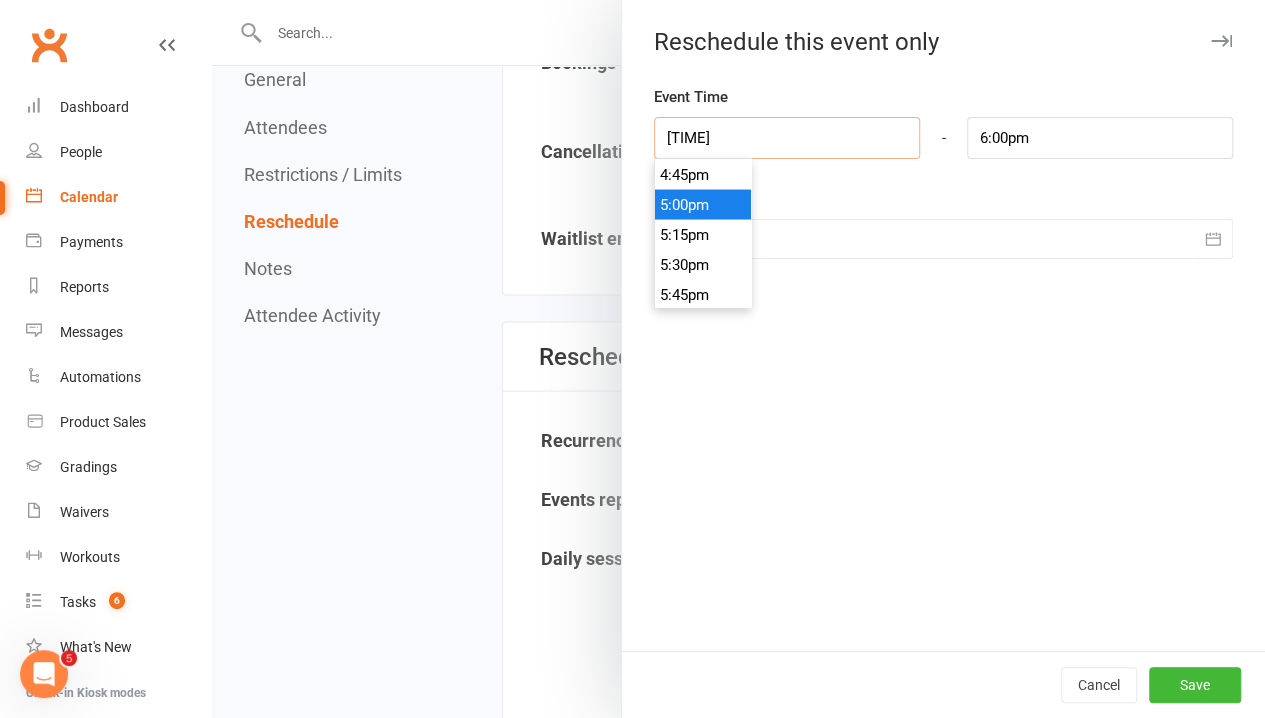 type on "[TIME]" 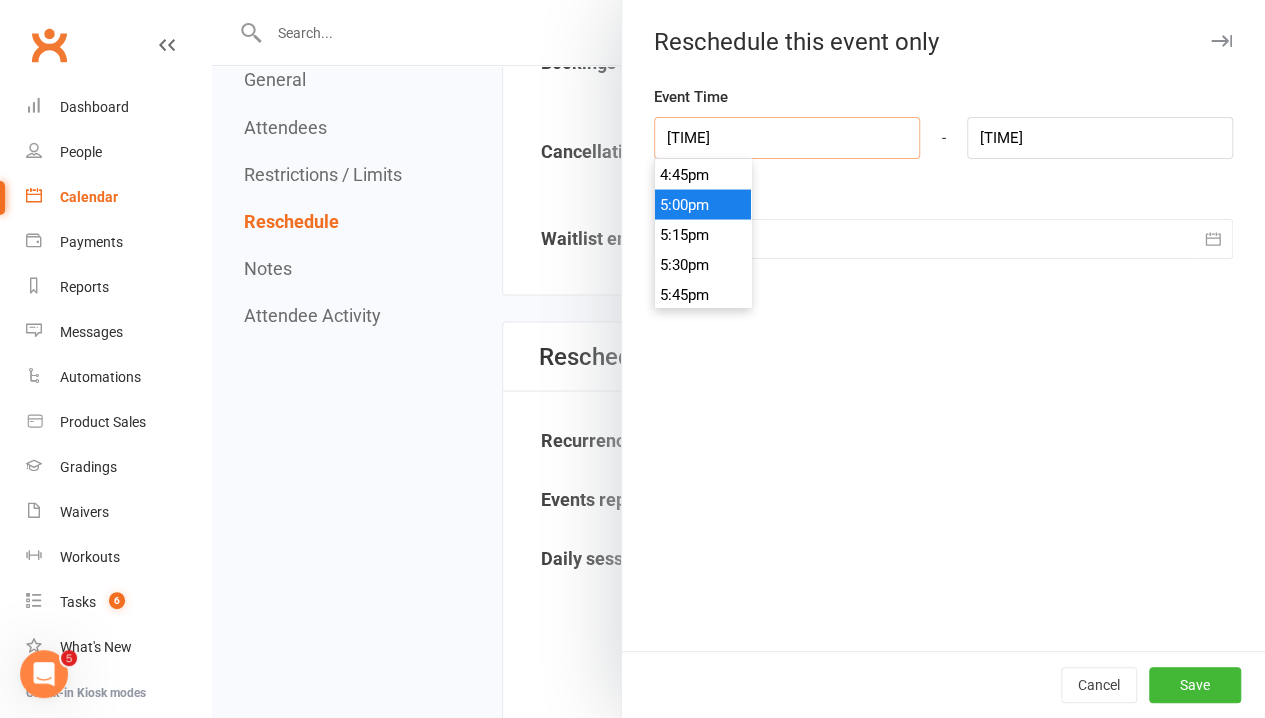 type on "5:45pm" 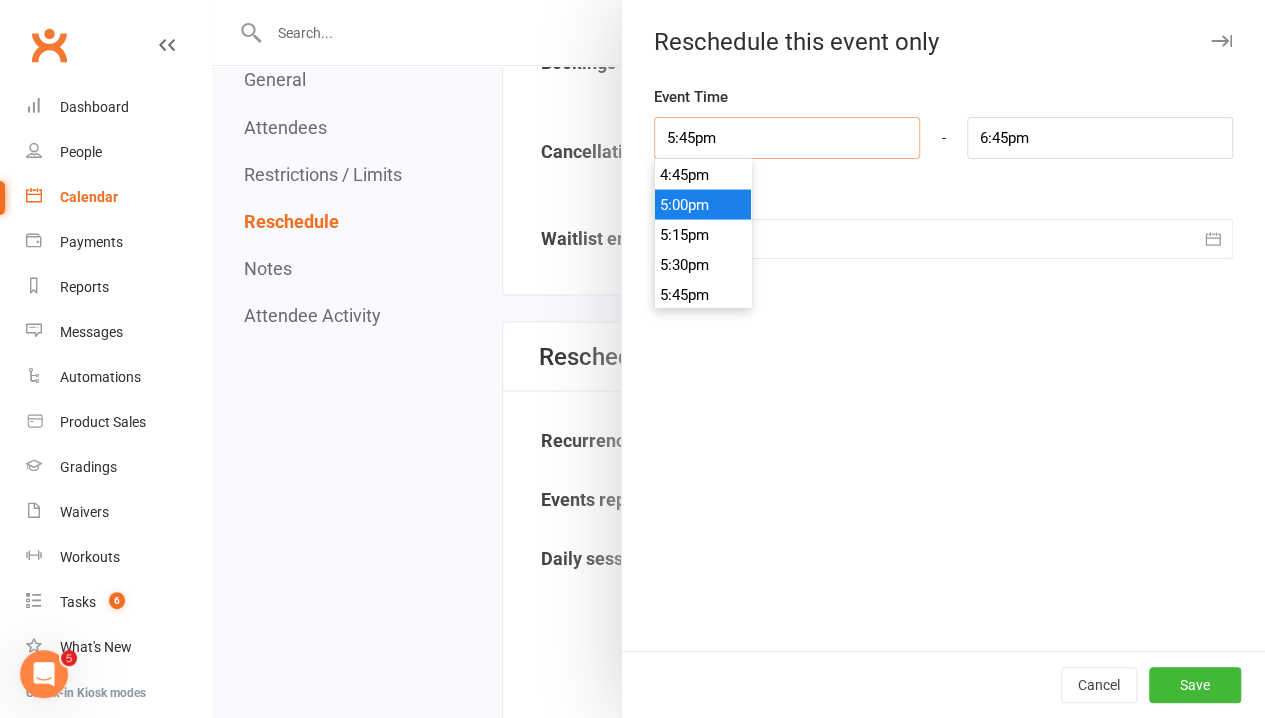 scroll, scrollTop: 2100, scrollLeft: 0, axis: vertical 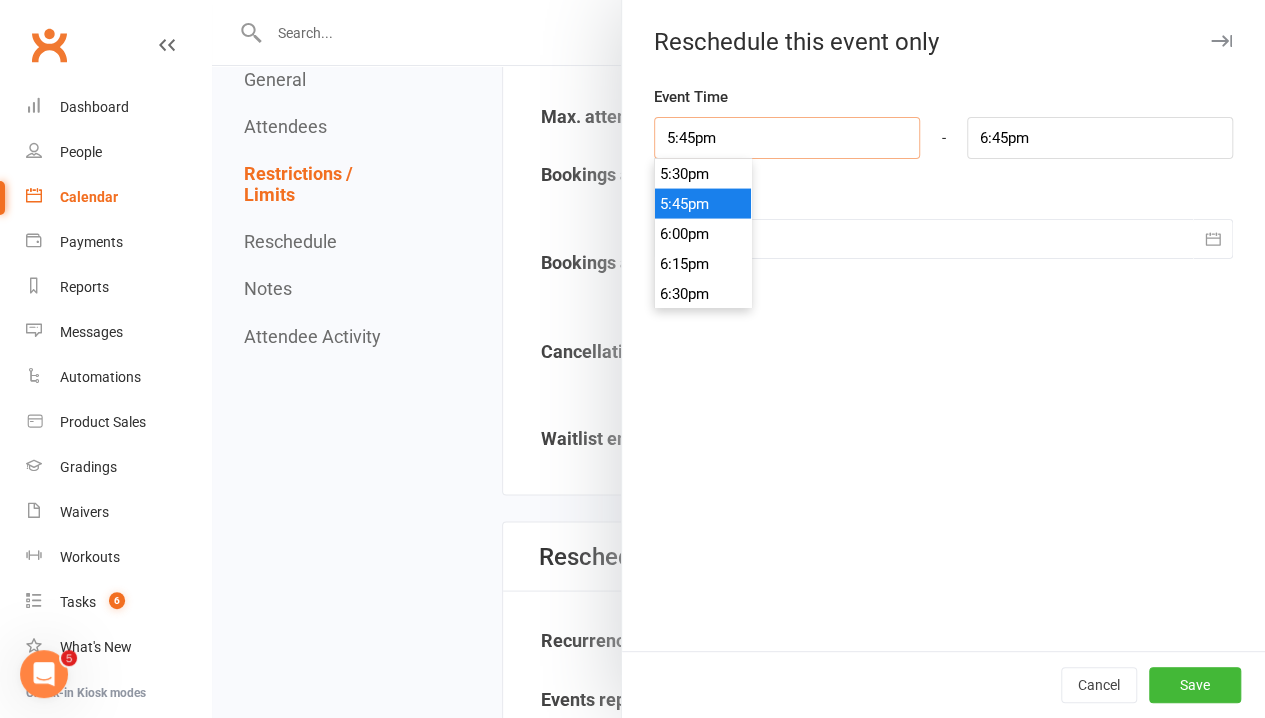 type on "5:45pm" 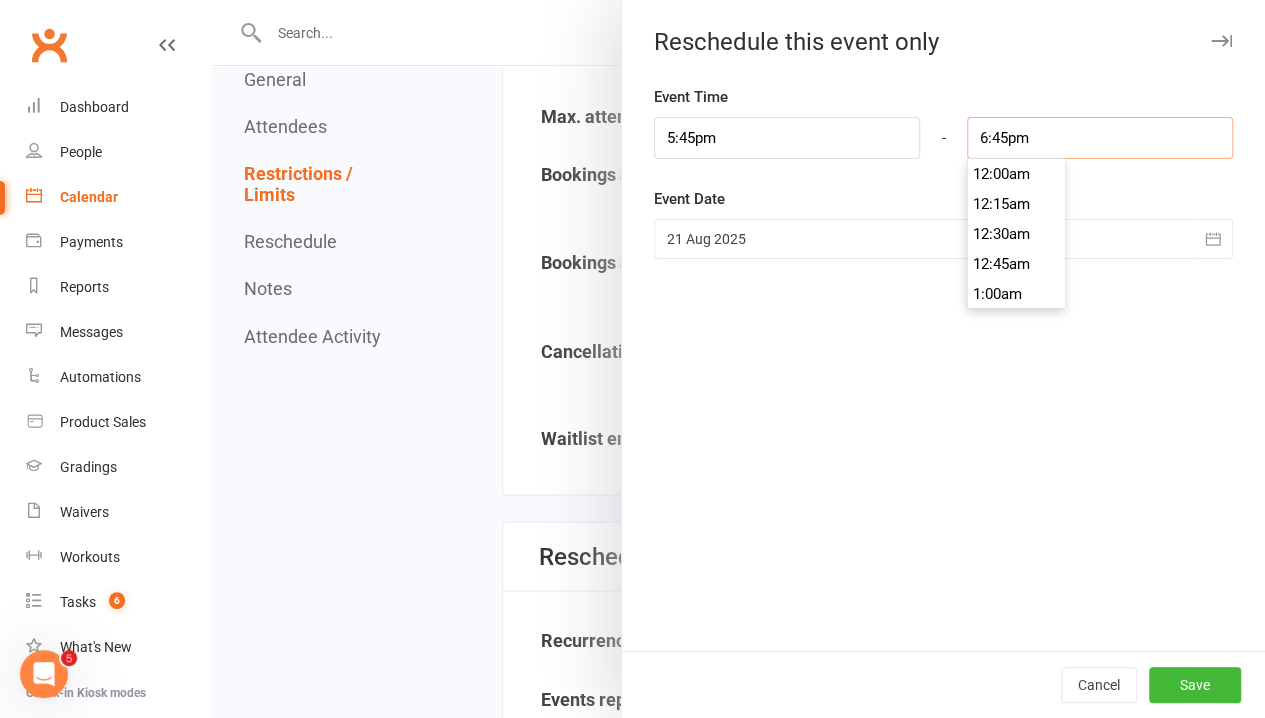 click on "6:45pm" at bounding box center [1100, 138] 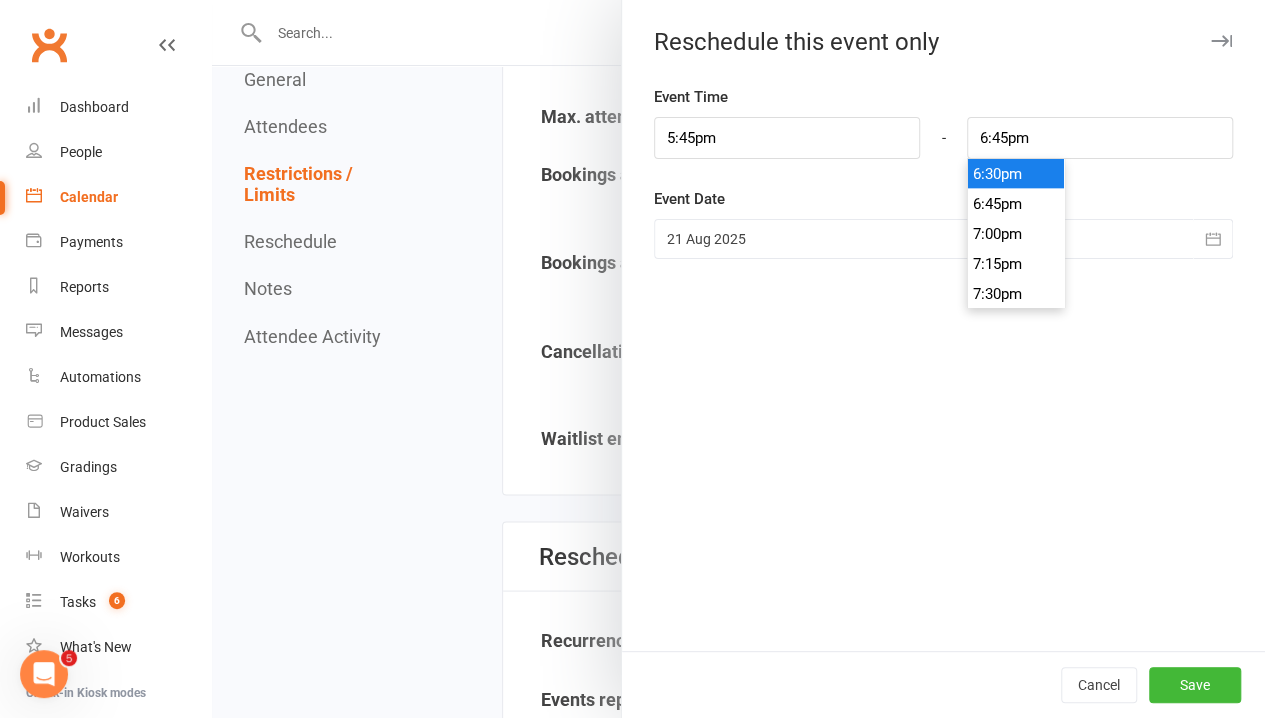 type on "6:30pm" 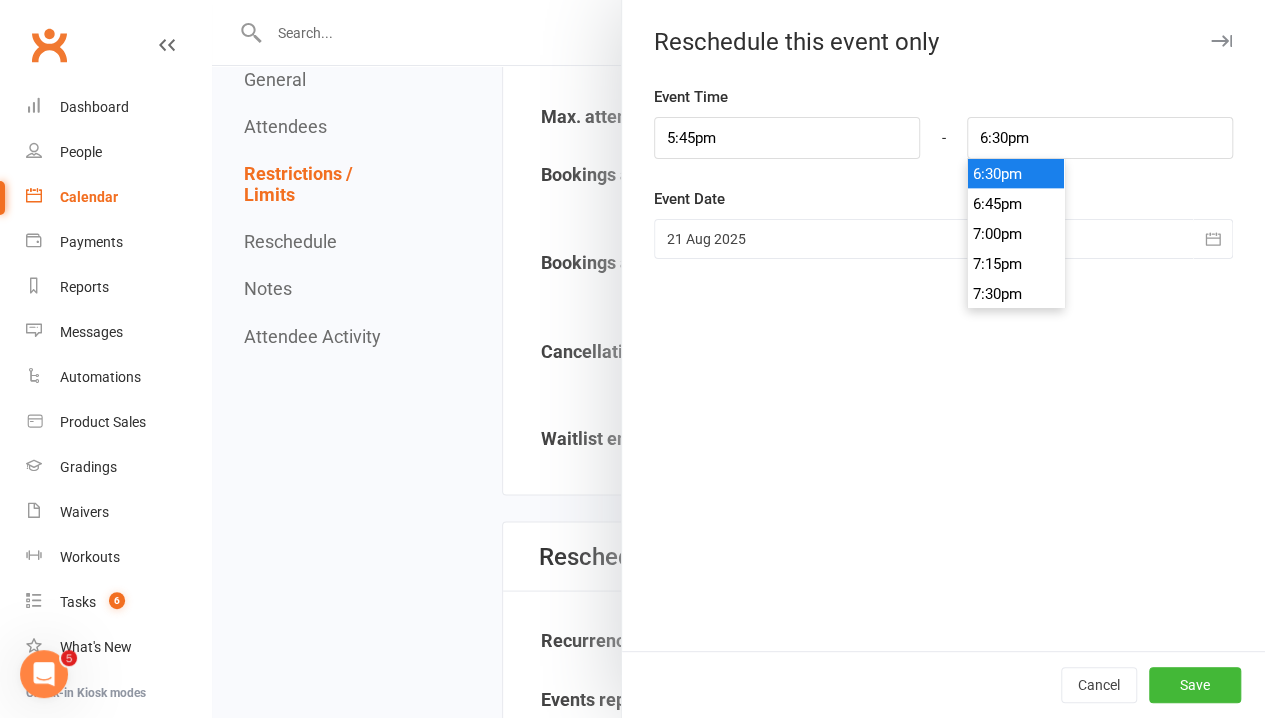 click on "6:30pm" at bounding box center [1016, 174] 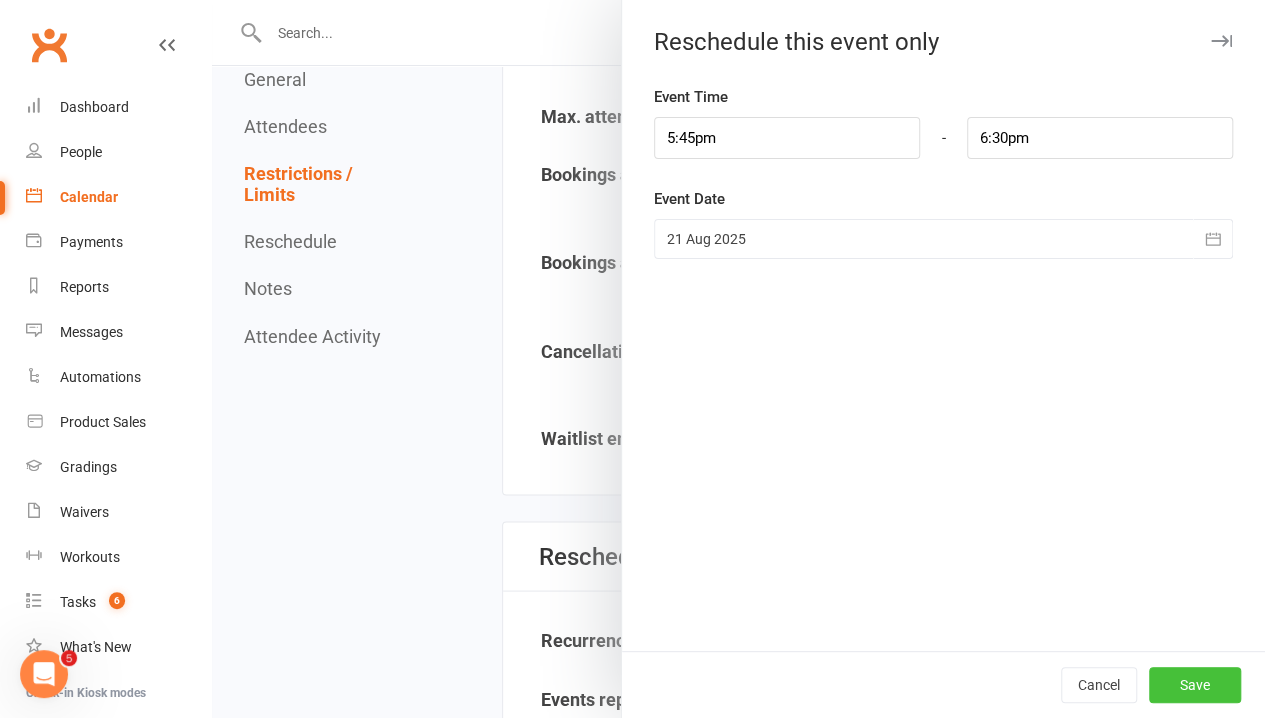 click on "Save" at bounding box center (1195, 685) 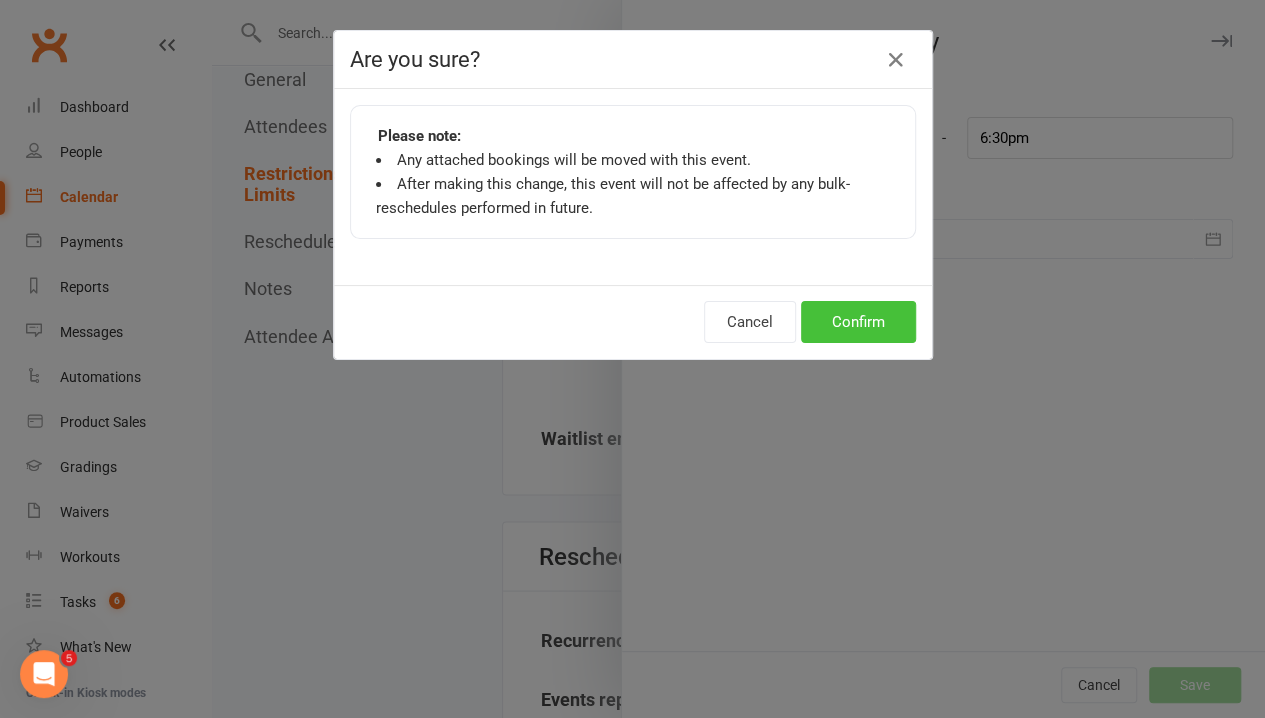 click on "Confirm" at bounding box center [858, 322] 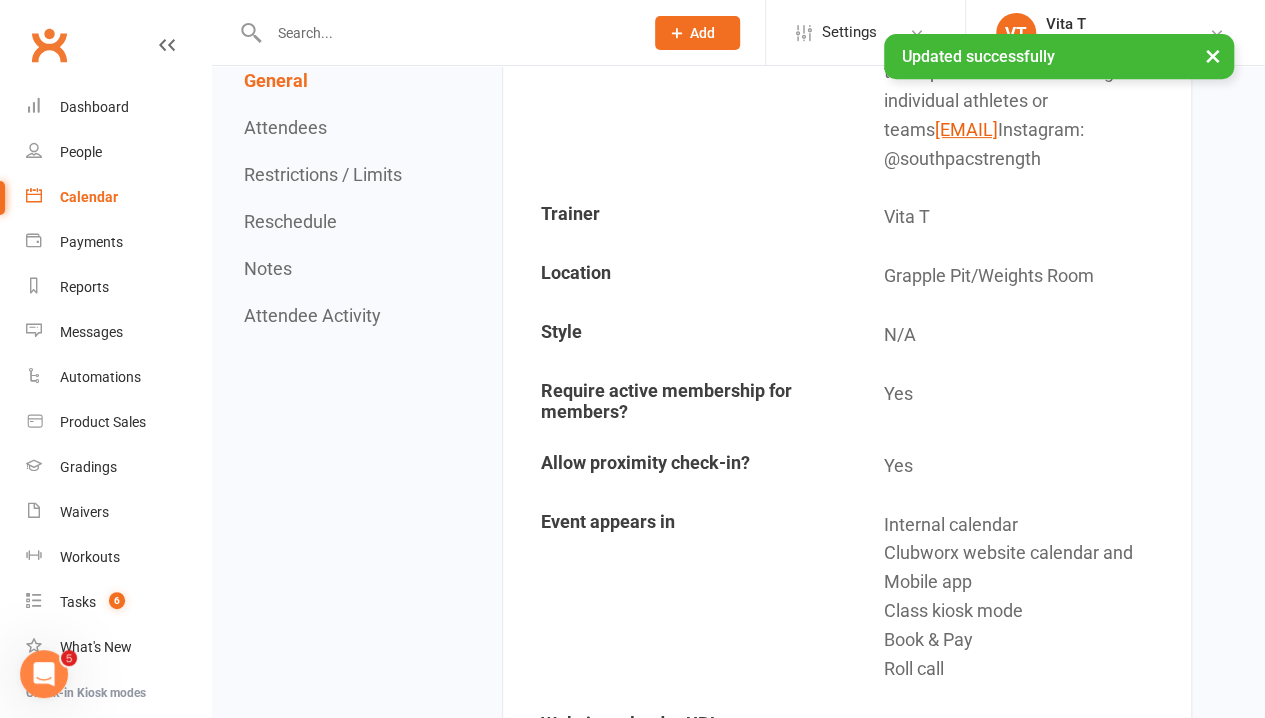 scroll, scrollTop: 0, scrollLeft: 0, axis: both 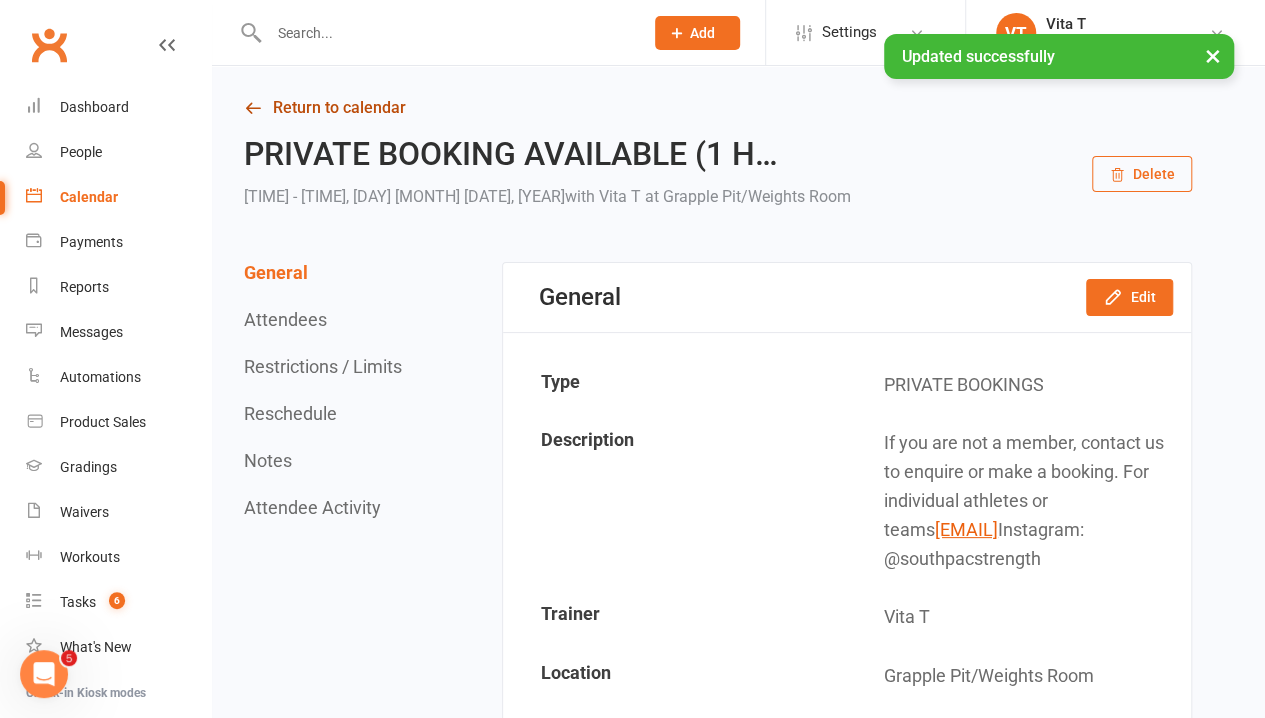 click on "Return to calendar" at bounding box center [718, 108] 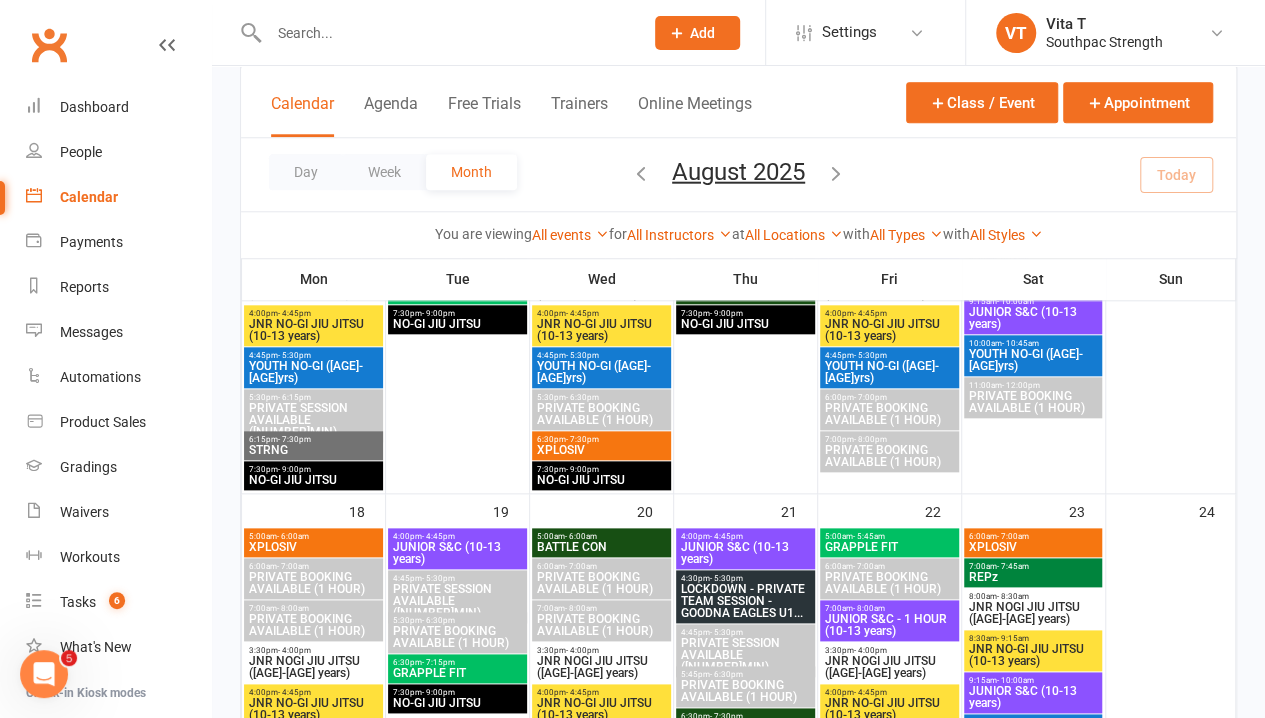 scroll, scrollTop: 1100, scrollLeft: 0, axis: vertical 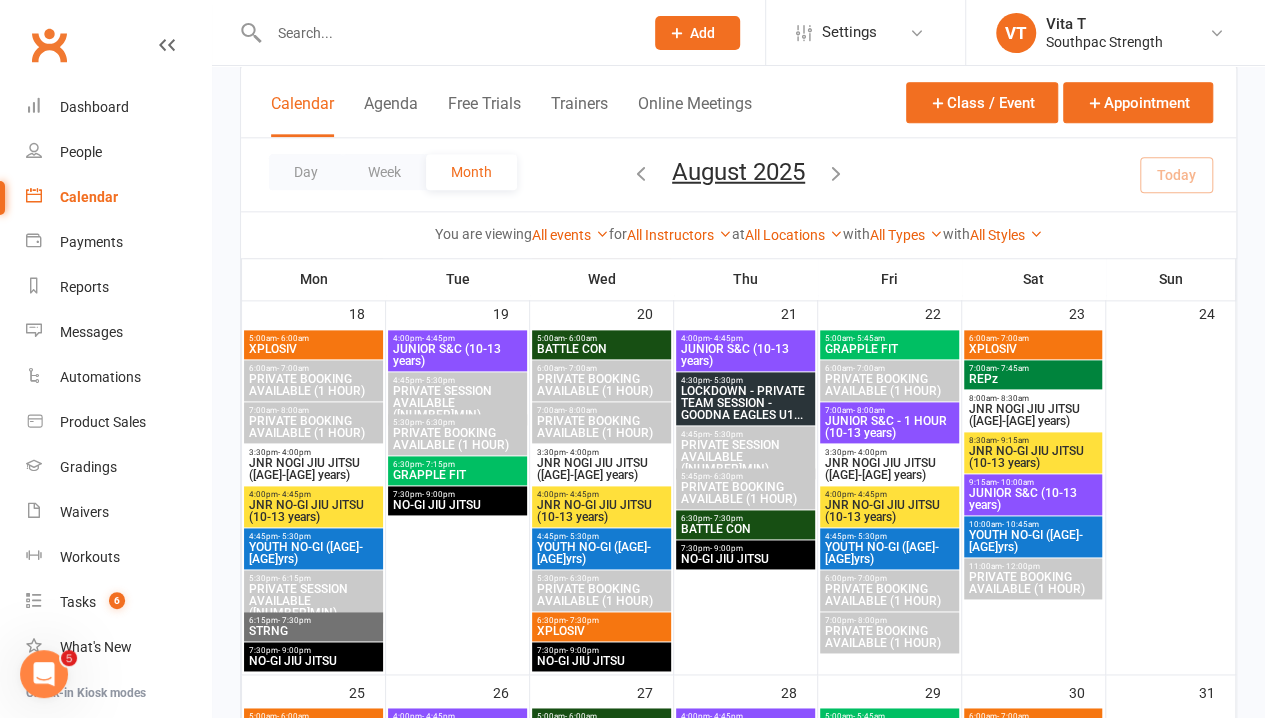 click on "PRIVATE SESSION AVAILABLE ([NUMBER]MIN)" at bounding box center (745, 457) 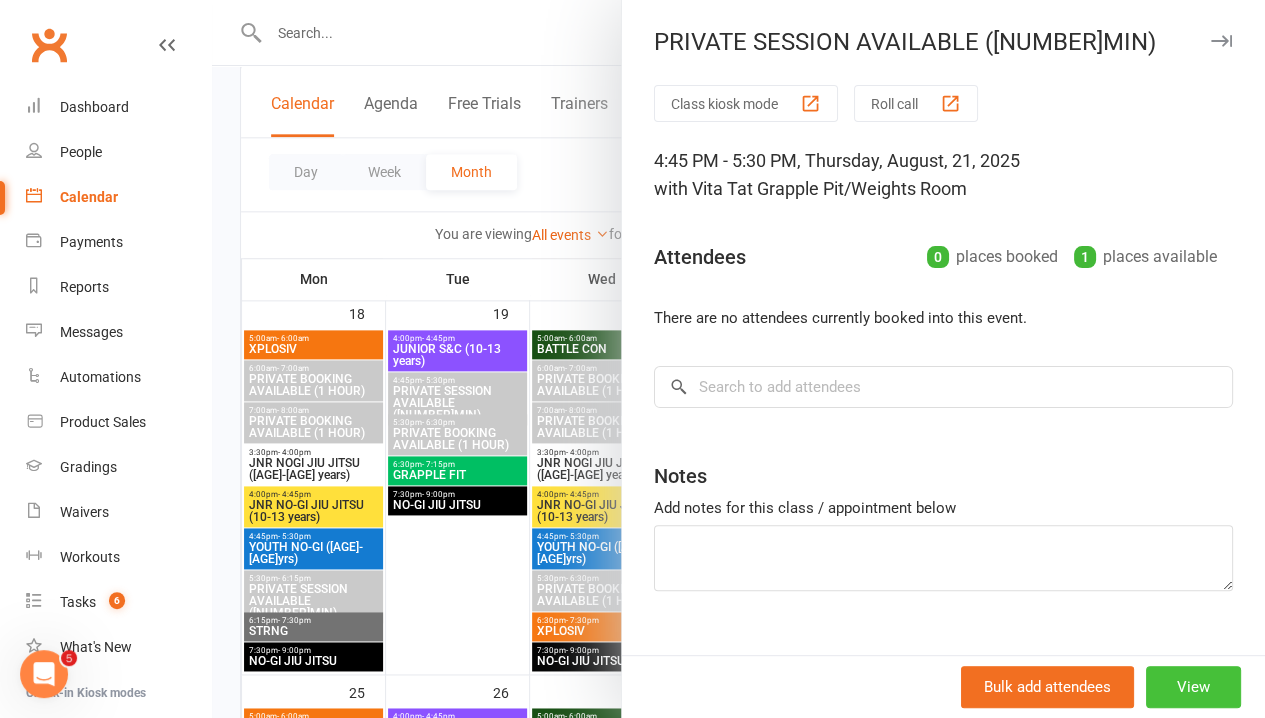 click on "View" at bounding box center [1193, 687] 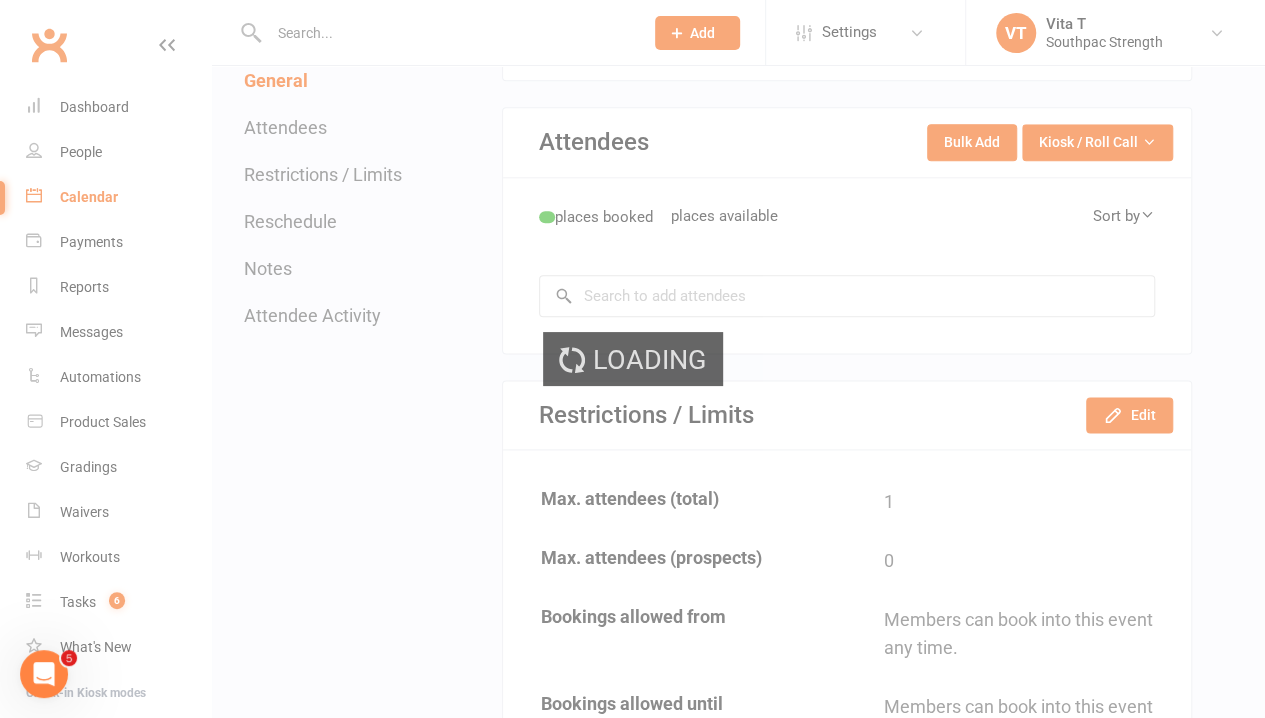 scroll, scrollTop: 0, scrollLeft: 0, axis: both 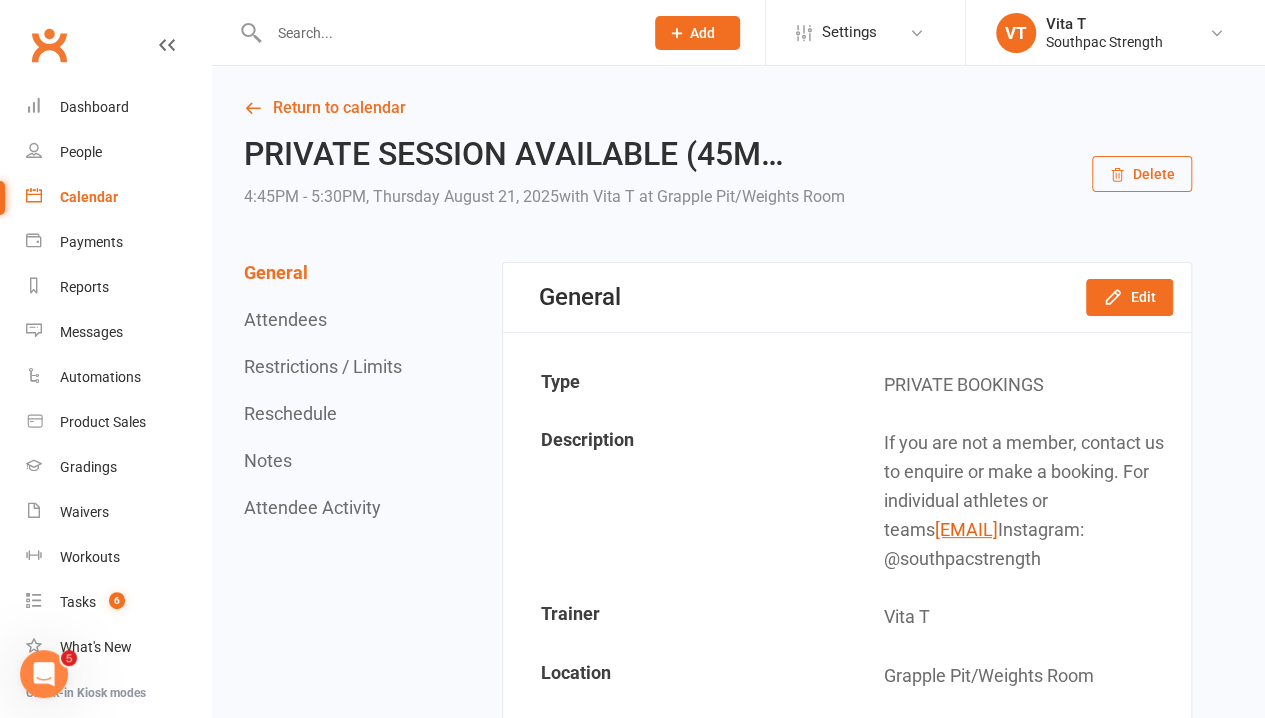 click on "Delete" at bounding box center (1142, 174) 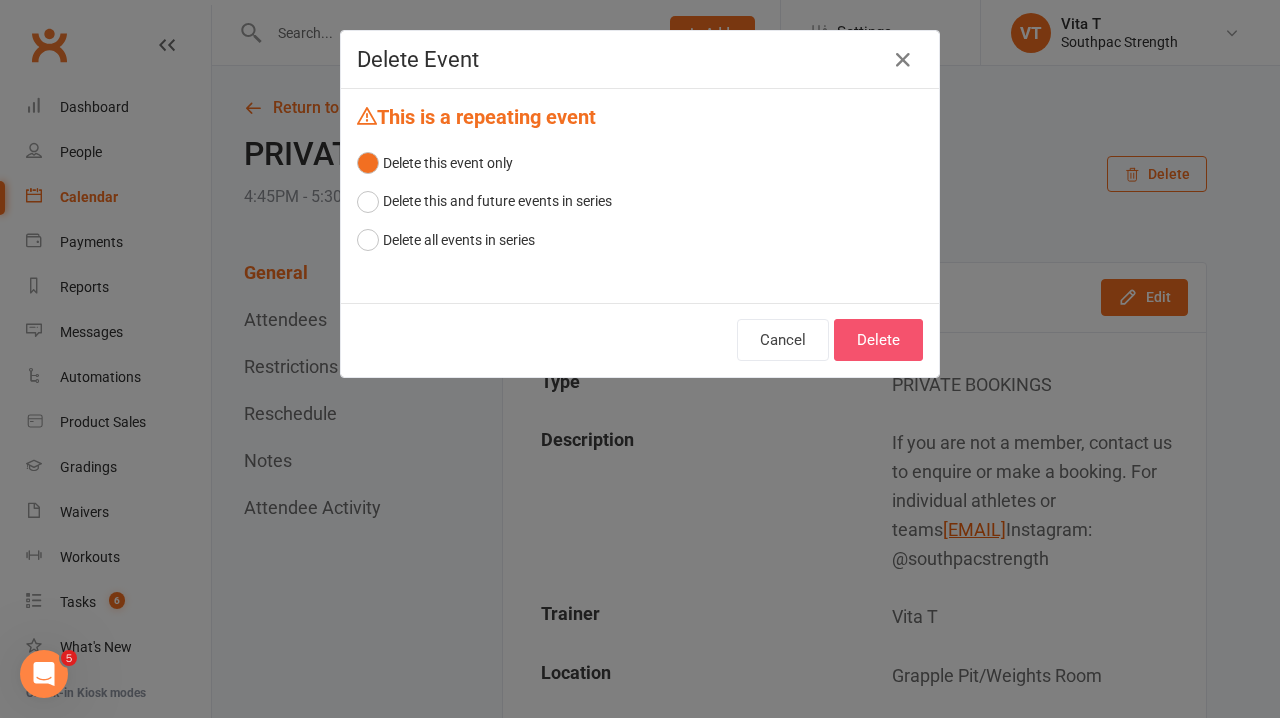 click on "Delete" at bounding box center [878, 340] 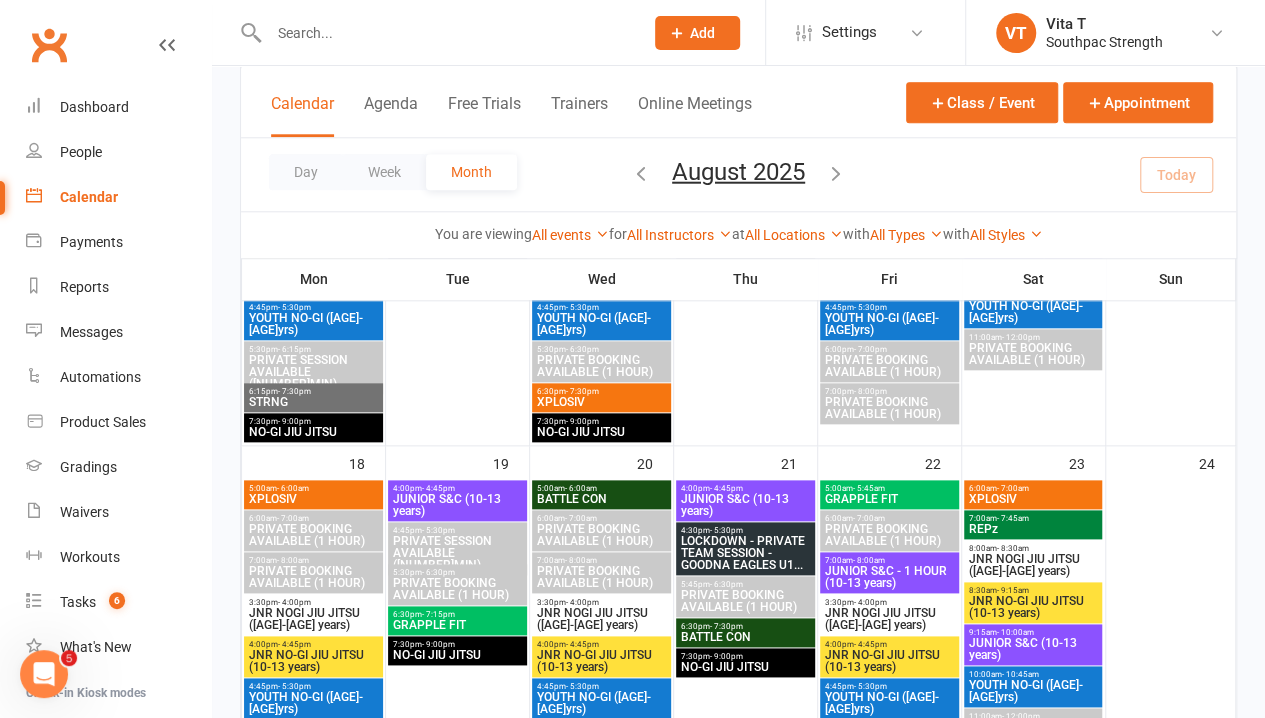scroll, scrollTop: 1000, scrollLeft: 0, axis: vertical 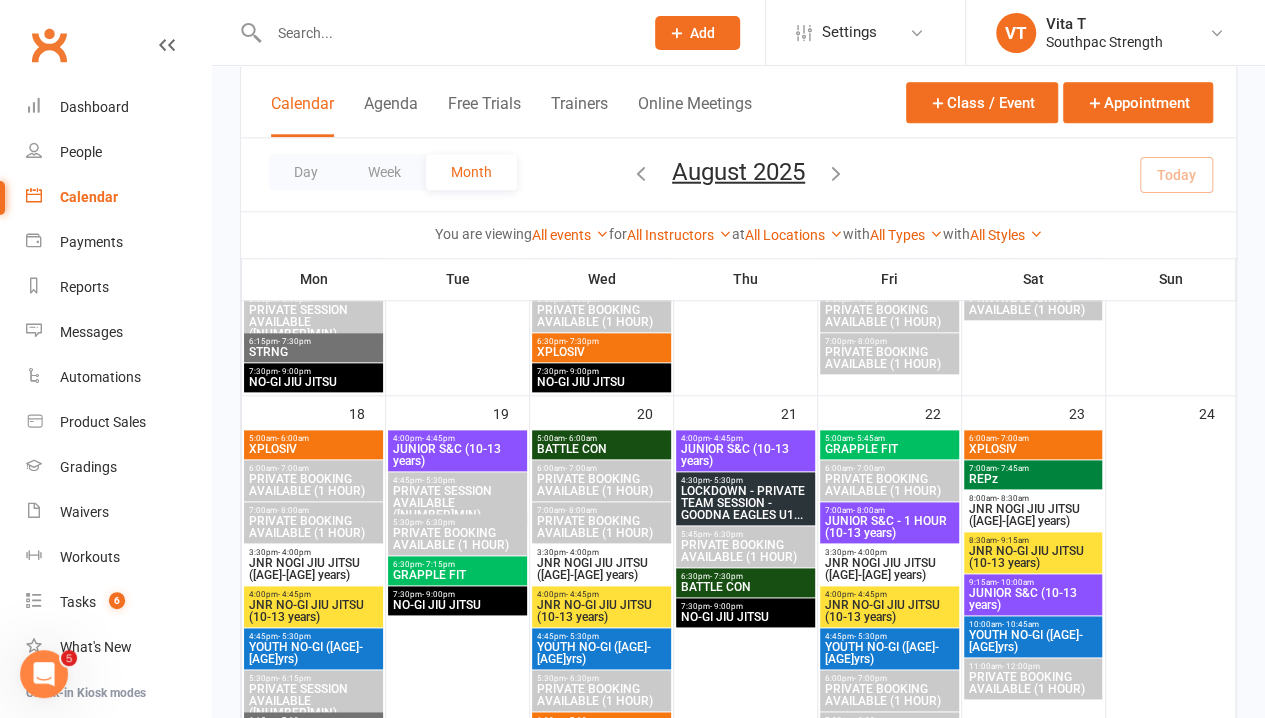 click on "PRIVATE BOOKING AVAILABLE (1 HOUR)" at bounding box center [745, 551] 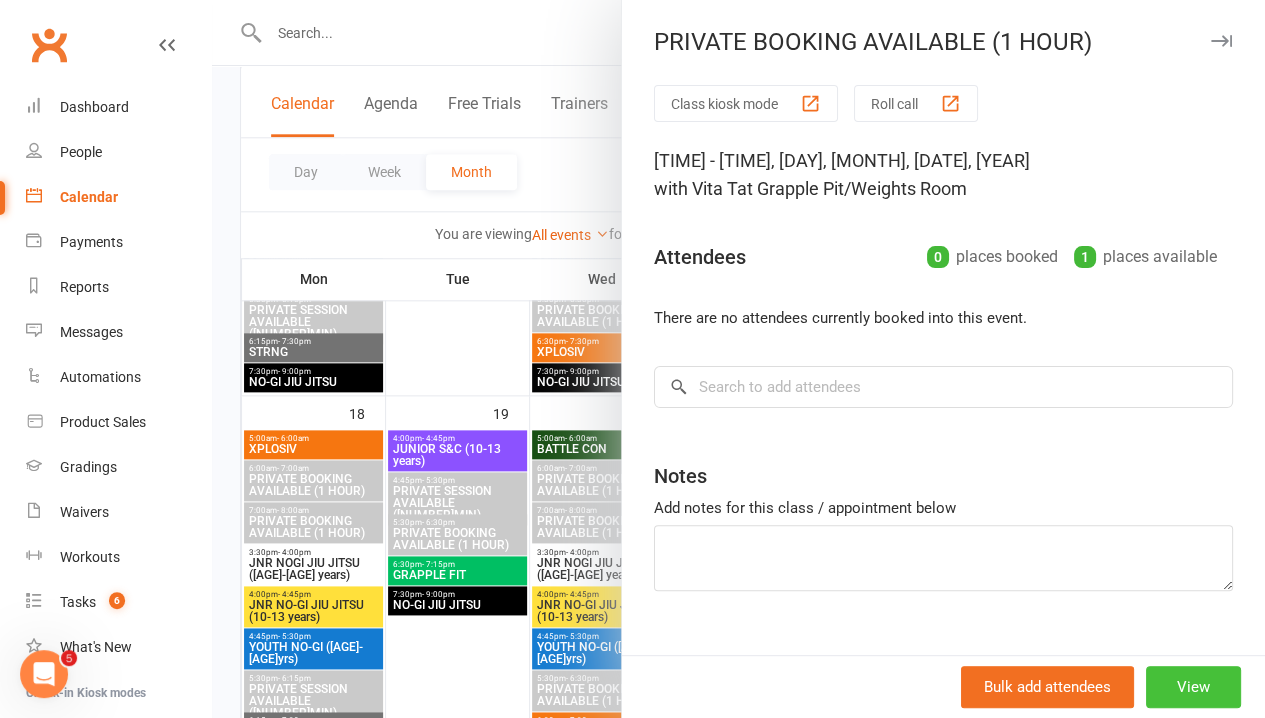 click on "View" at bounding box center [1193, 687] 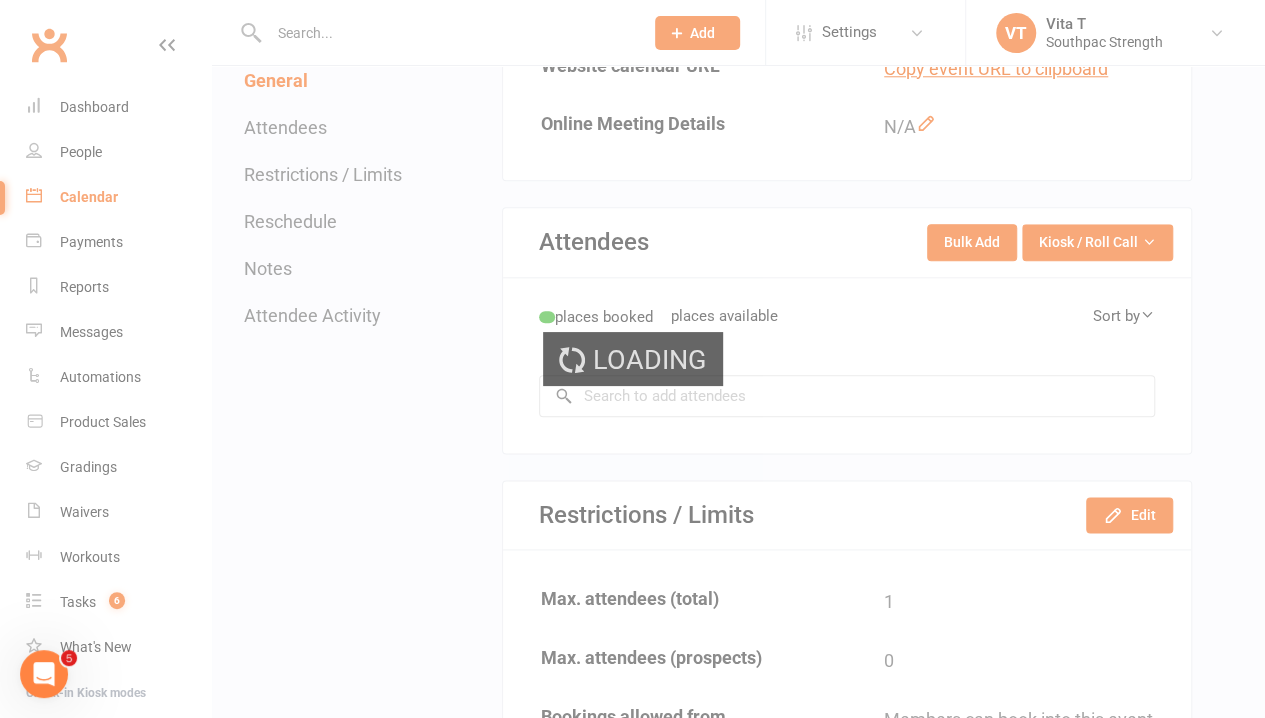 scroll, scrollTop: 0, scrollLeft: 0, axis: both 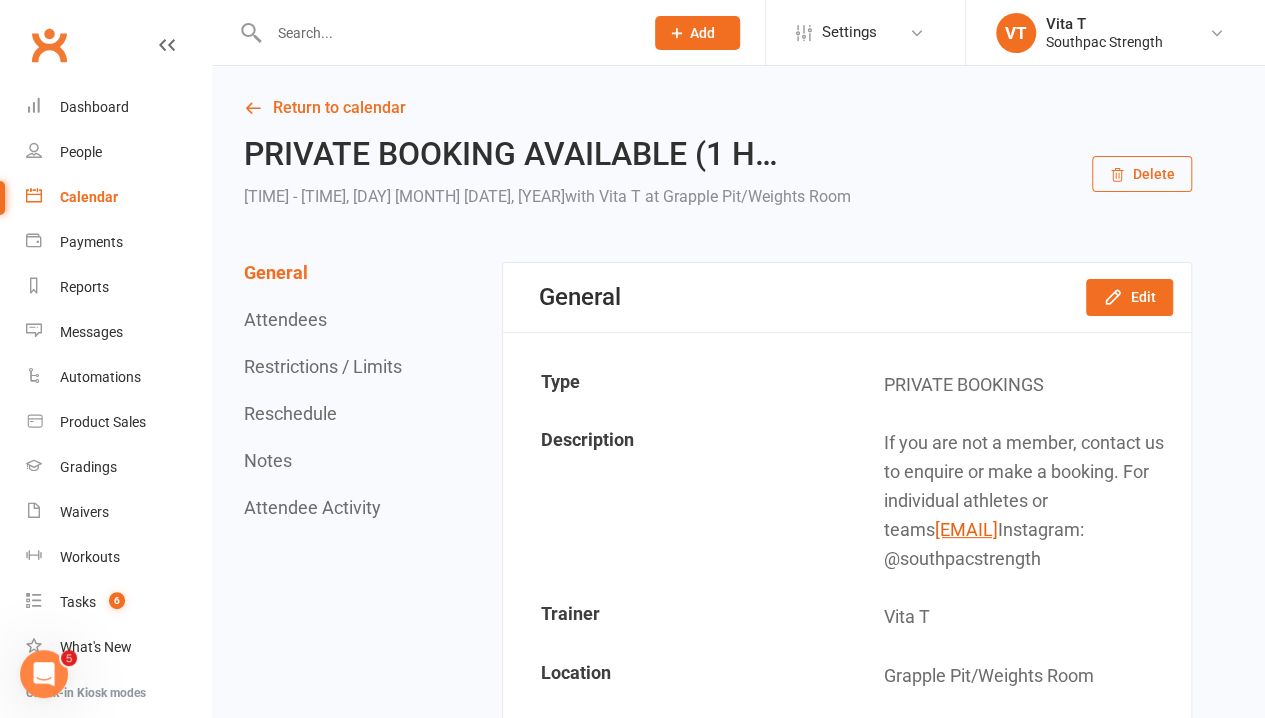 click on "Delete" at bounding box center (1142, 174) 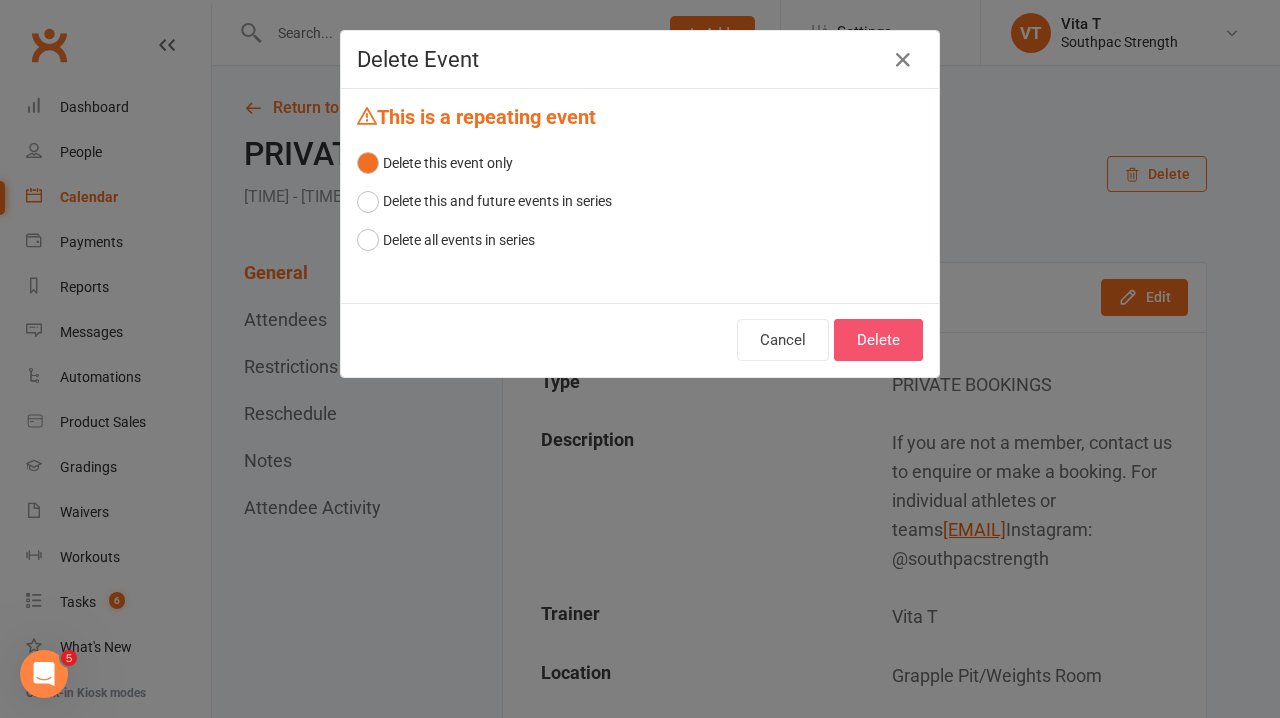 click on "Delete" at bounding box center (878, 340) 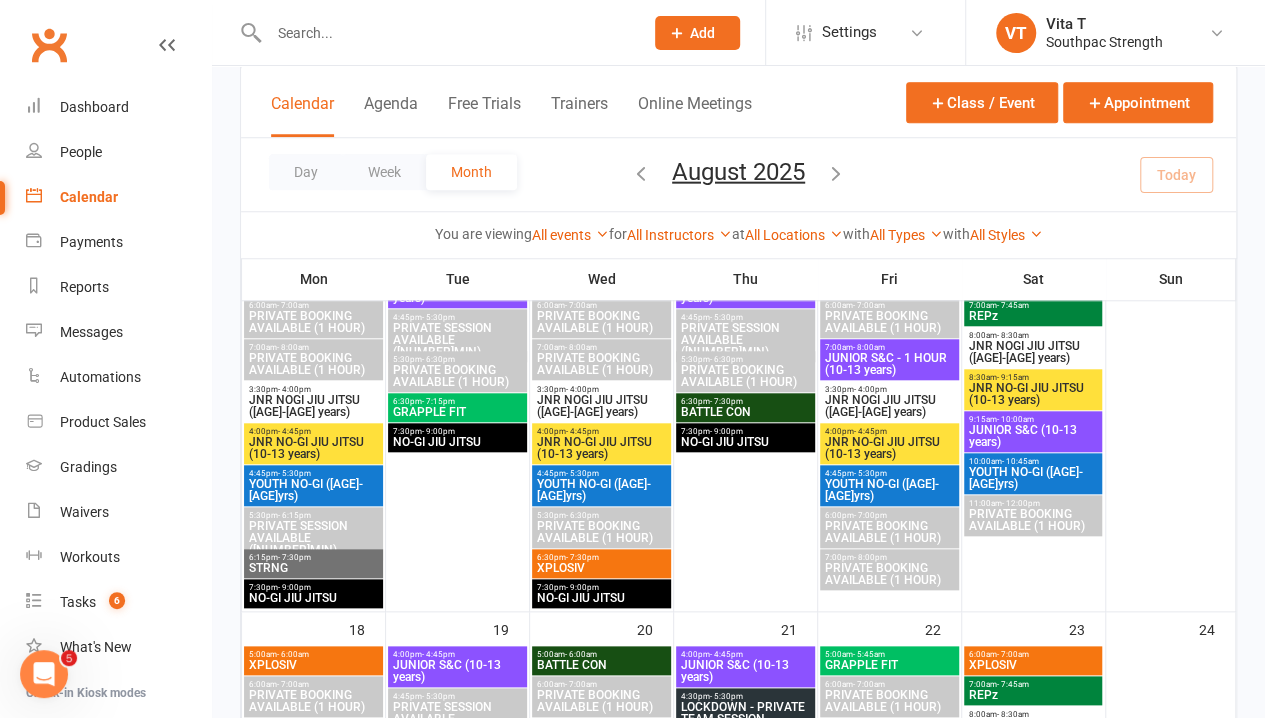 scroll, scrollTop: 900, scrollLeft: 0, axis: vertical 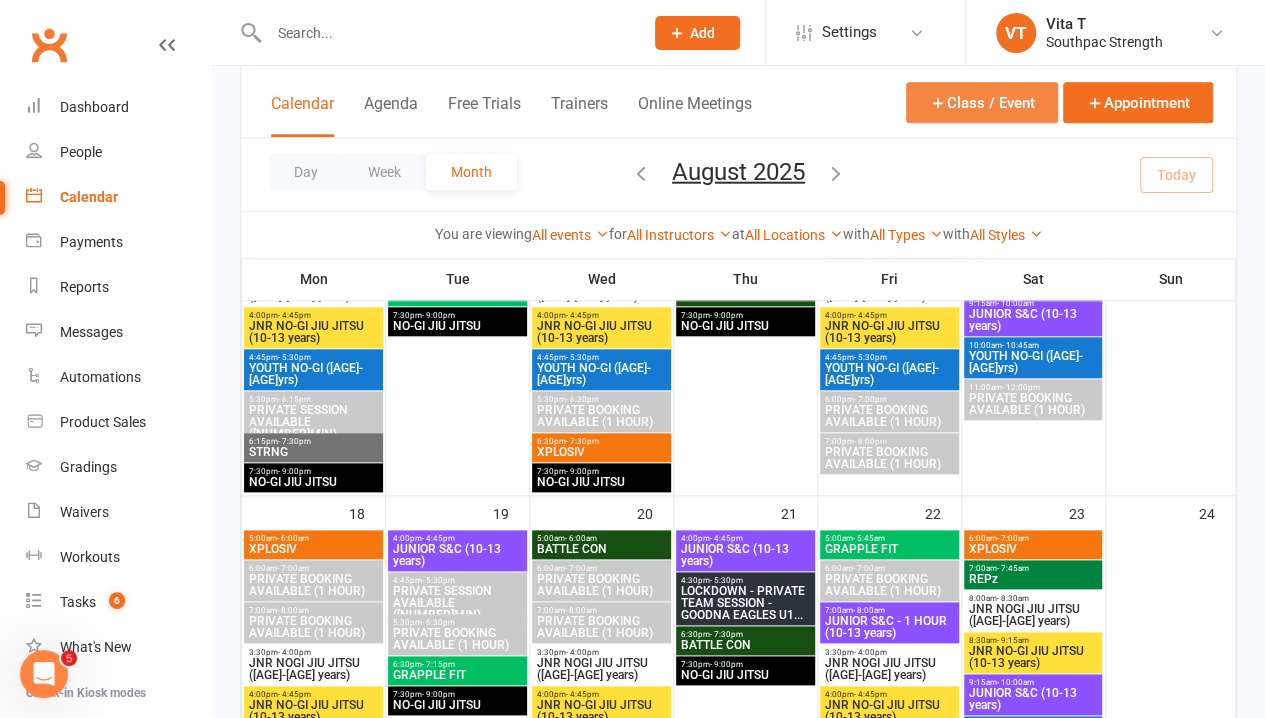 click on "Class / Event" at bounding box center (982, 102) 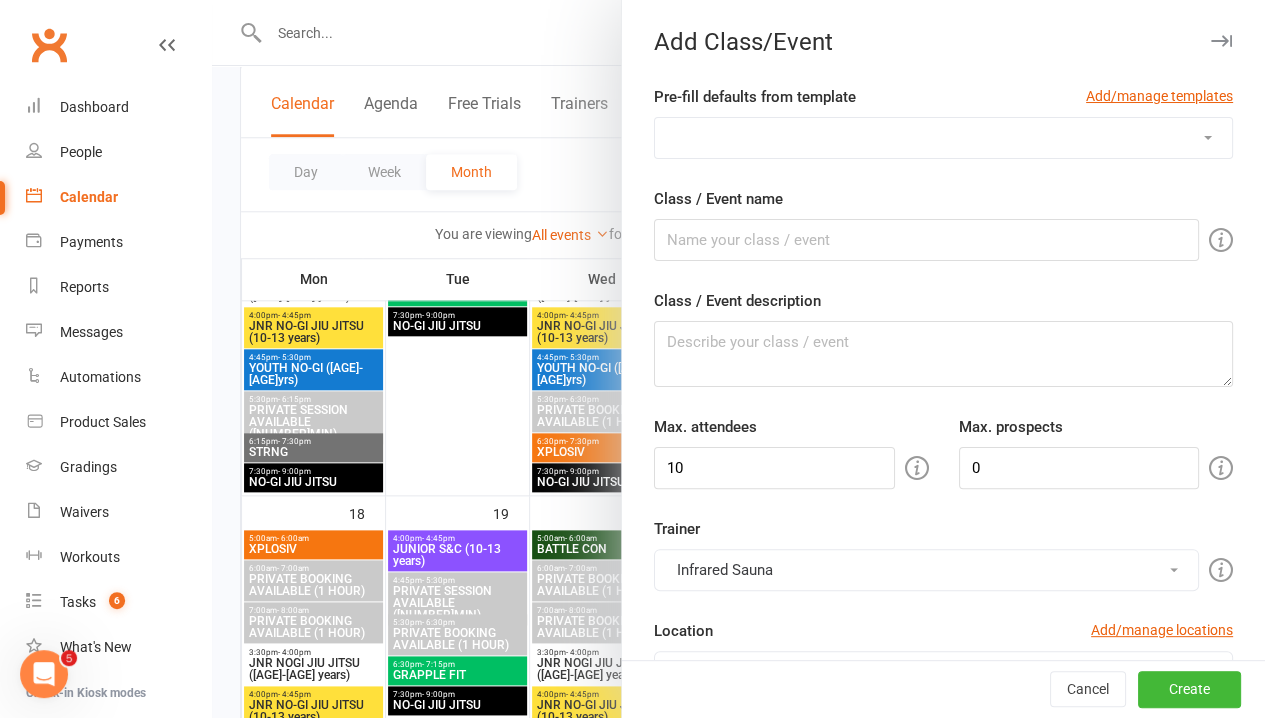 click on "1:1 ADULT S&C TRIAL 1:1 JUNIOR S&C 1 HOUR PRIVATE BOOKING AVAILABLE 45 MIN PRIVATE SESSION AVAILABLE ALL JNR MMA (5-13yrs) BALANCE BATTLE CON FLOW MOTION Full Spectrum Infrared Sauna Full Spectrum Infrared Sauna [TIME] Session (MUST BOOK before [TIME]) Full Spectrum Infrared Sauna [TIME] Session (MUST BOOK before [TIME]) GRAPPLE FIT HIGH PERFORMANCE JNR COMP PREP JNR HYRBID (9-12 years) JNR NO-GI JIU JITSU (10-13 years) JNR NOGI JIU JITSU (5-9 years) JUNIOR S&C (10-13 years) JUNIOR S&C - 1 HOUR (10-13 years) LADIES ONLY LOCKDOWN - PRIVATE TEAM SESSION MMA - Youth (14-17yrs) NO-GI JIU JITSU Open Gym Open Gym [TIME] Session (MUST BOOK before [TIME]) Open Gym [TIME] Session (MUST BOOK before [TIME]) Open Gym [TIME] Session (MUST BOOK before [TIME]) Open Gym [TIME] Session (MUST BOOK before [TIME]) PRIVATE TEAM SESSION RECOVER REDZONE REPz START OF BLOCK STRIKE FORCE STRNG TESTING SESSION TESTING WEEK WOLFPAC XPLOSIV YOUTH CONDITIONING YOUTH NO-GI" at bounding box center (943, 138) 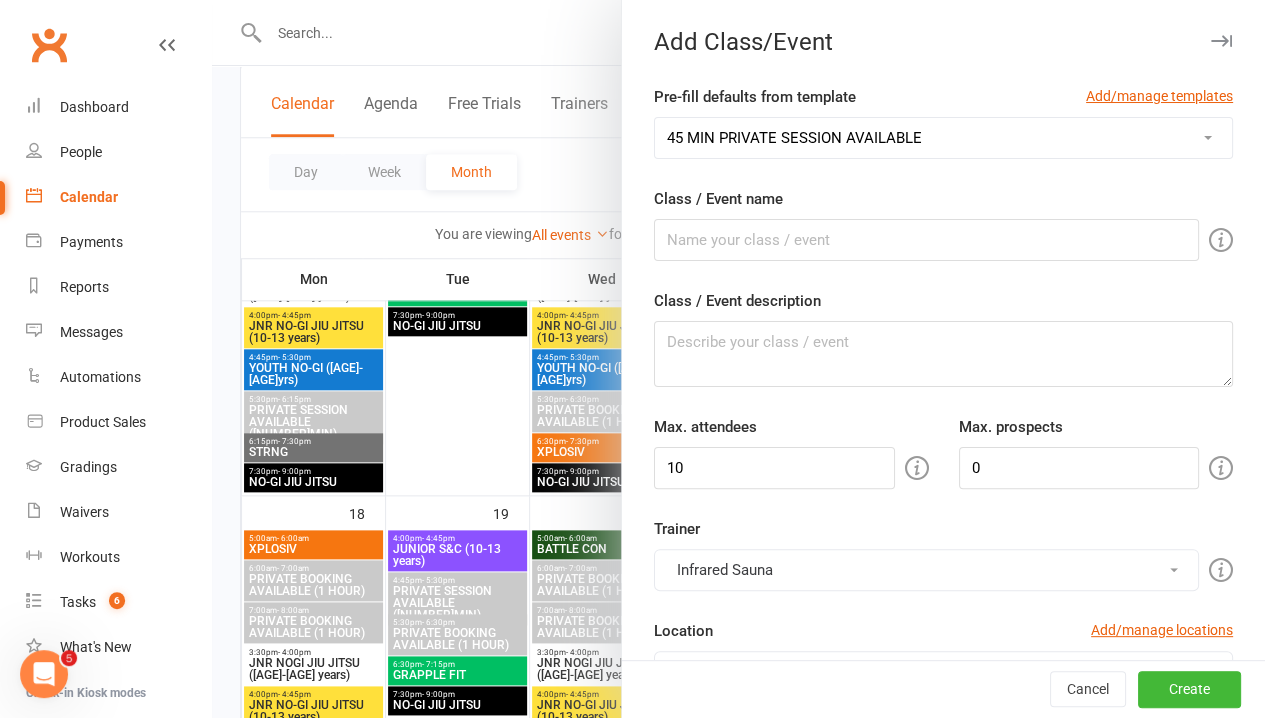 click on "1:1 ADULT S&C TRIAL 1:1 JUNIOR S&C 1 HOUR PRIVATE BOOKING AVAILABLE 45 MIN PRIVATE SESSION AVAILABLE ALL JNR MMA (5-13yrs) BALANCE BATTLE CON FLOW MOTION Full Spectrum Infrared Sauna Full Spectrum Infrared Sauna [TIME] Session (MUST BOOK before [TIME]) Full Spectrum Infrared Sauna [TIME] Session (MUST BOOK before [TIME]) GRAPPLE FIT HIGH PERFORMANCE JNR COMP PREP JNR HYRBID (9-12 years) JNR NO-GI JIU JITSU (10-13 years) JNR NOGI JIU JITSU (5-9 years) JUNIOR S&C (10-13 years) JUNIOR S&C - 1 HOUR (10-13 years) LADIES ONLY LOCKDOWN - PRIVATE TEAM SESSION MMA - Youth (14-17yrs) NO-GI JIU JITSU Open Gym Open Gym [TIME] Session (MUST BOOK before [TIME]) Open Gym [TIME] Session (MUST BOOK before [TIME]) Open Gym [TIME] Session (MUST BOOK before [TIME]) Open Gym [TIME] Session (MUST BOOK before [TIME]) PRIVATE TEAM SESSION RECOVER REDZONE REPz START OF BLOCK STRIKE FORCE STRNG TESTING SESSION TESTING WEEK WOLFPAC XPLOSIV YOUTH CONDITIONING YOUTH NO-GI" at bounding box center [943, 138] 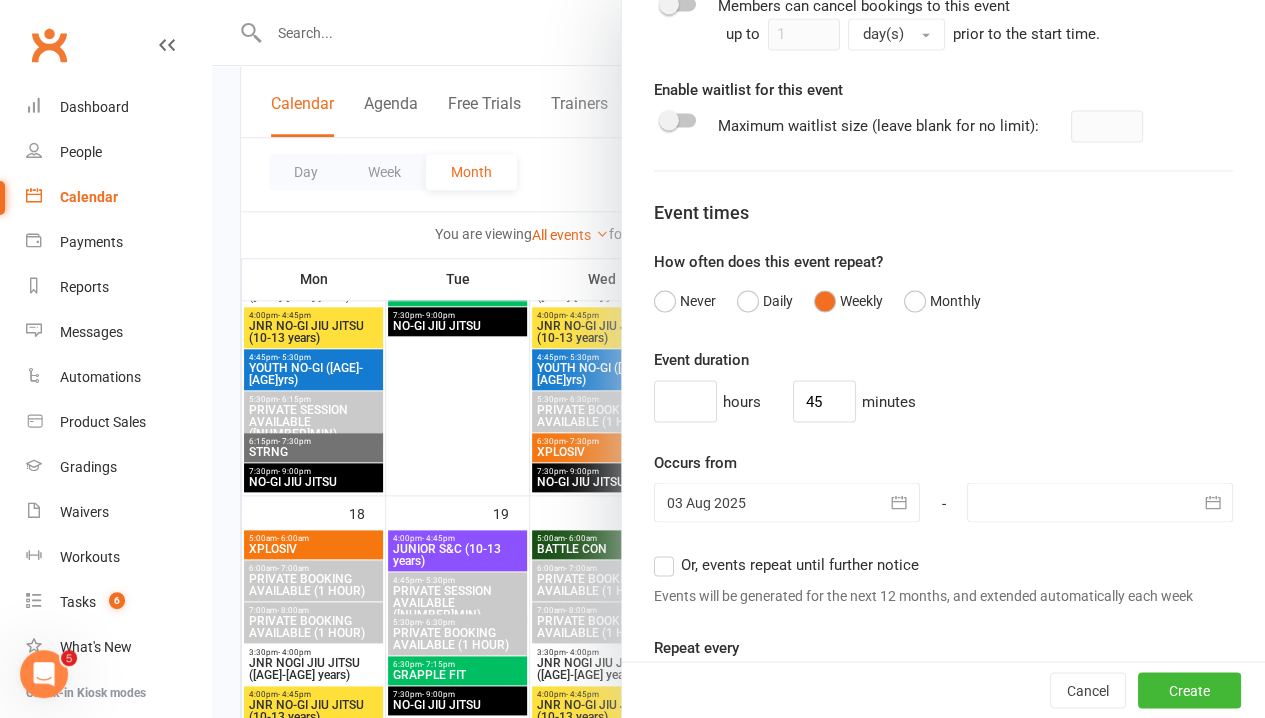 scroll, scrollTop: 1600, scrollLeft: 0, axis: vertical 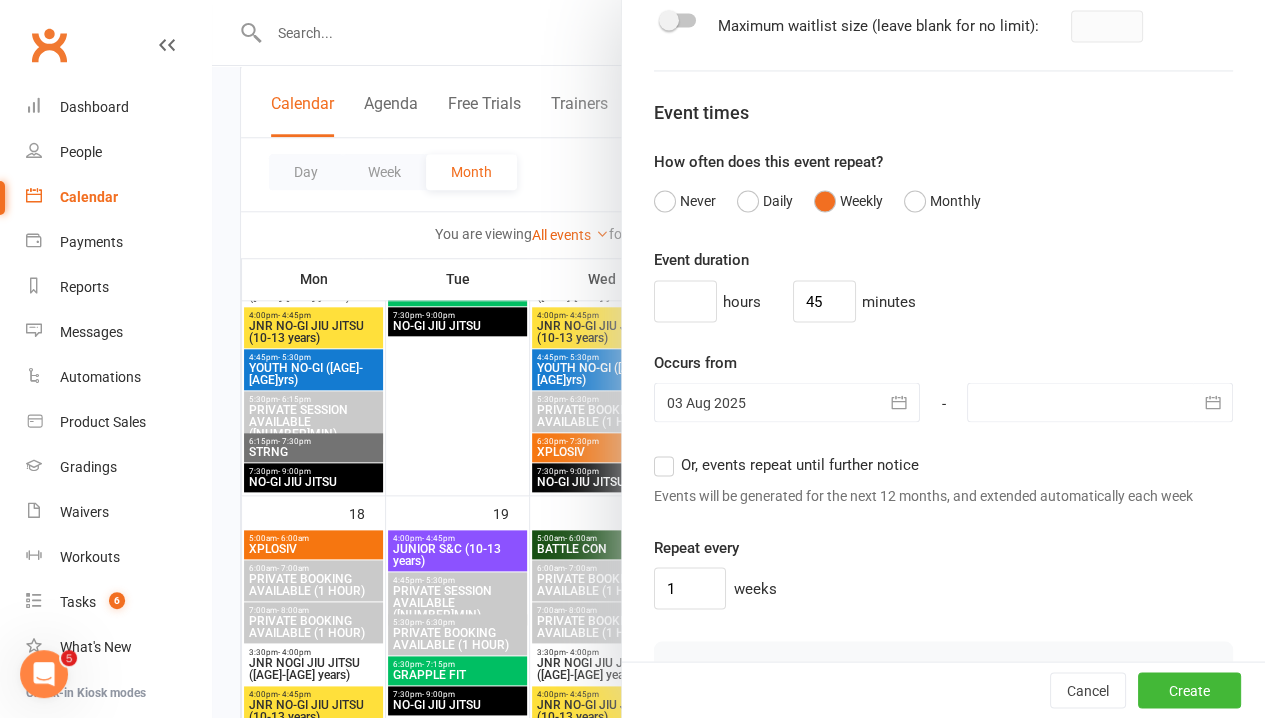 click 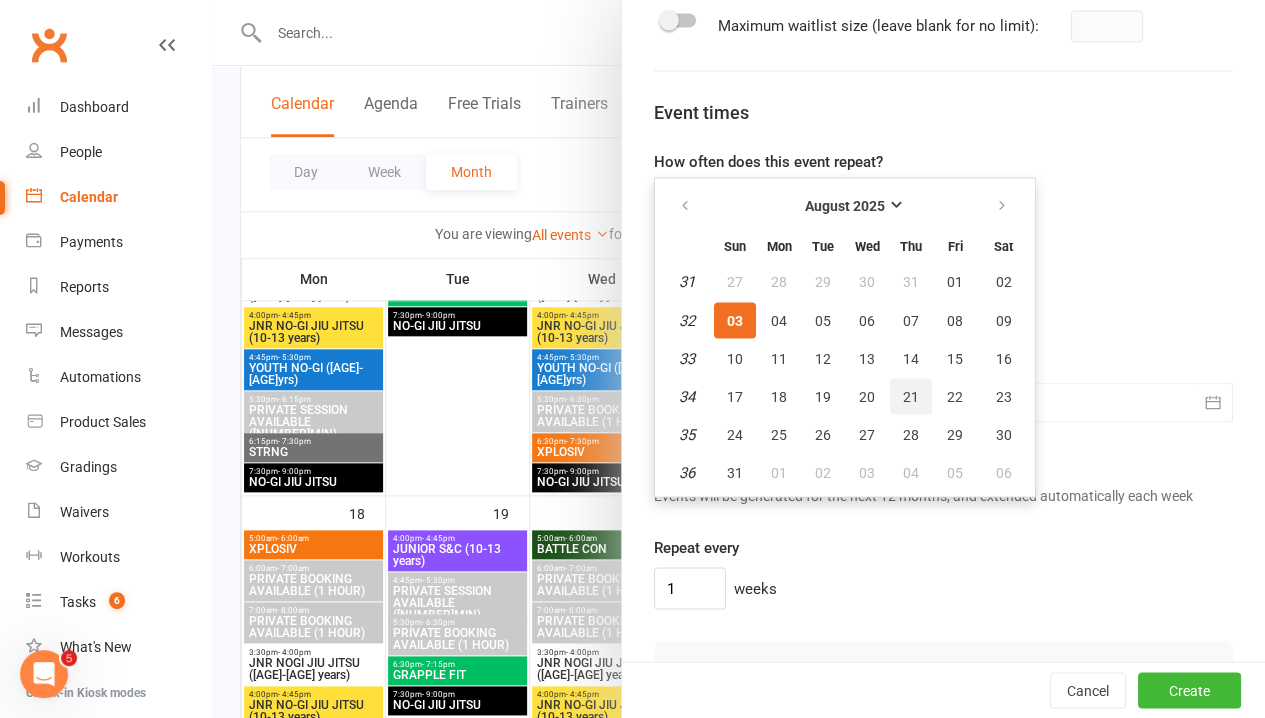 click on "21" at bounding box center [911, 396] 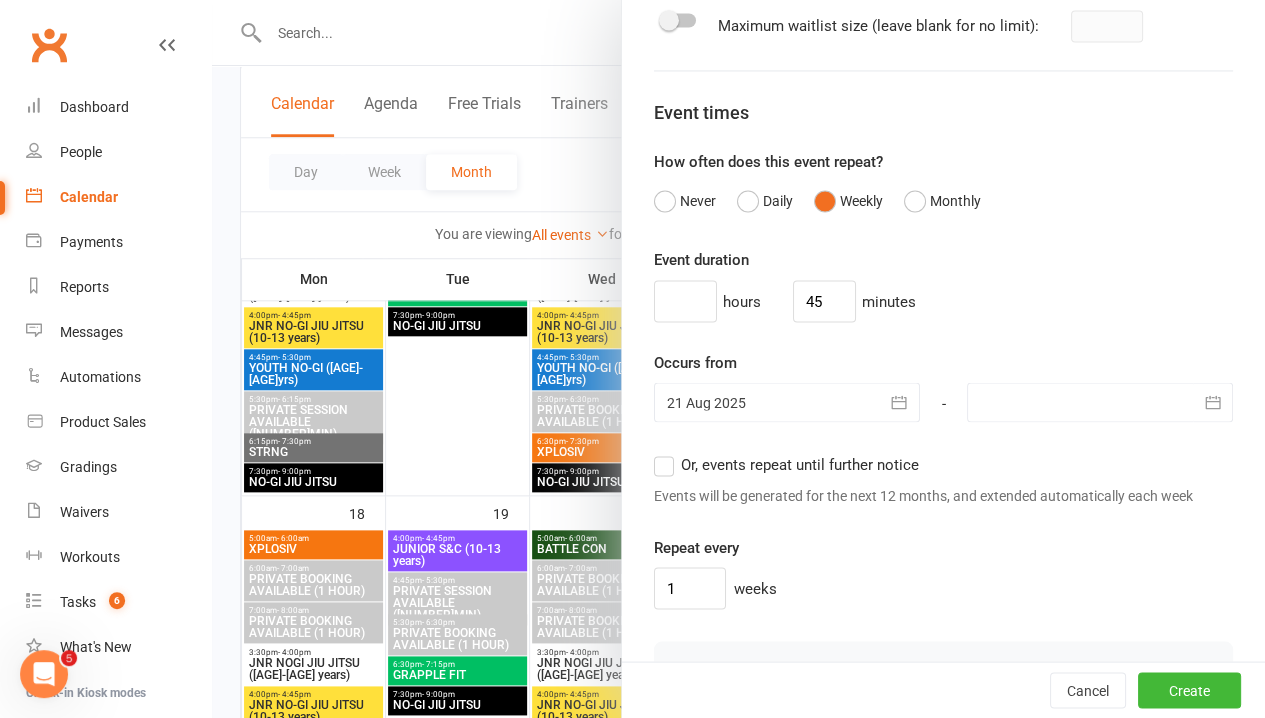 click 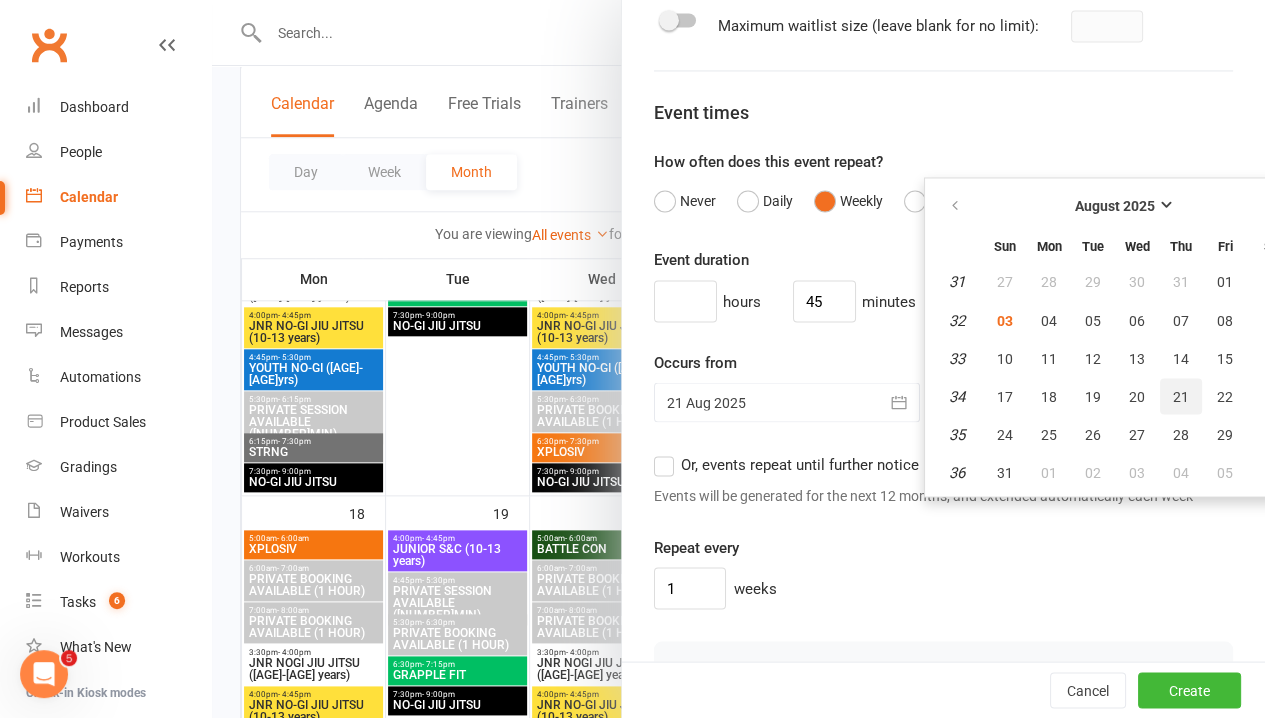 click on "21" at bounding box center (1181, 396) 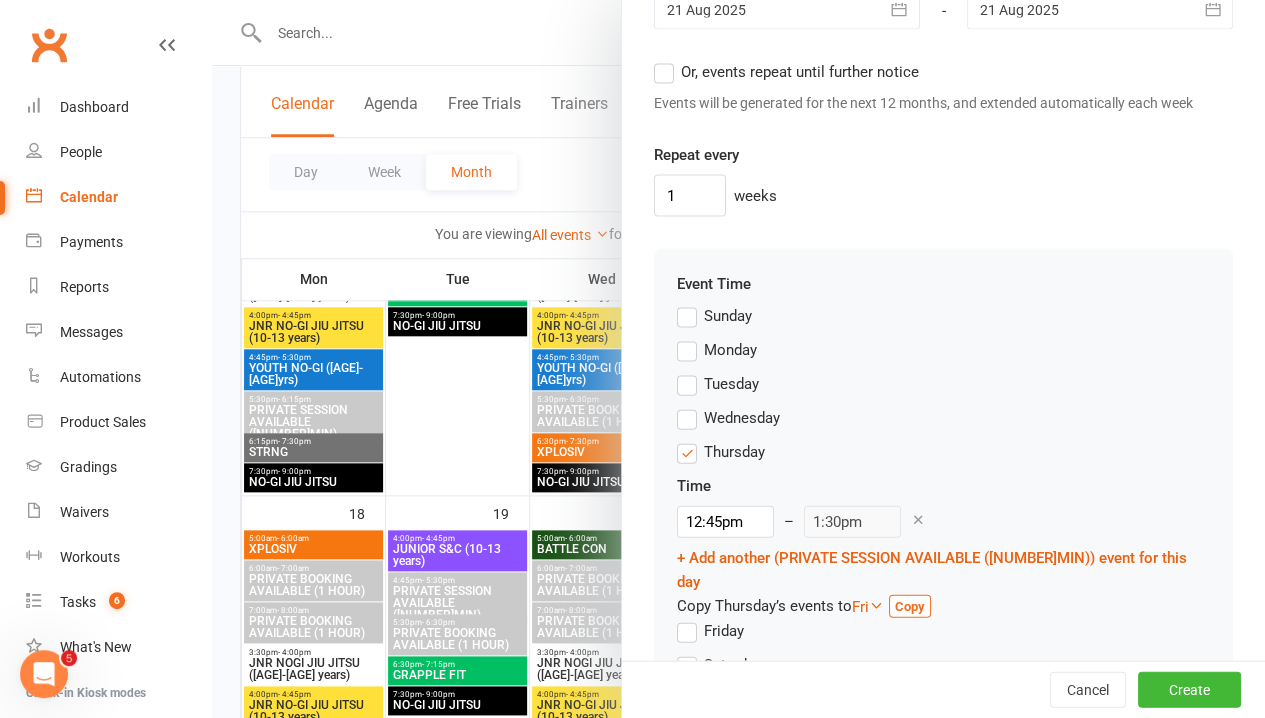scroll, scrollTop: 2000, scrollLeft: 0, axis: vertical 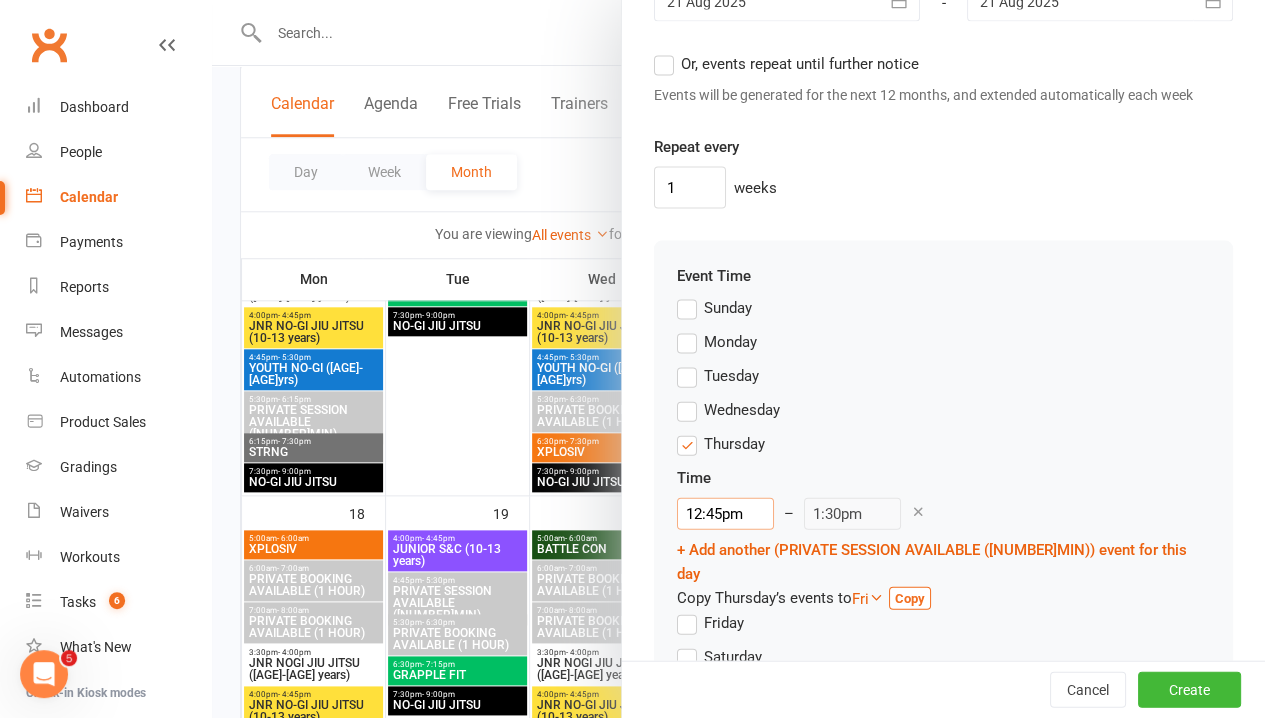 click on "12:45pm" at bounding box center (725, 514) 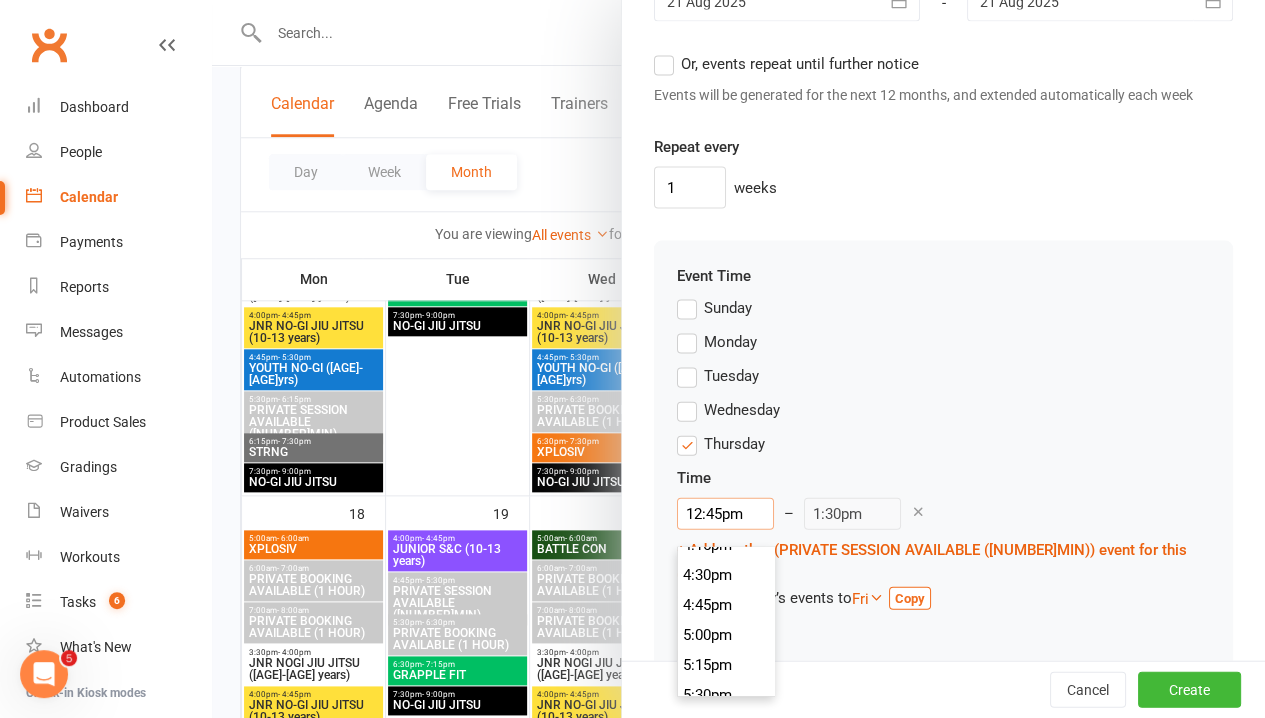 scroll, scrollTop: 2000, scrollLeft: 0, axis: vertical 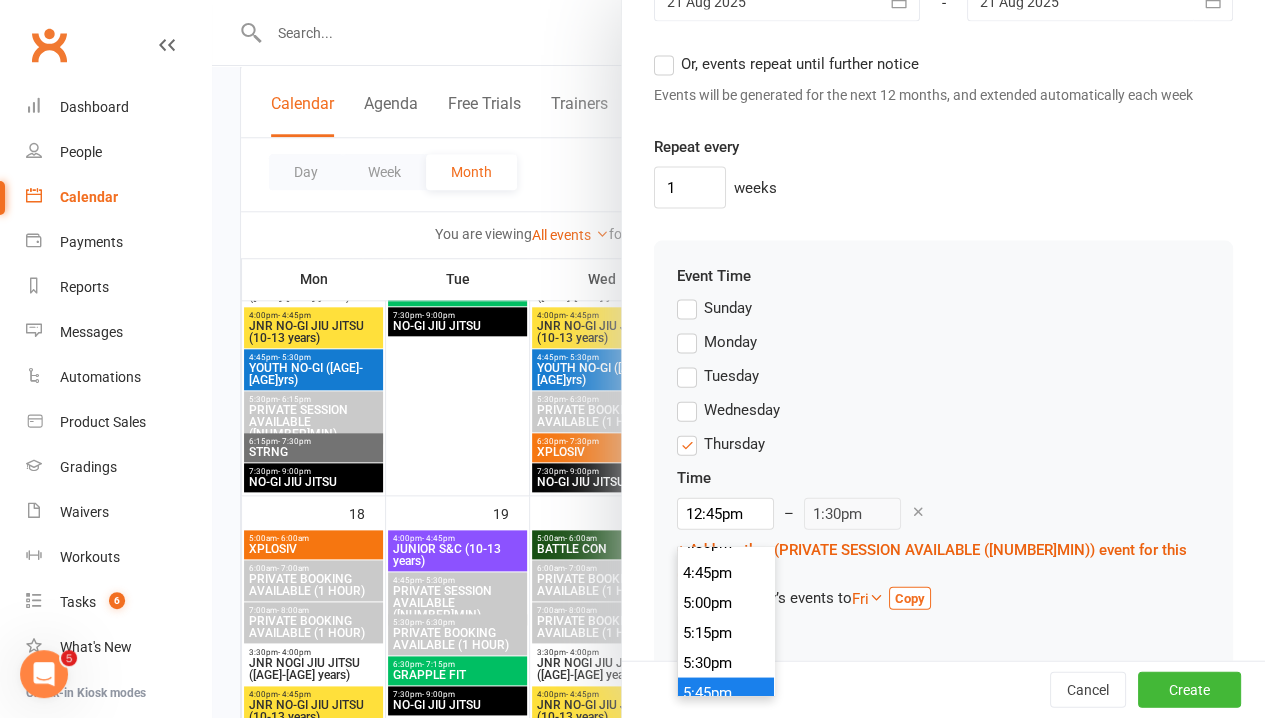 type on "5:45pm" 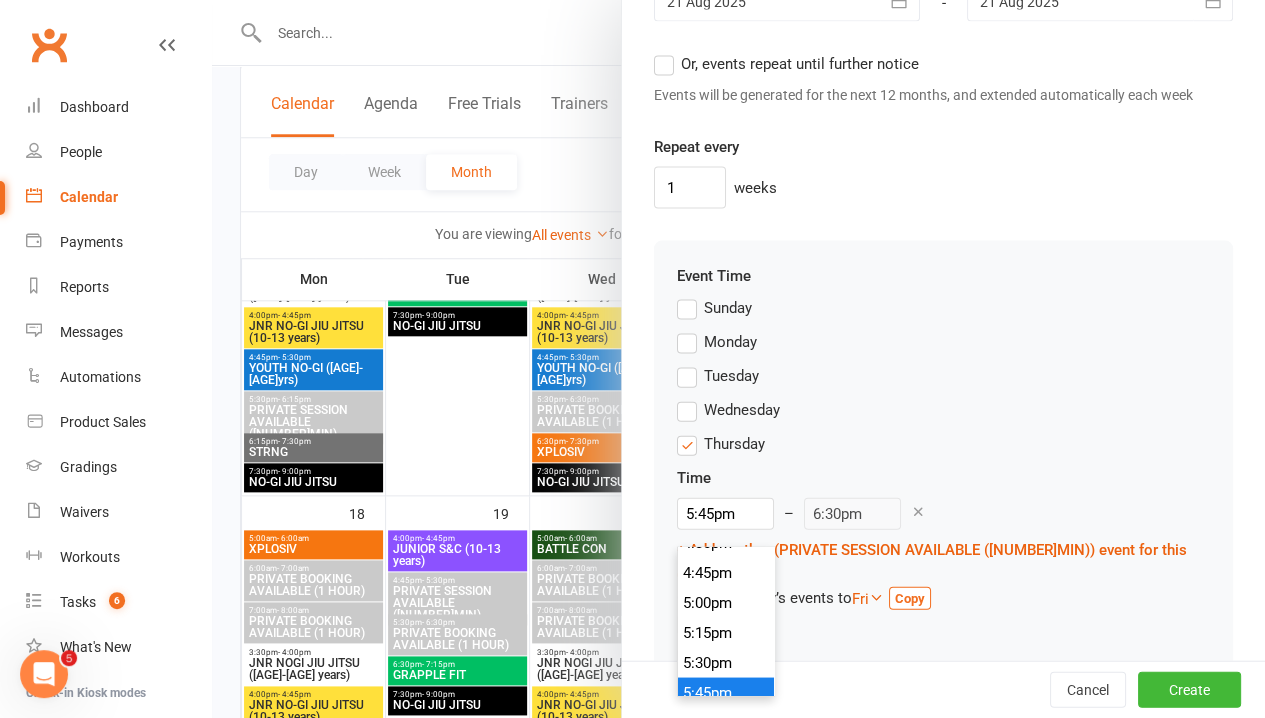 click on "5:45pm" at bounding box center [726, 693] 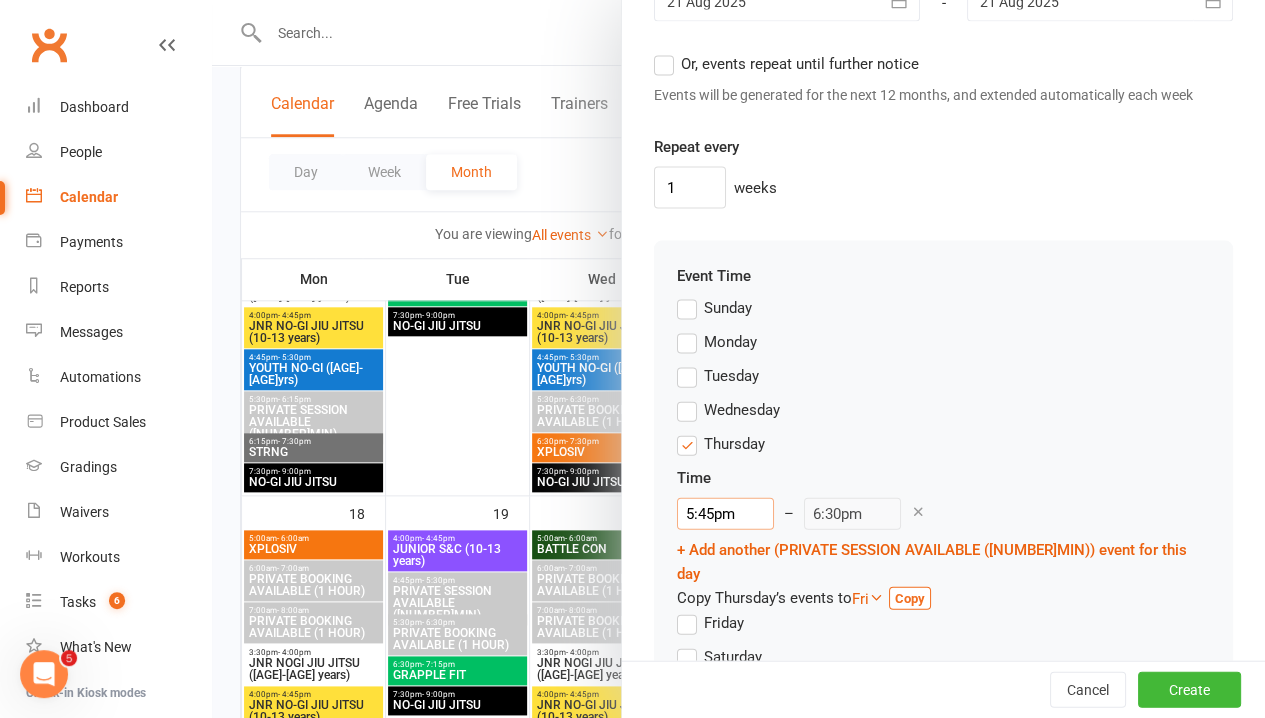 scroll, scrollTop: 2064, scrollLeft: 0, axis: vertical 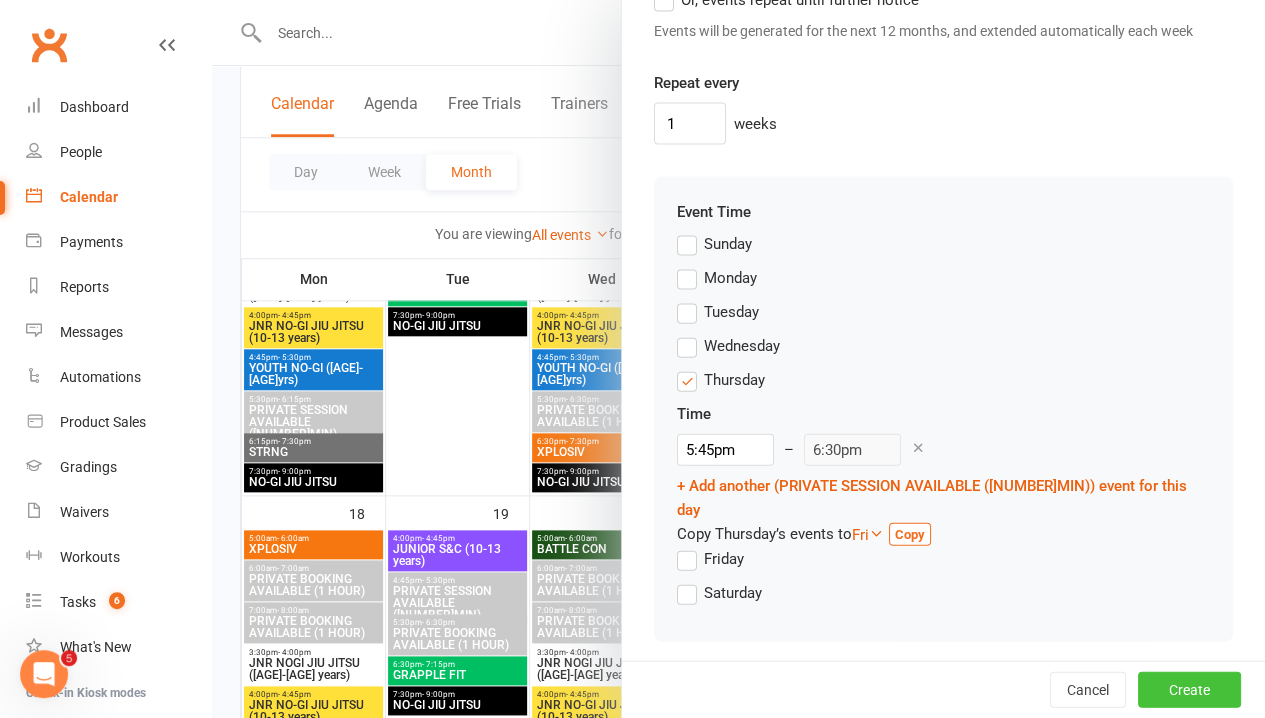 click on "Create" at bounding box center (1189, 690) 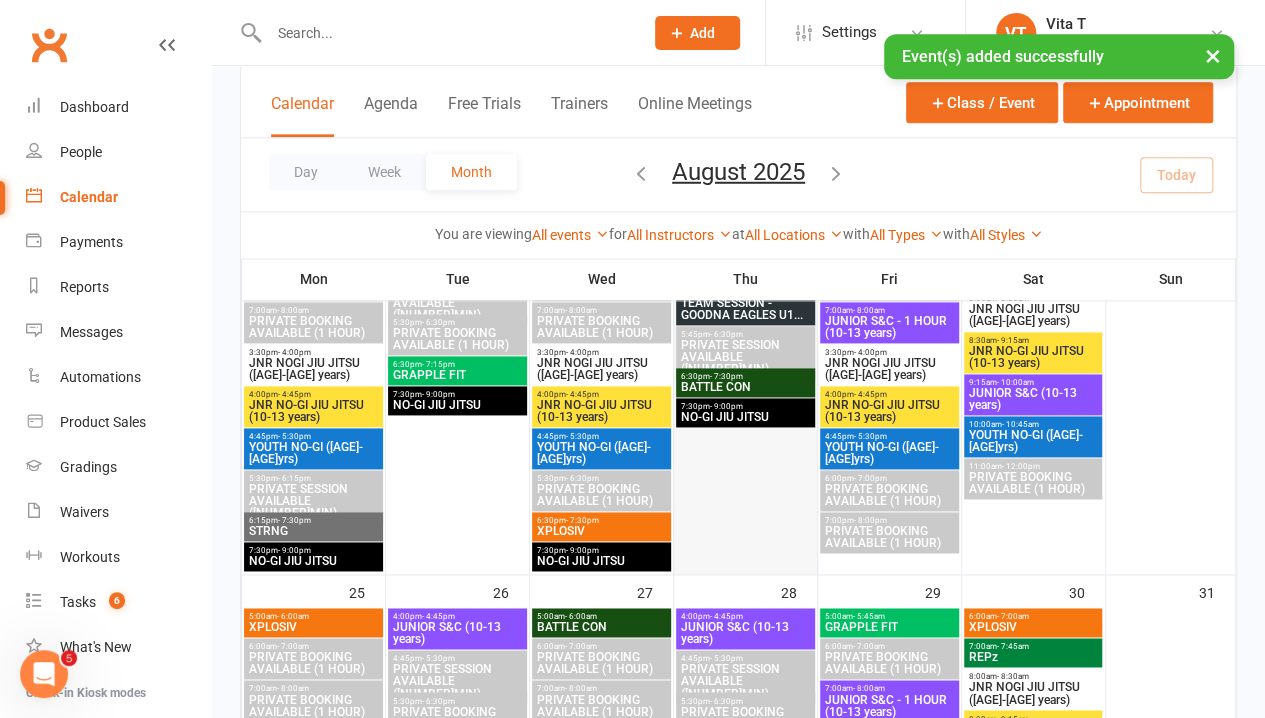 scroll, scrollTop: 1100, scrollLeft: 0, axis: vertical 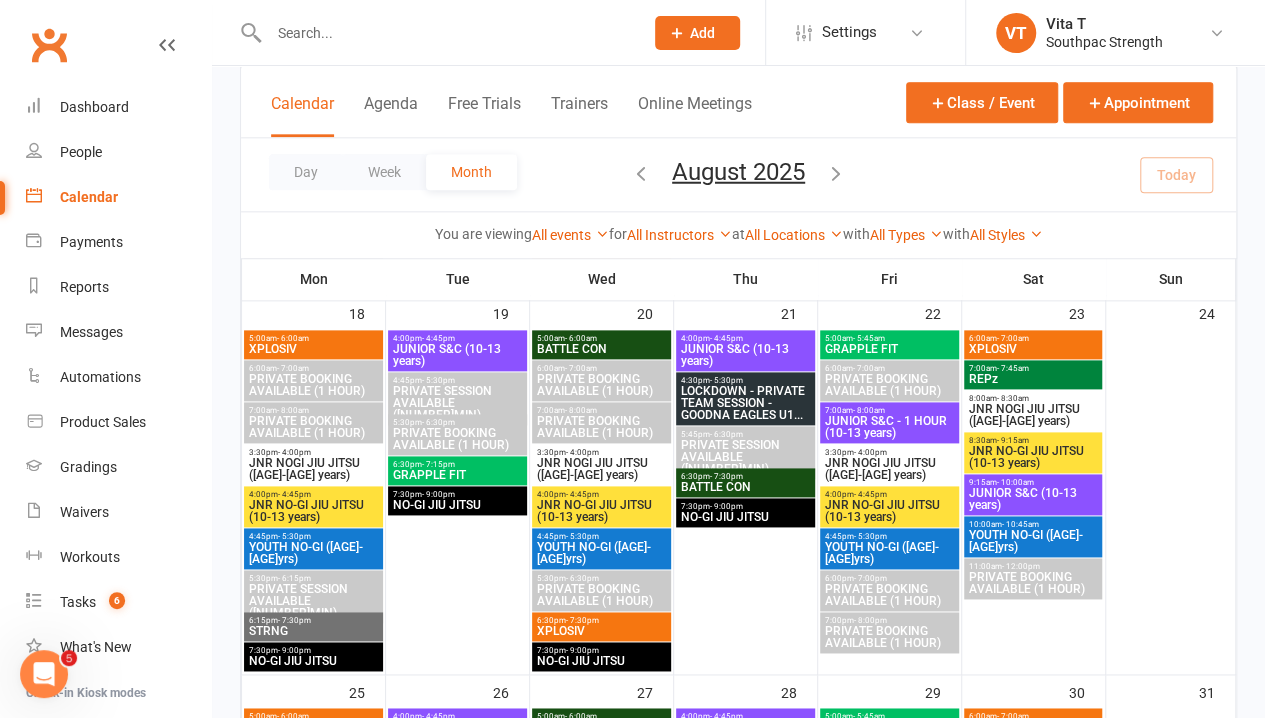 click on "LOCKDOWN - PRIVATE TEAM SESSION - GOODNA EAGLES U1..." at bounding box center (745, 403) 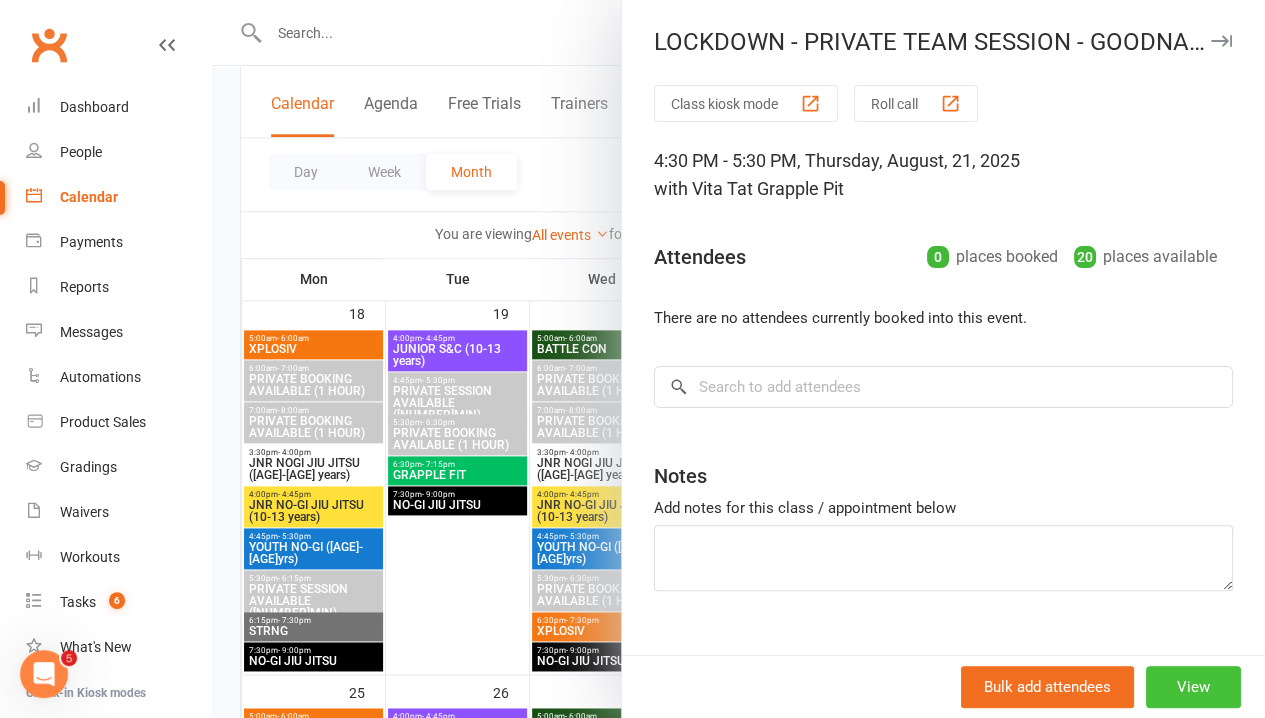 click on "View" at bounding box center (1193, 687) 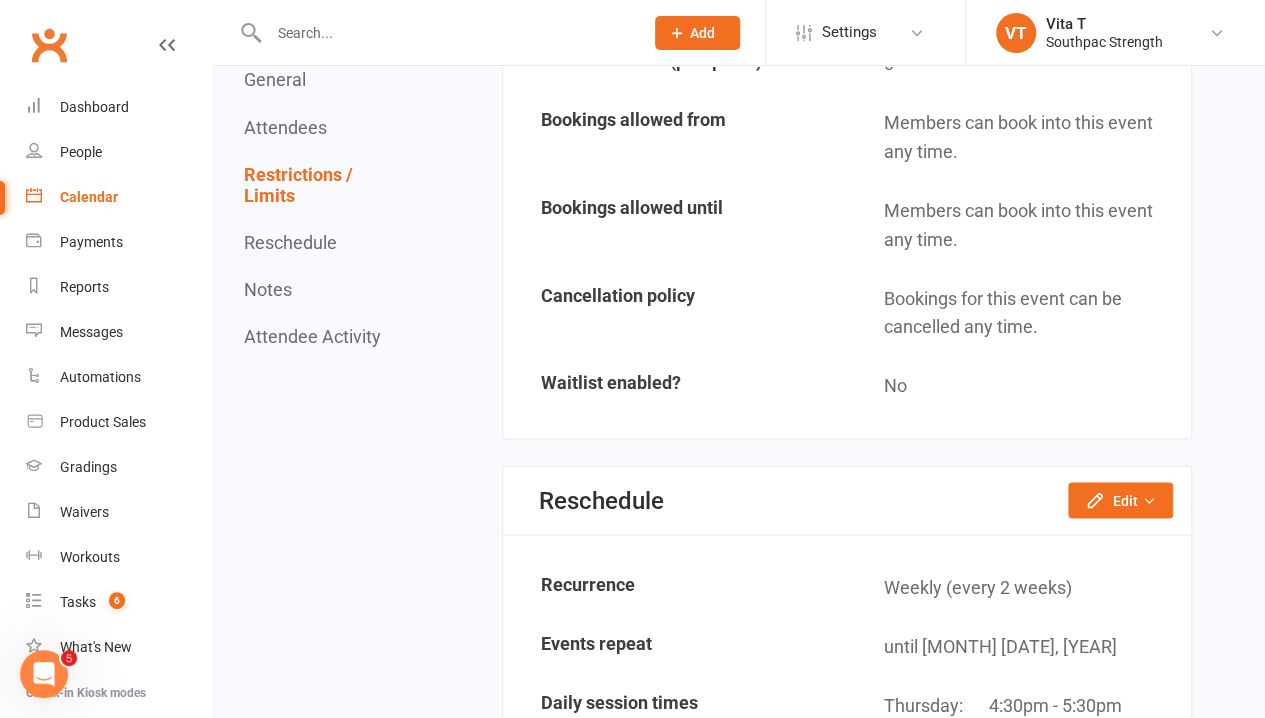 scroll, scrollTop: 2000, scrollLeft: 0, axis: vertical 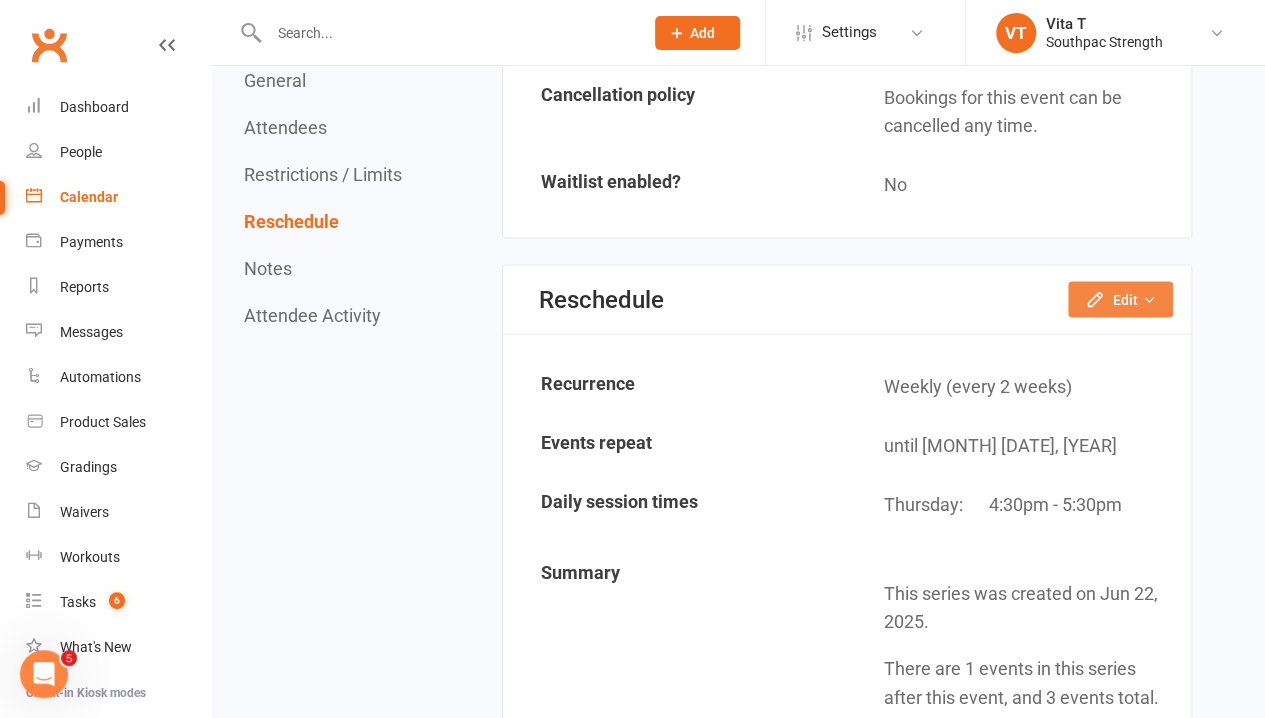 click 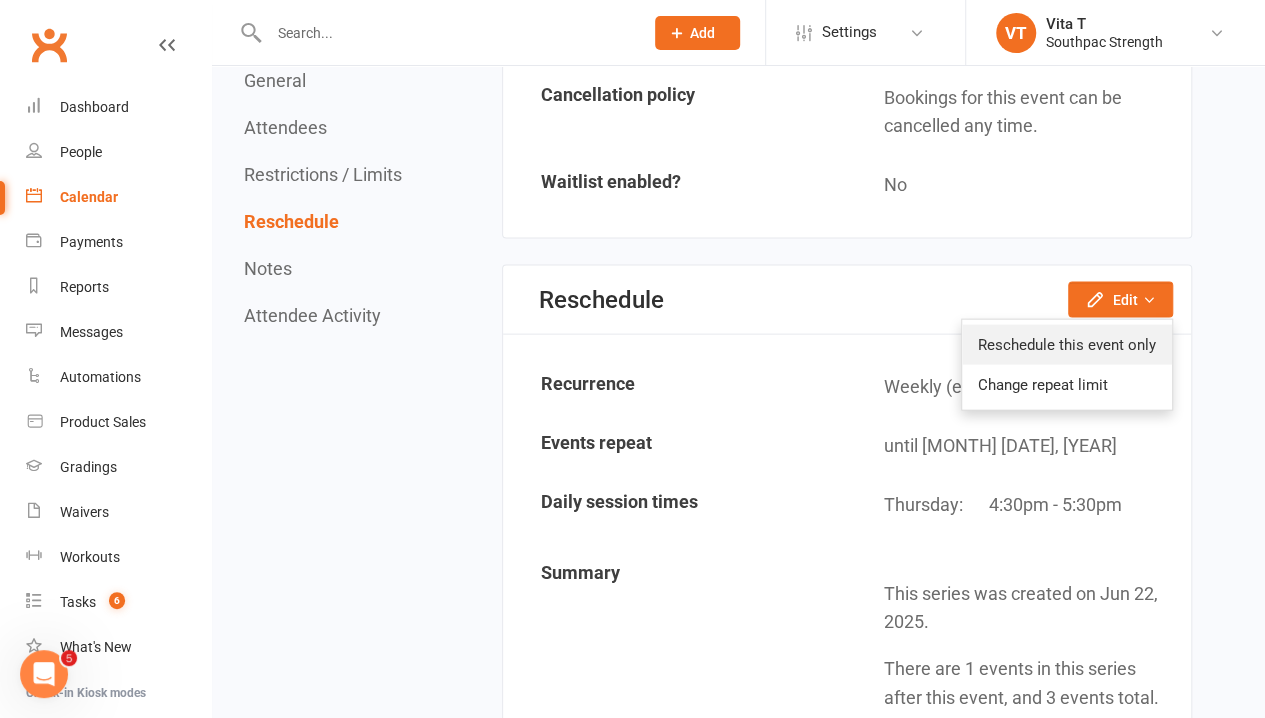 click on "Reschedule this event only" 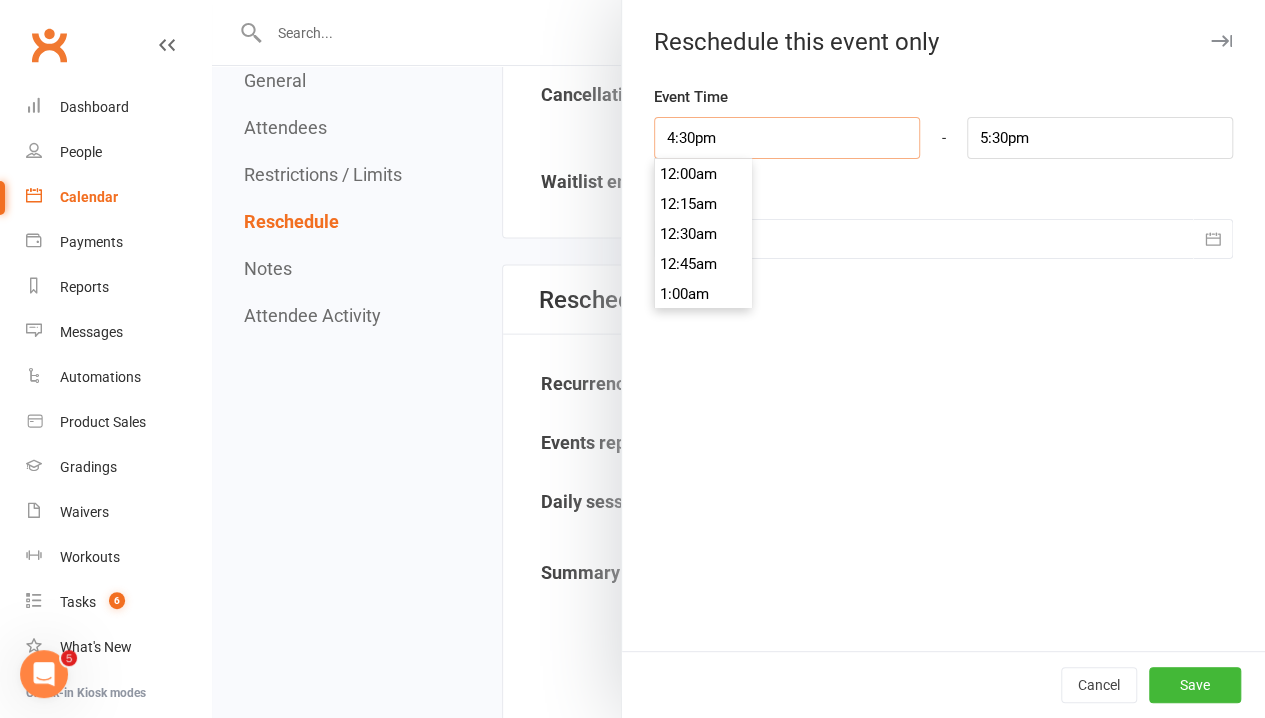 click on "4:30pm" at bounding box center [787, 138] 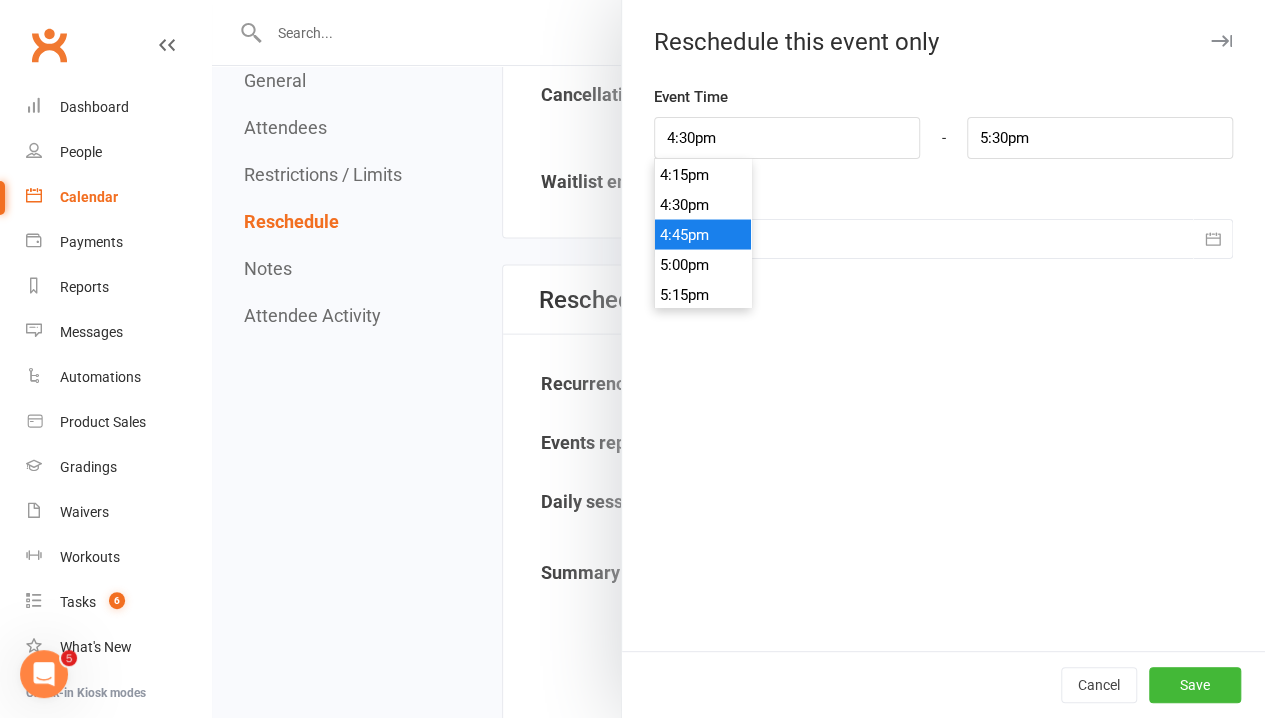 type on "4:45pm" 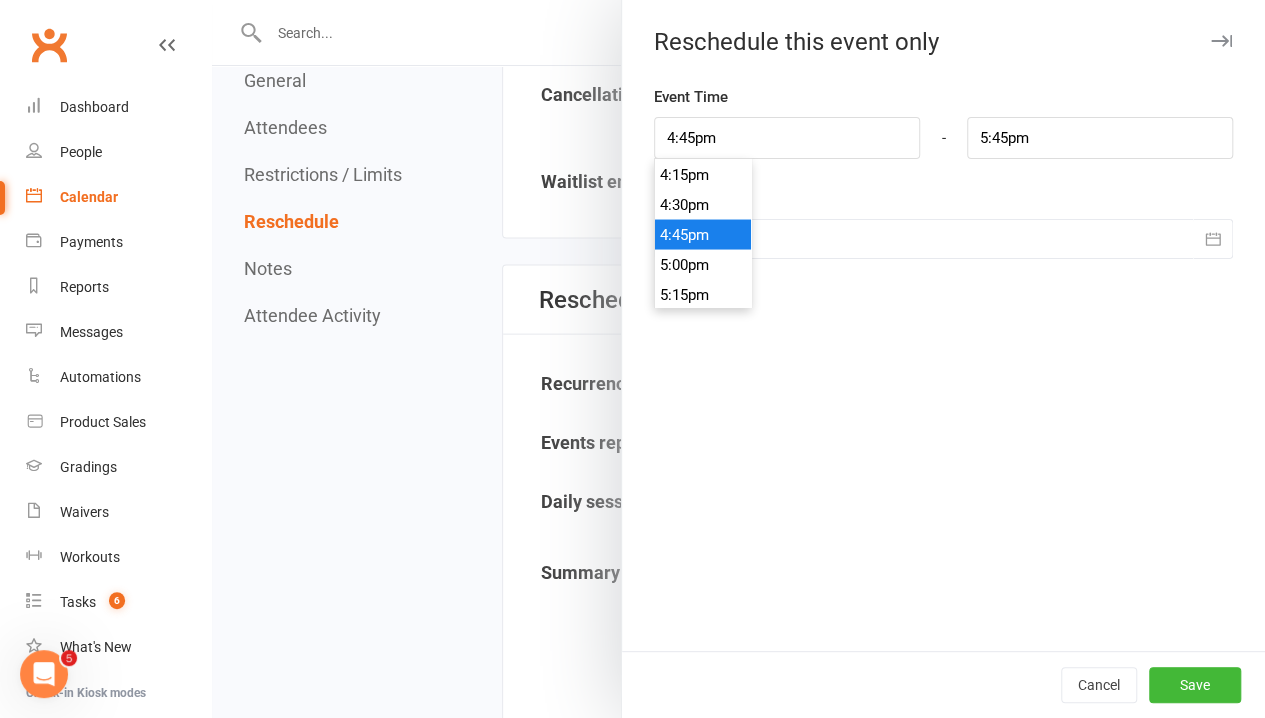 click on "4:45pm" at bounding box center [703, 234] 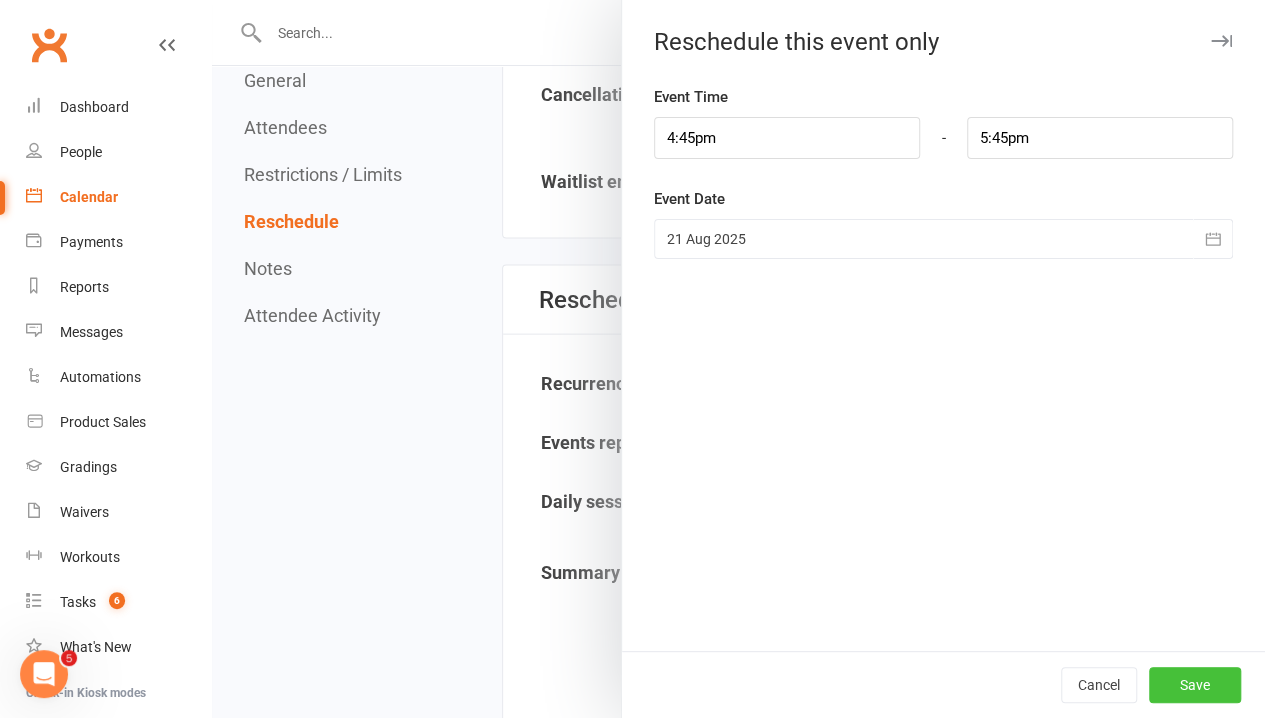 click on "Save" at bounding box center [1195, 685] 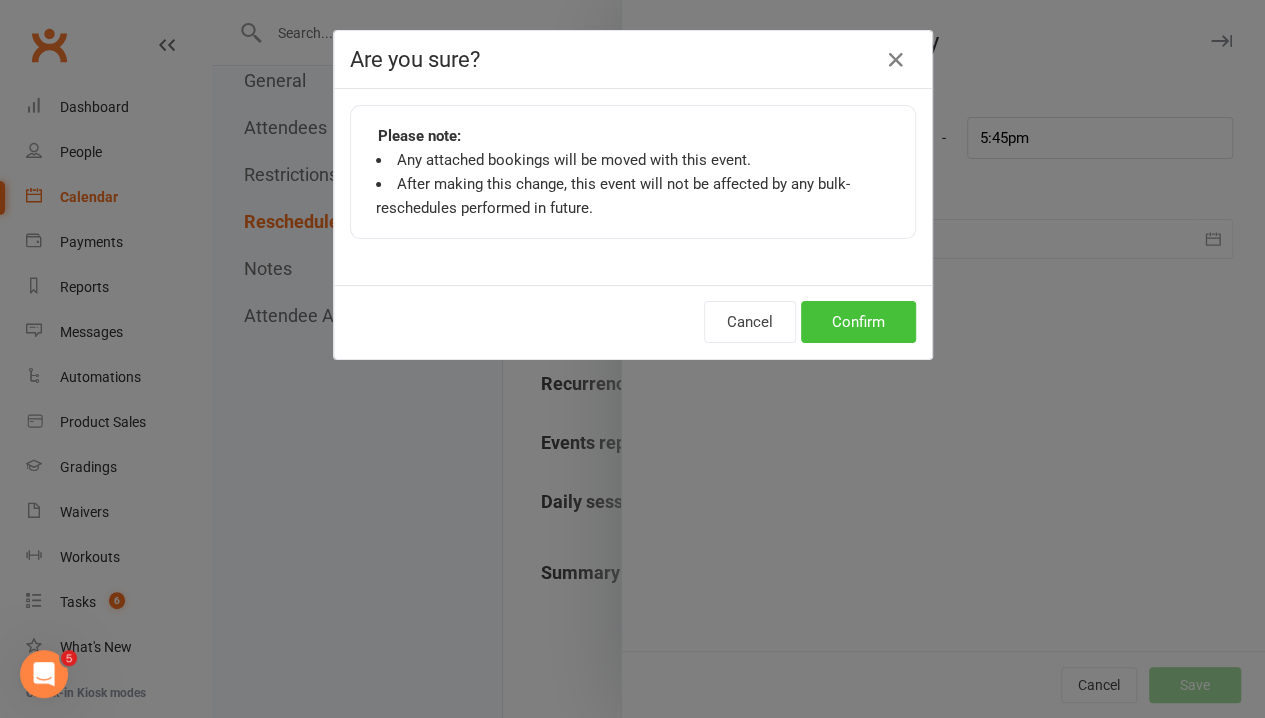 click on "Confirm" at bounding box center [858, 322] 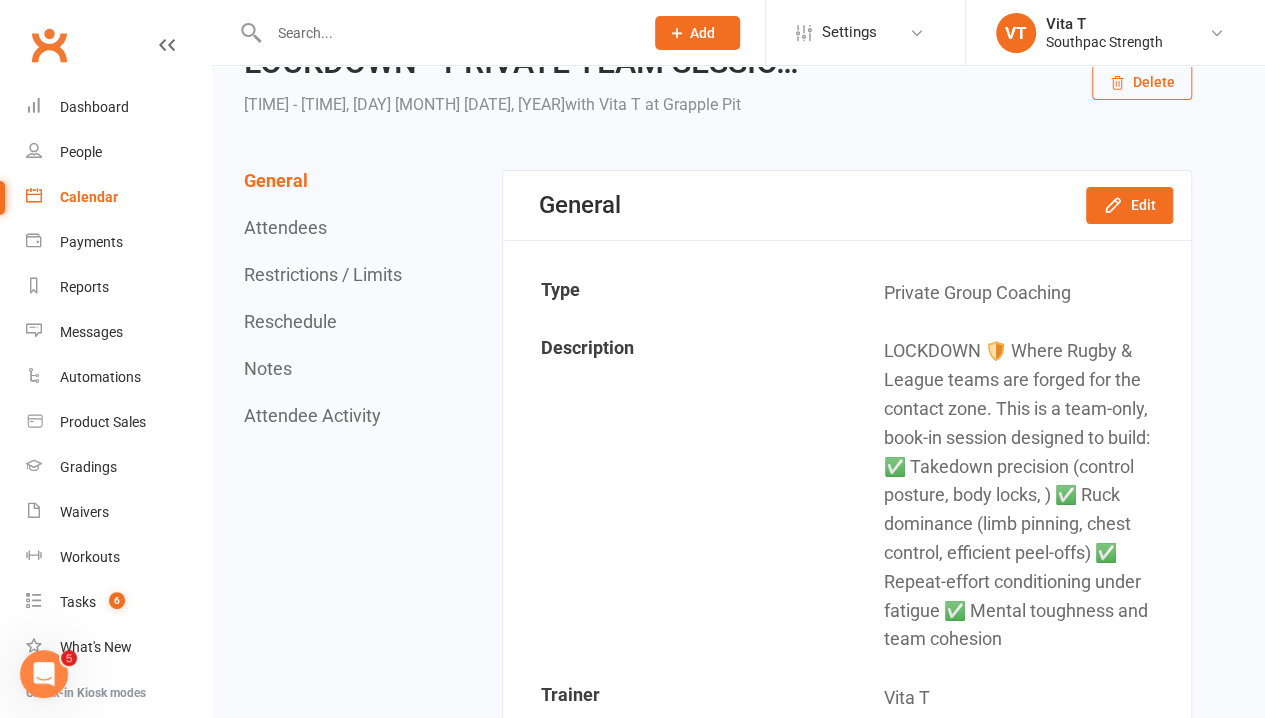 scroll, scrollTop: 0, scrollLeft: 0, axis: both 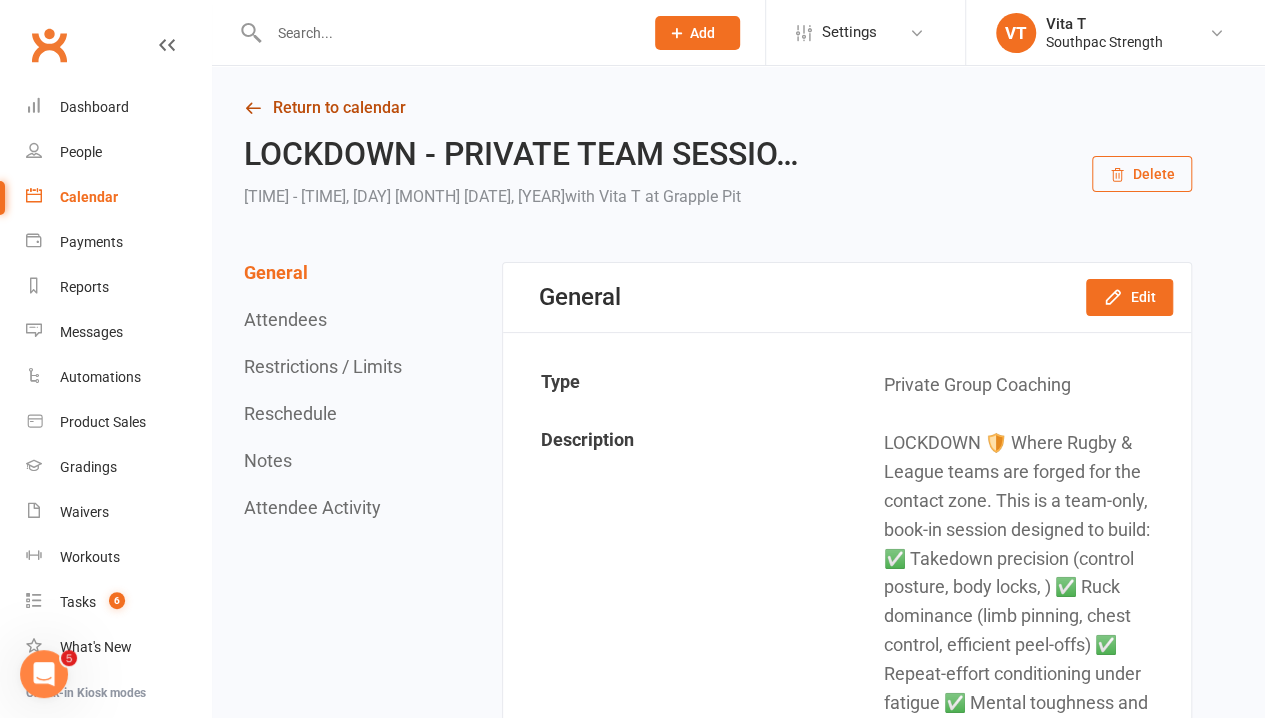 click at bounding box center [253, 108] 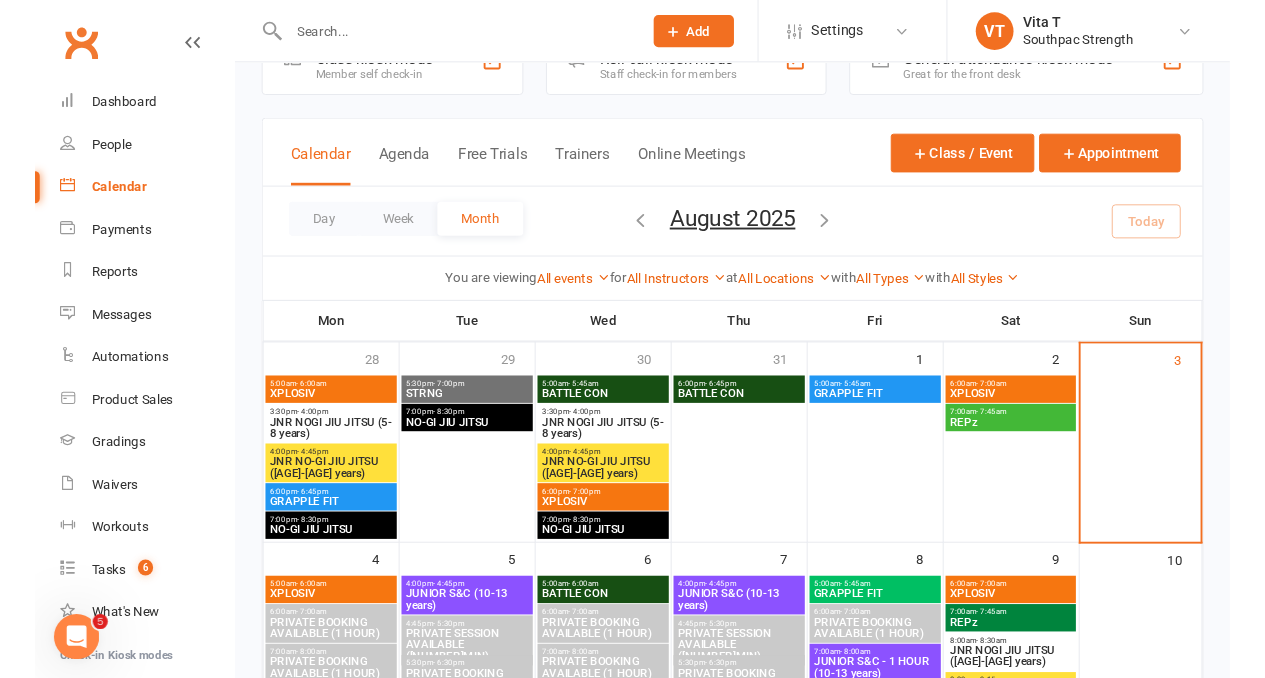 scroll, scrollTop: 0, scrollLeft: 0, axis: both 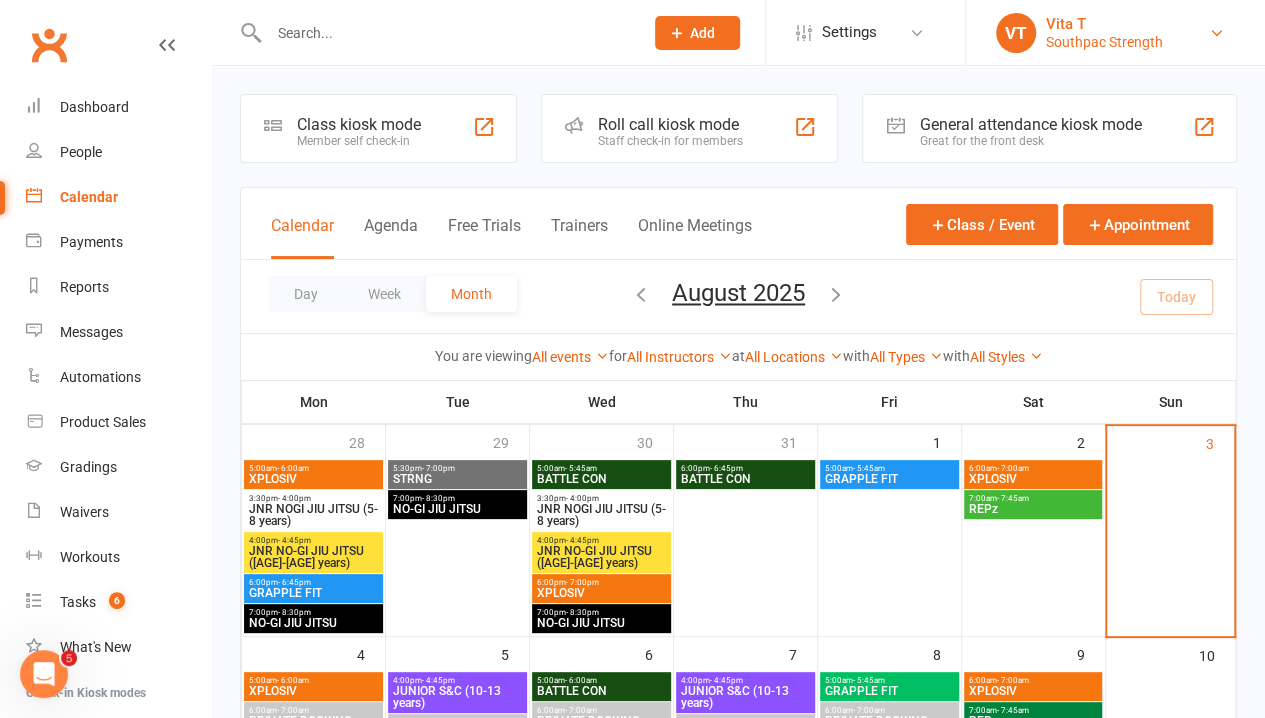 click on "Vita T" at bounding box center [1104, 24] 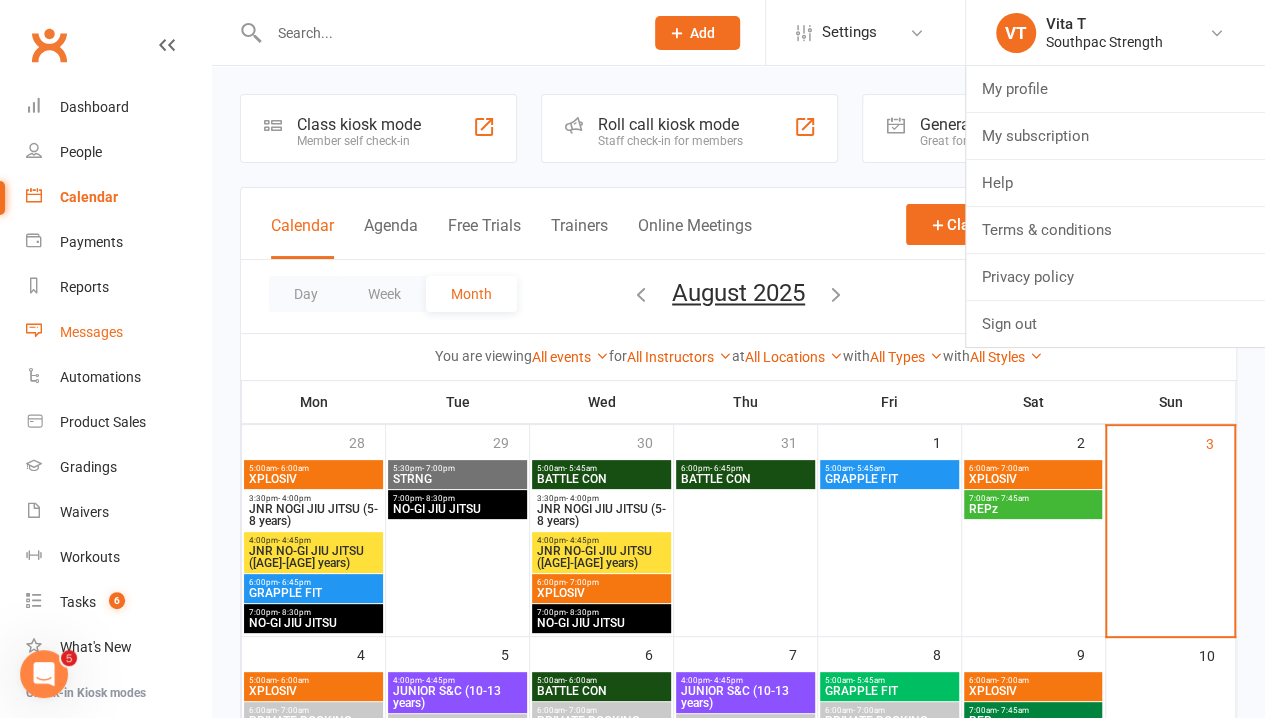 click on "Messages" at bounding box center (91, 332) 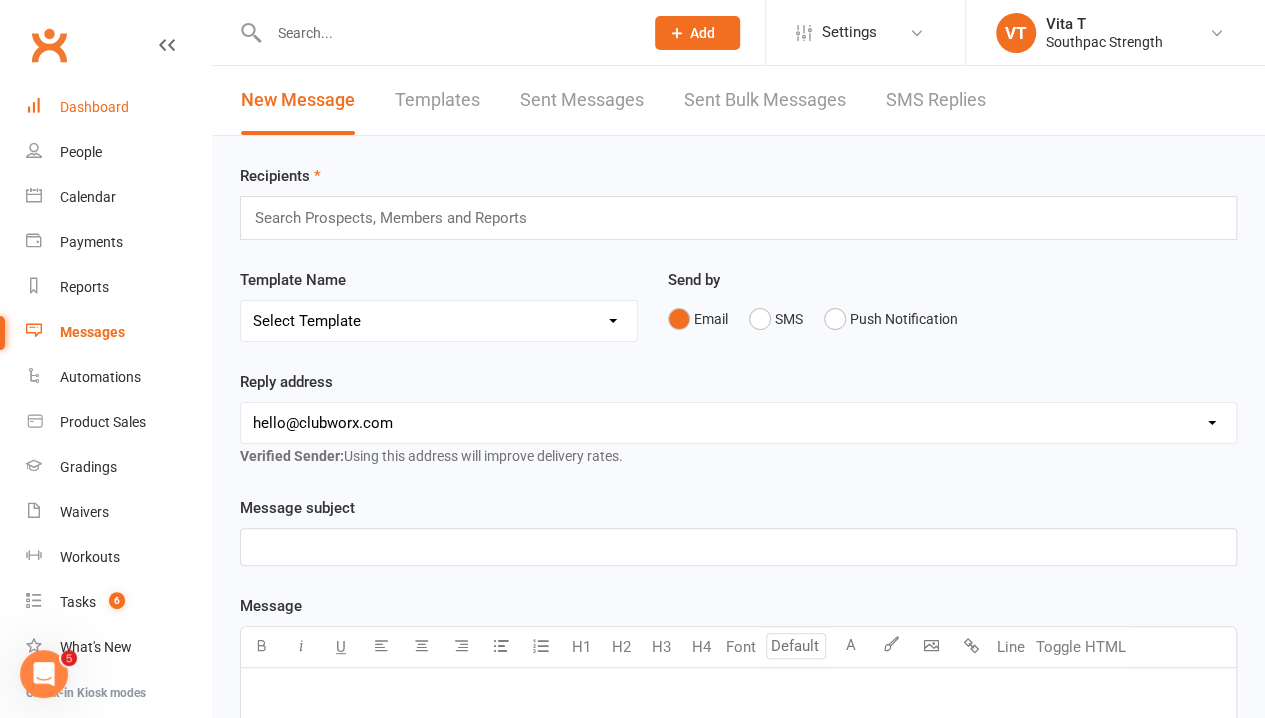 click on "Dashboard" at bounding box center (118, 107) 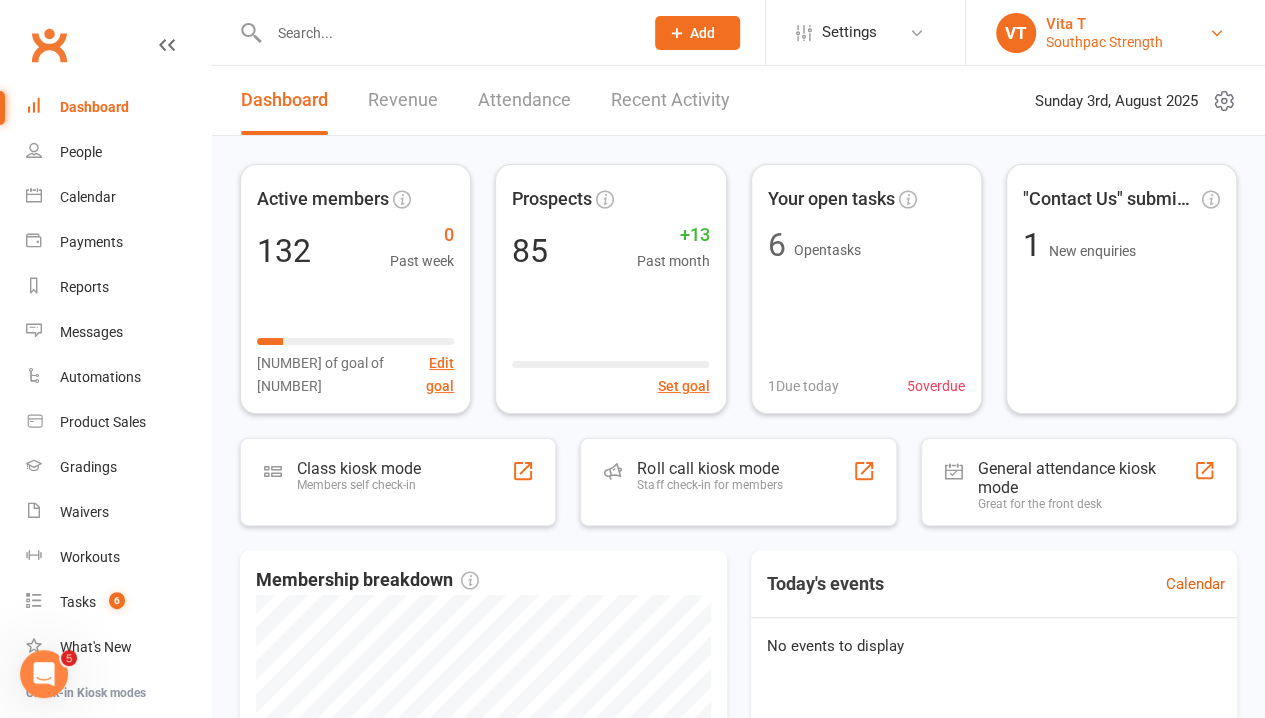 click on "Vita T" at bounding box center [1104, 24] 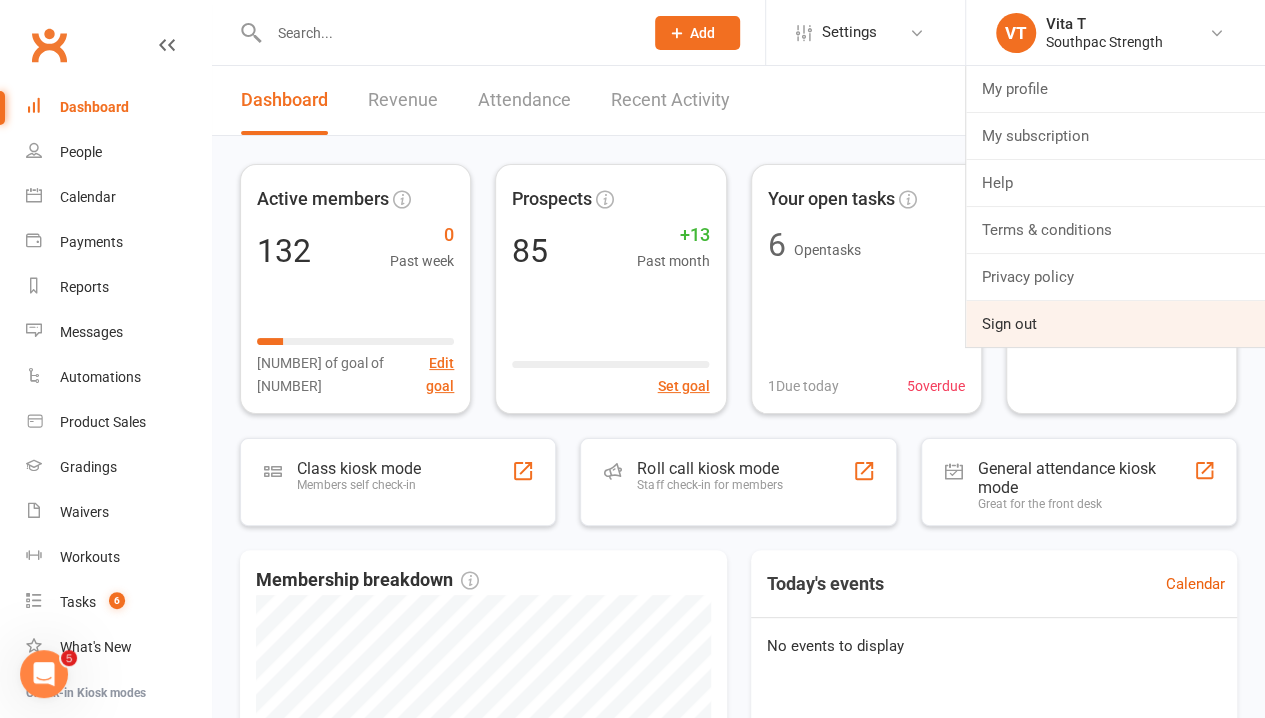 click on "Sign out" at bounding box center (1115, 324) 